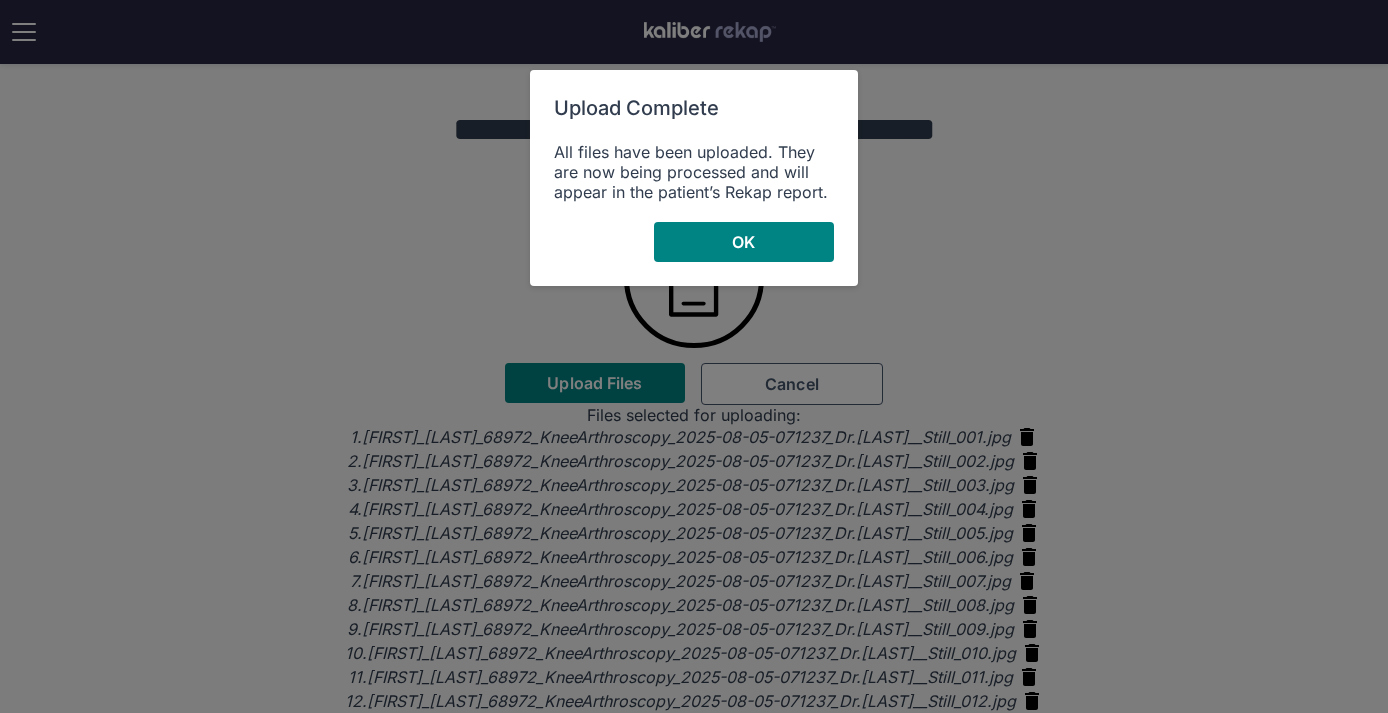scroll, scrollTop: 0, scrollLeft: 0, axis: both 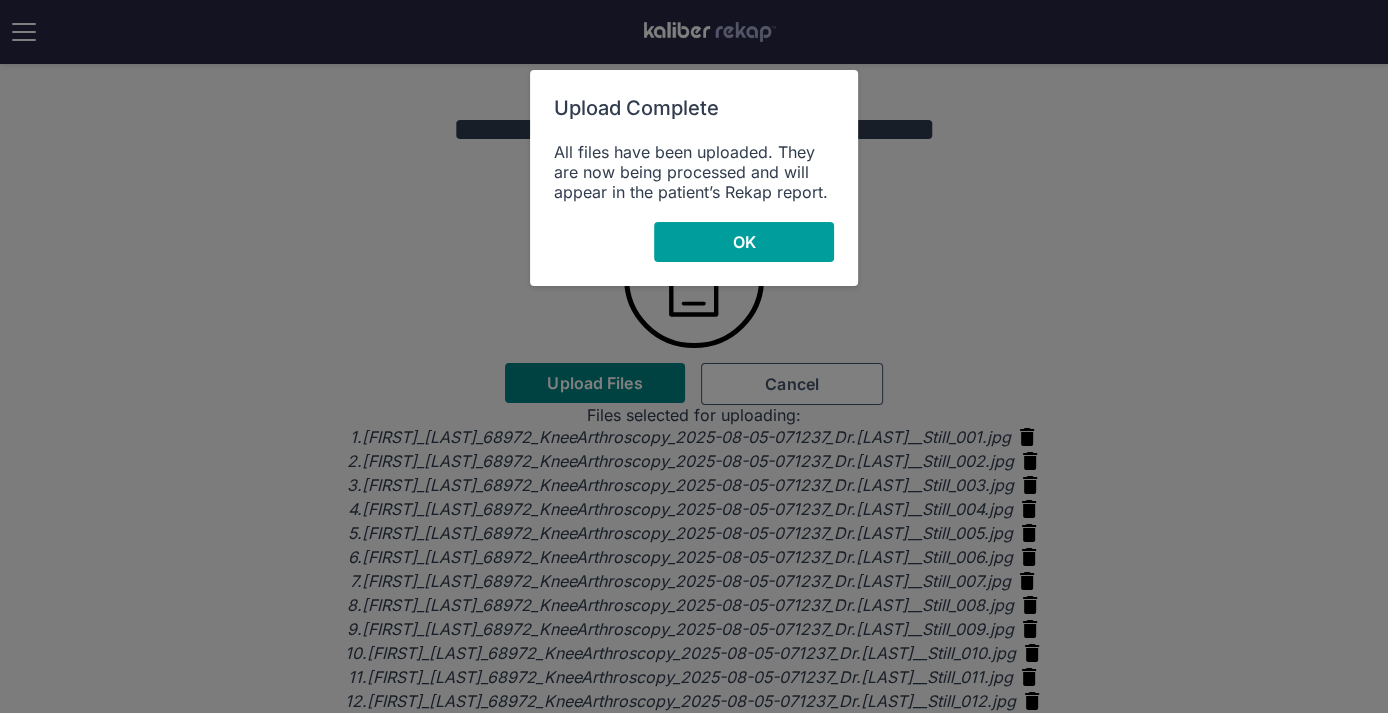 click on "OK" at bounding box center (744, 242) 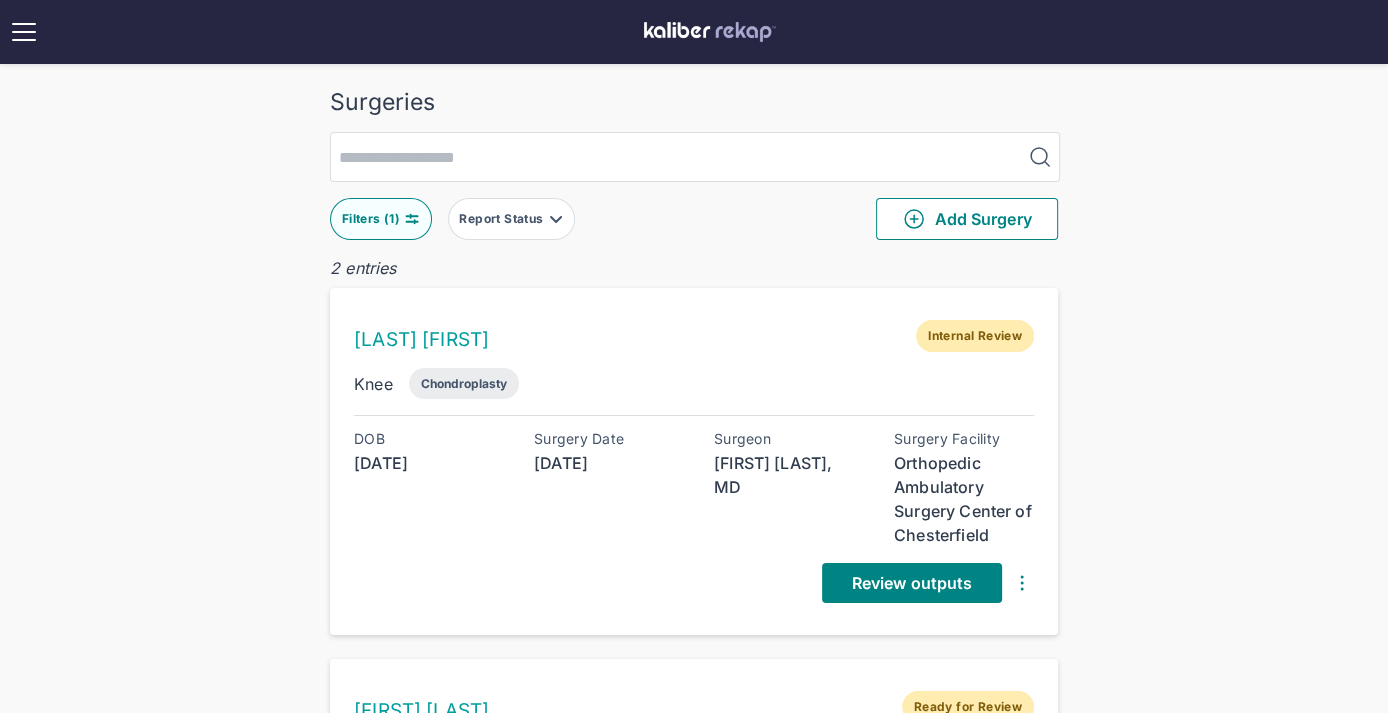 scroll, scrollTop: 258, scrollLeft: 0, axis: vertical 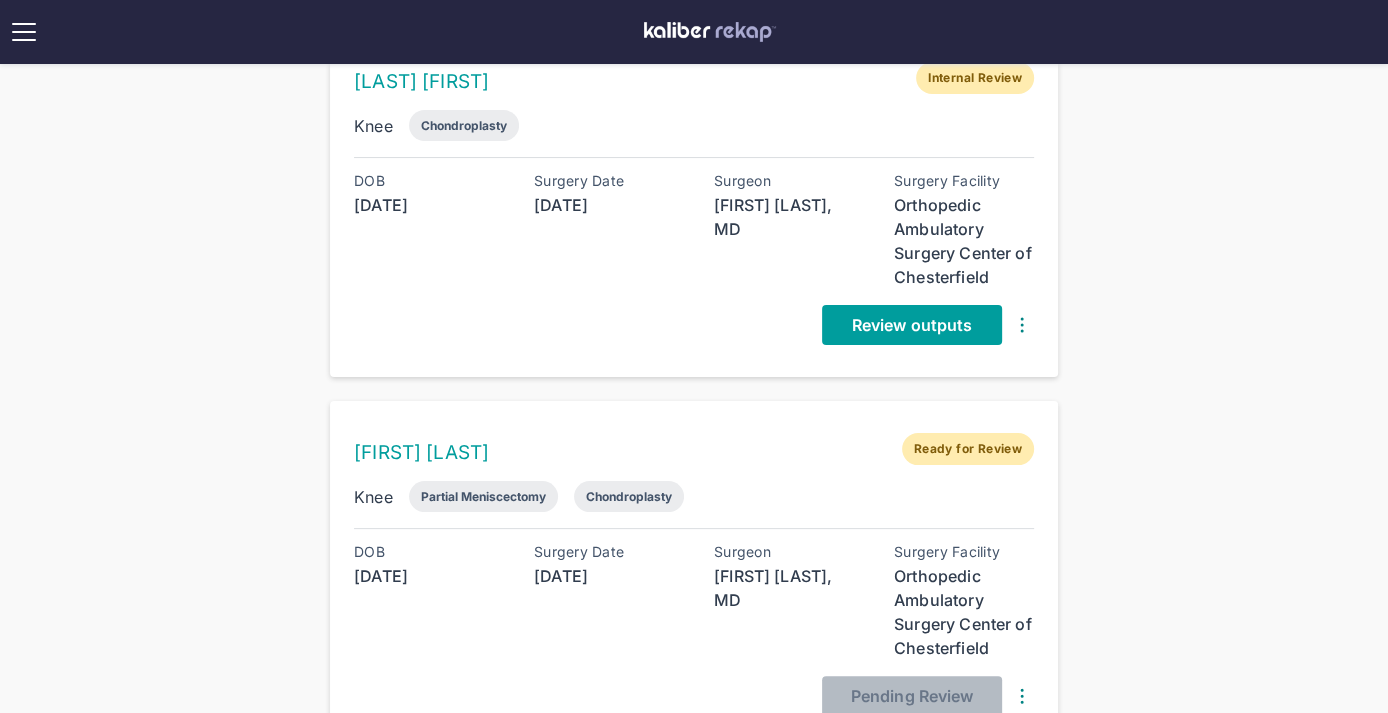 click on "Review outputs" at bounding box center [912, 325] 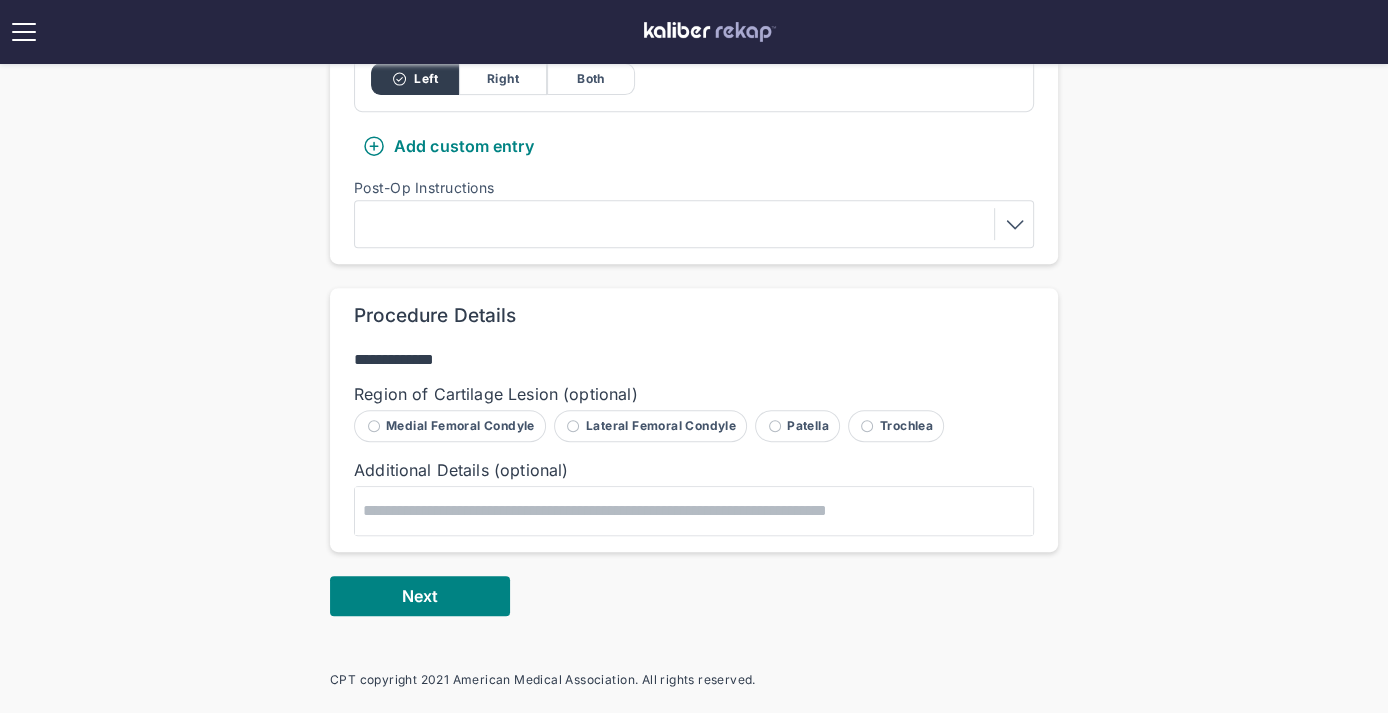 scroll, scrollTop: 812, scrollLeft: 0, axis: vertical 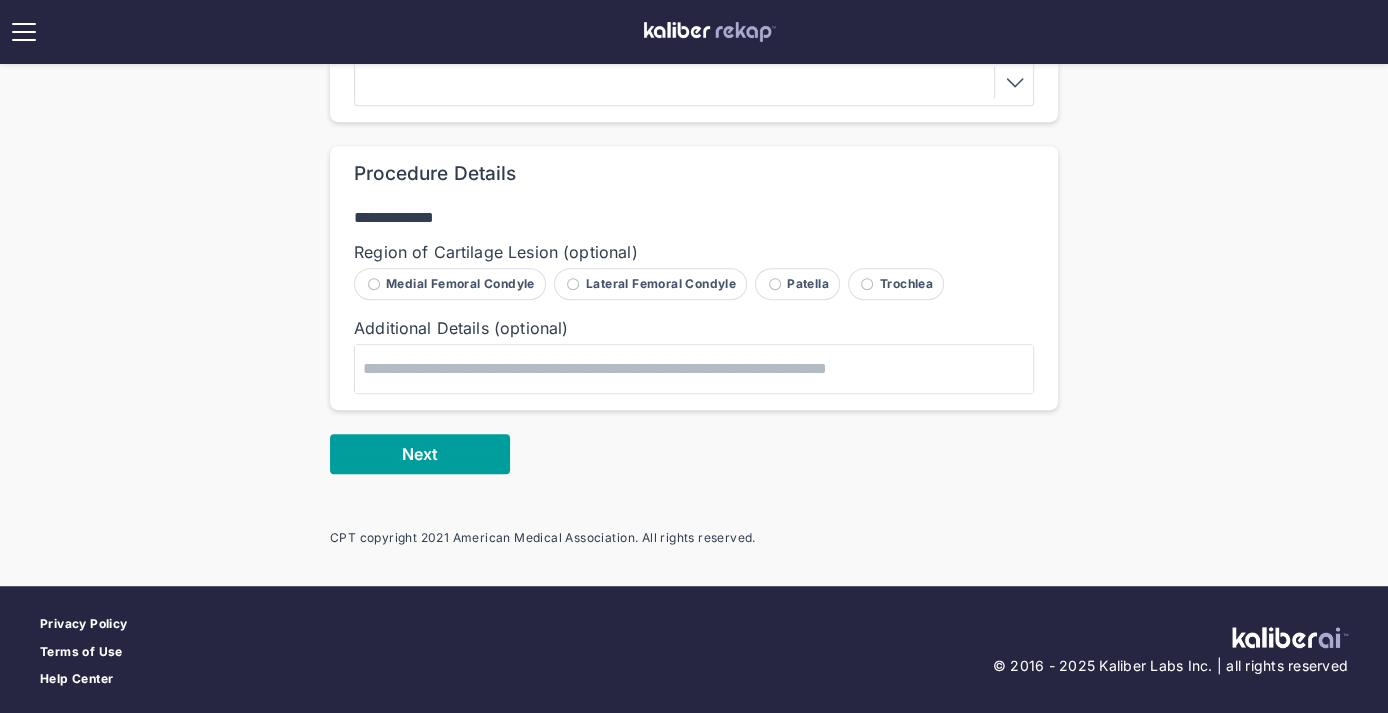 click on "Next" at bounding box center [420, 454] 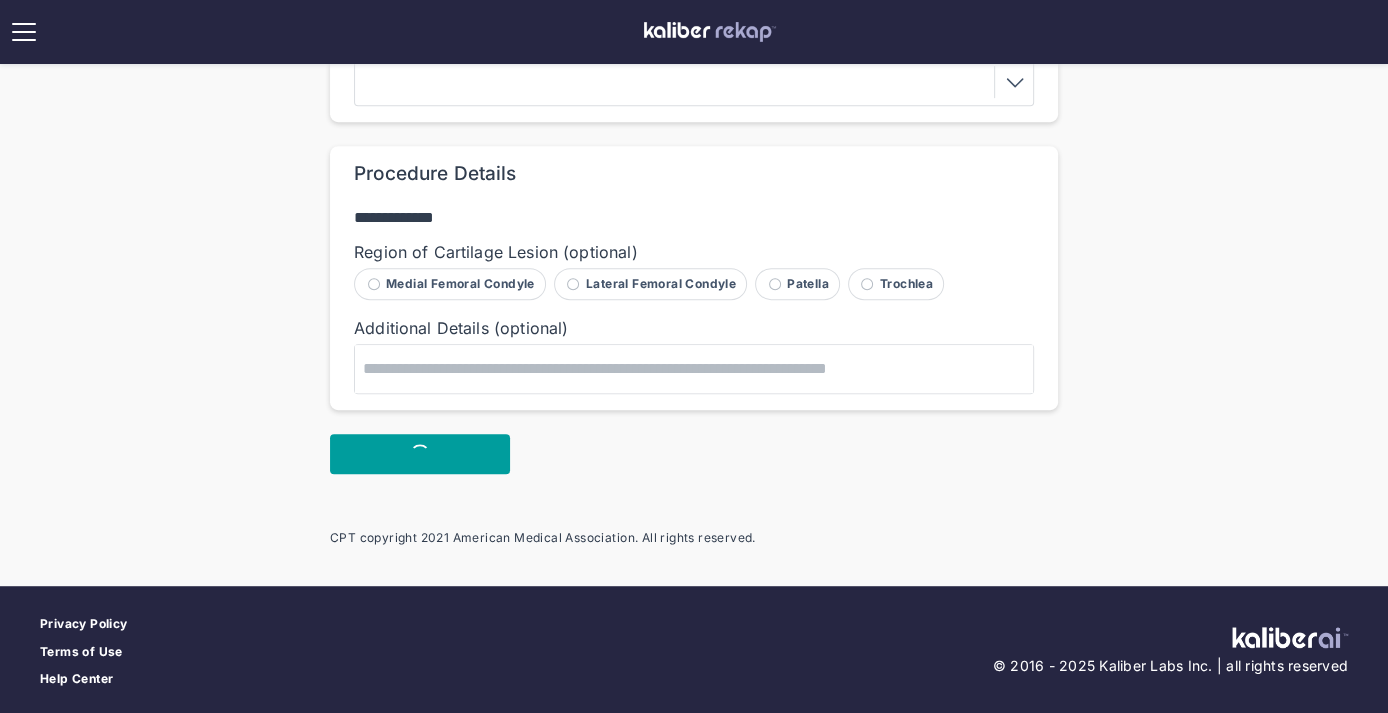 scroll, scrollTop: 0, scrollLeft: 0, axis: both 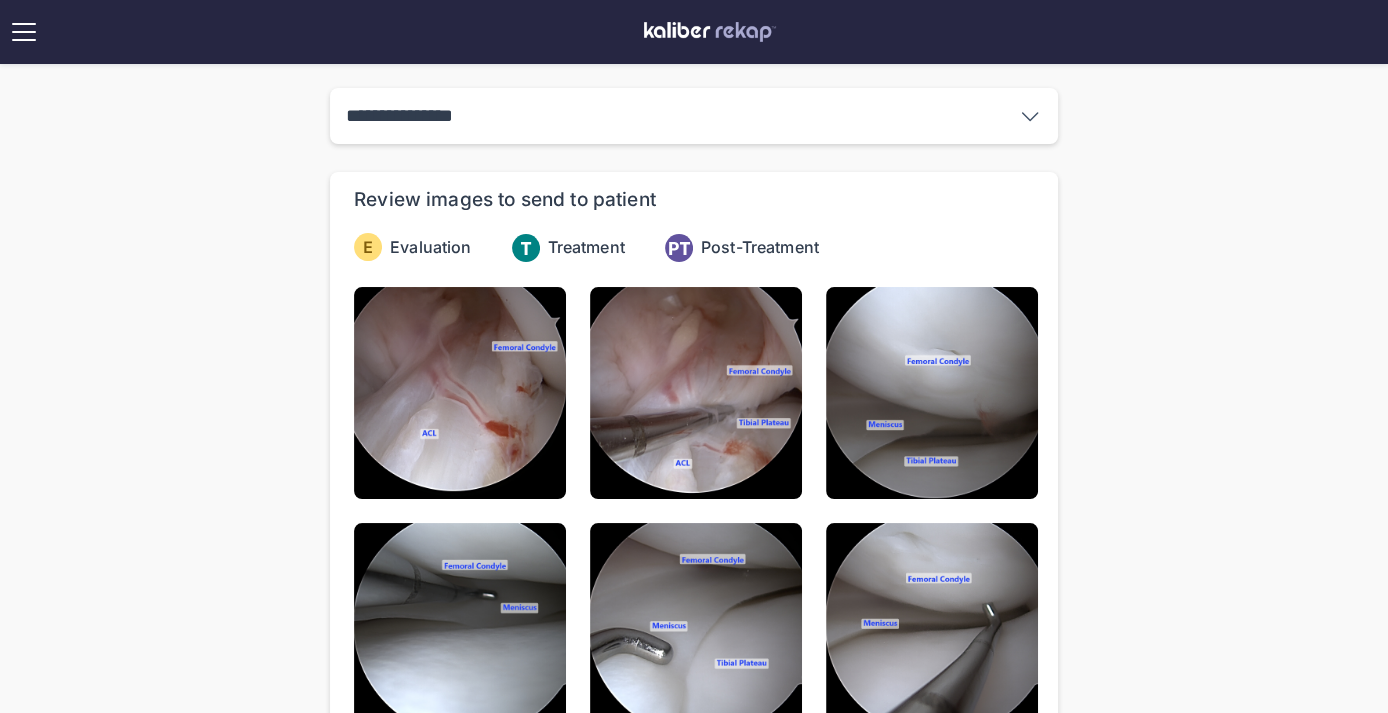 click at bounding box center (460, 393) 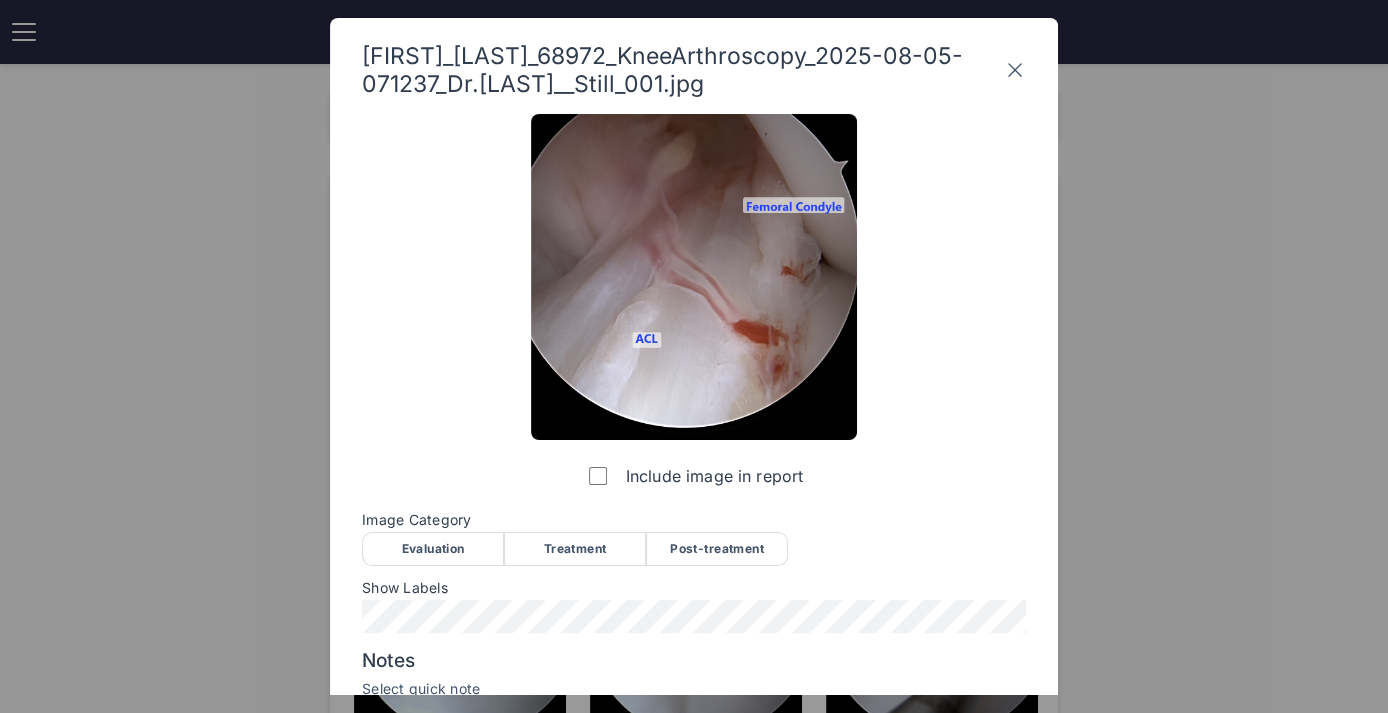 click on "Evaluation" at bounding box center [433, 549] 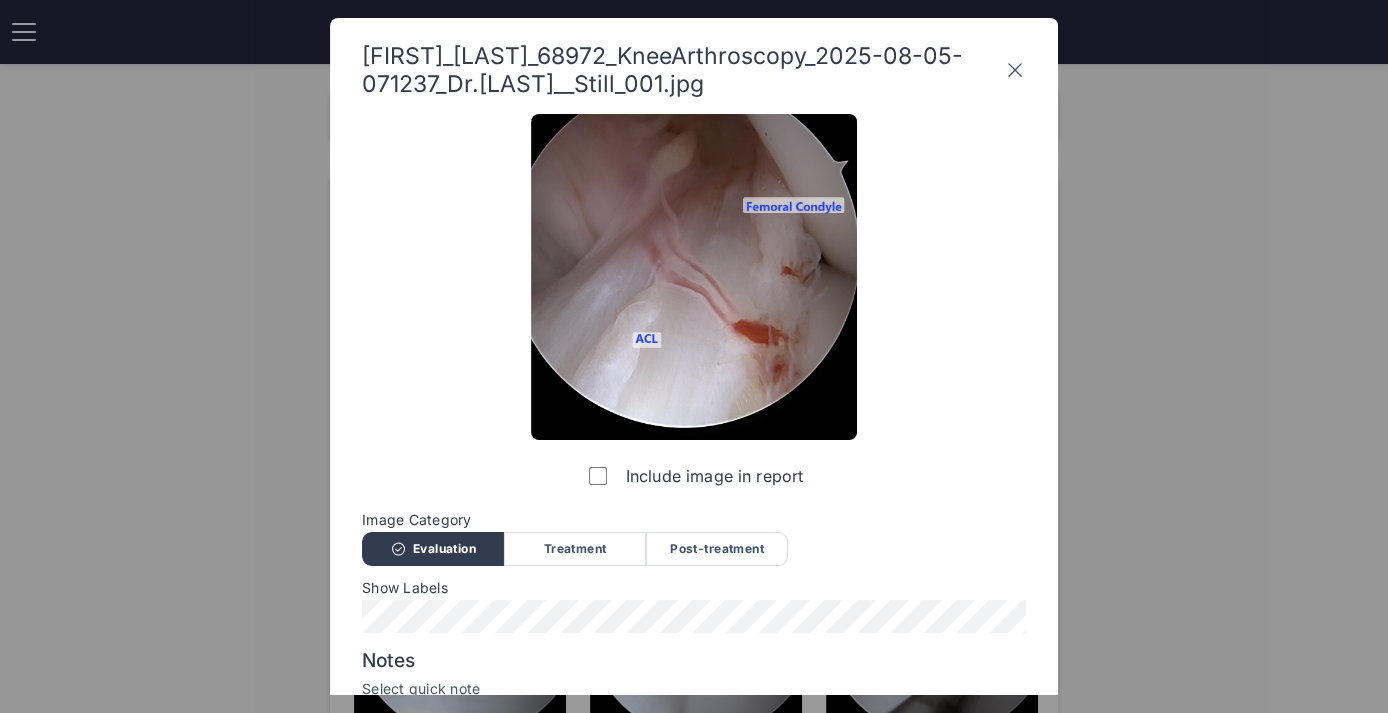 scroll, scrollTop: 213, scrollLeft: 0, axis: vertical 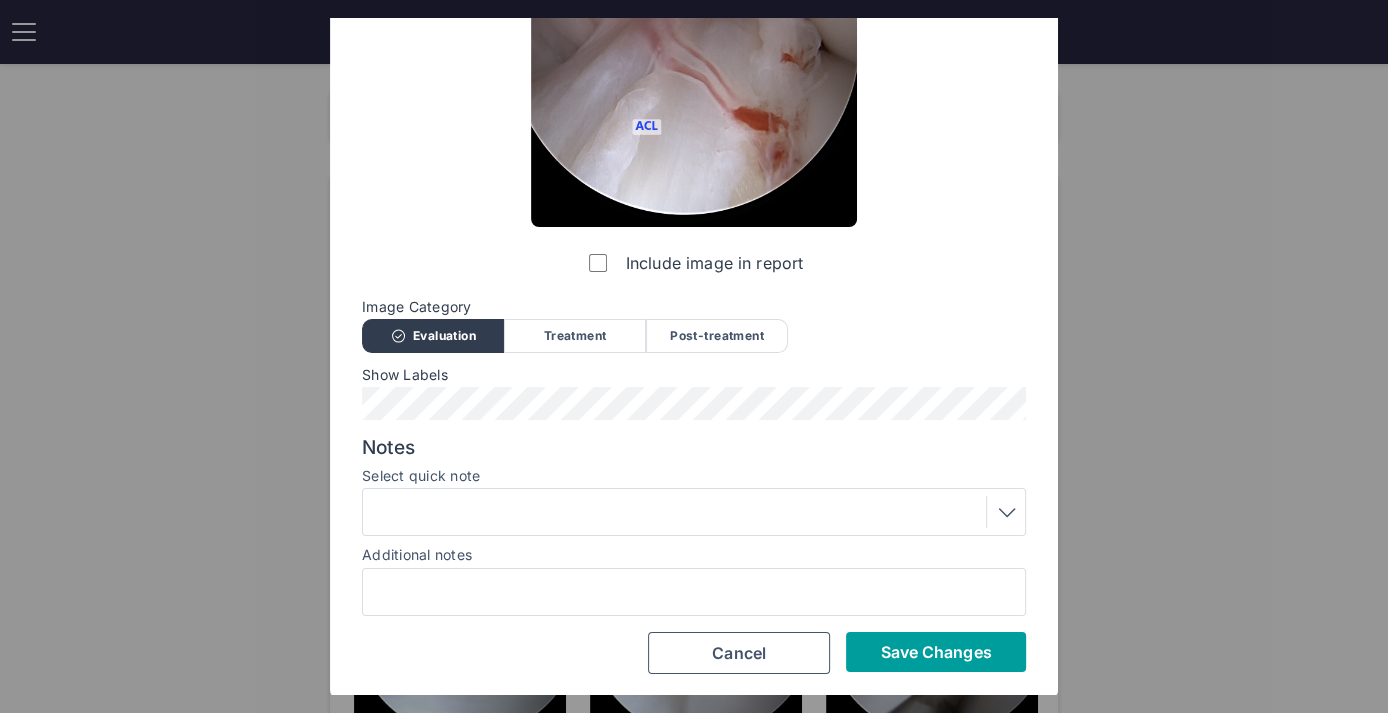 click on "Save Changes" at bounding box center [936, 652] 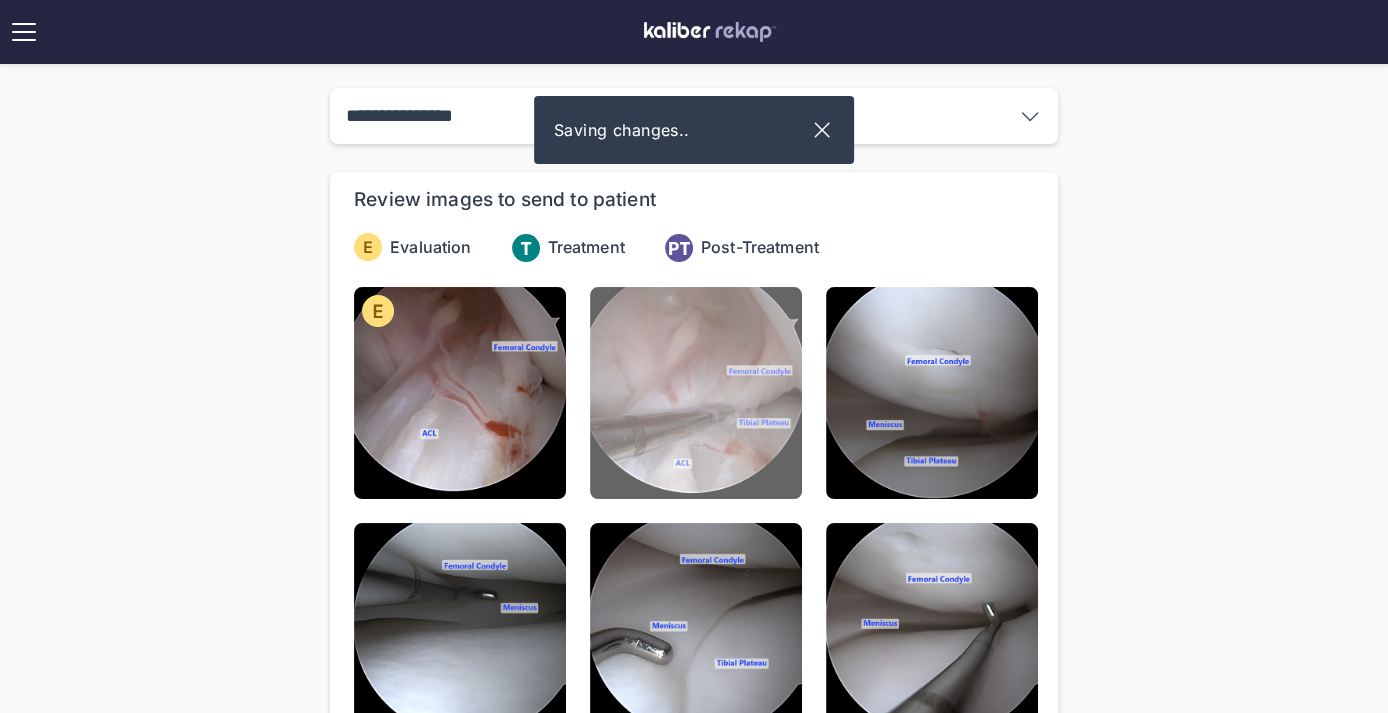 click at bounding box center [696, 393] 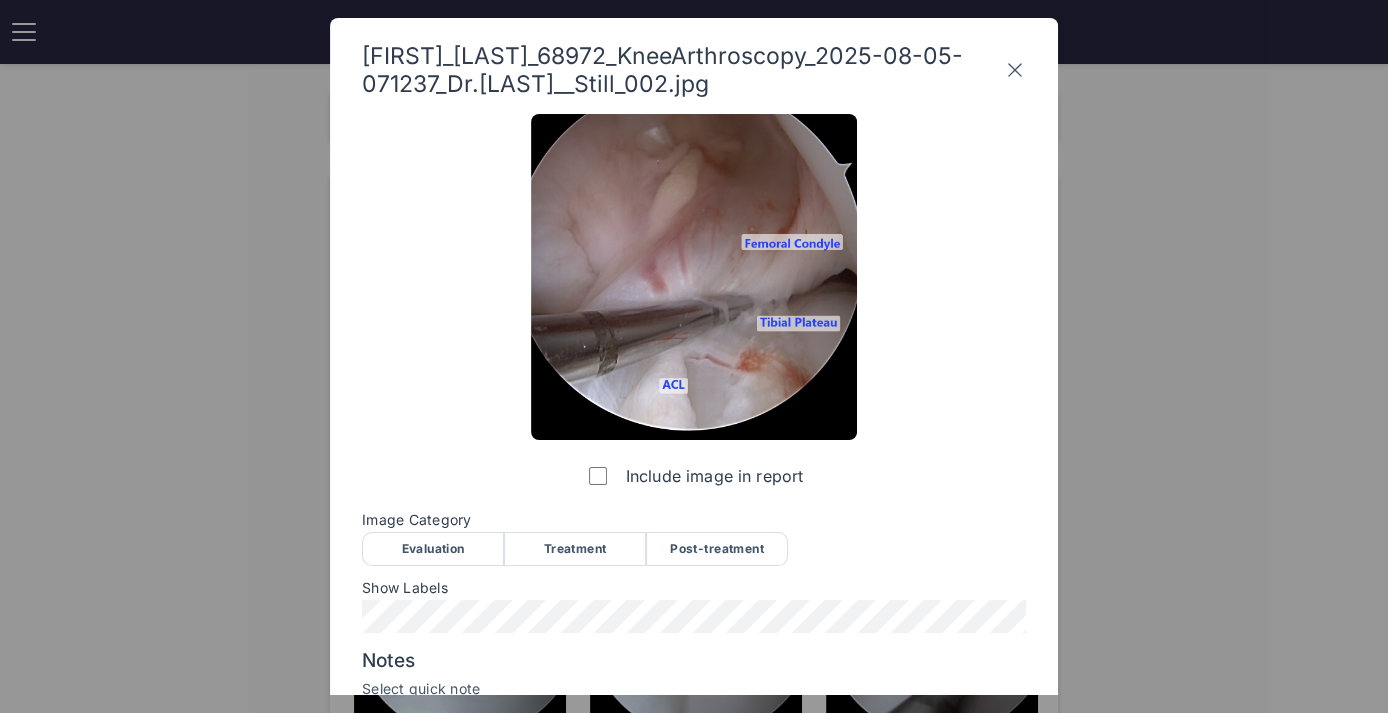 click on "Evaluation" at bounding box center (433, 549) 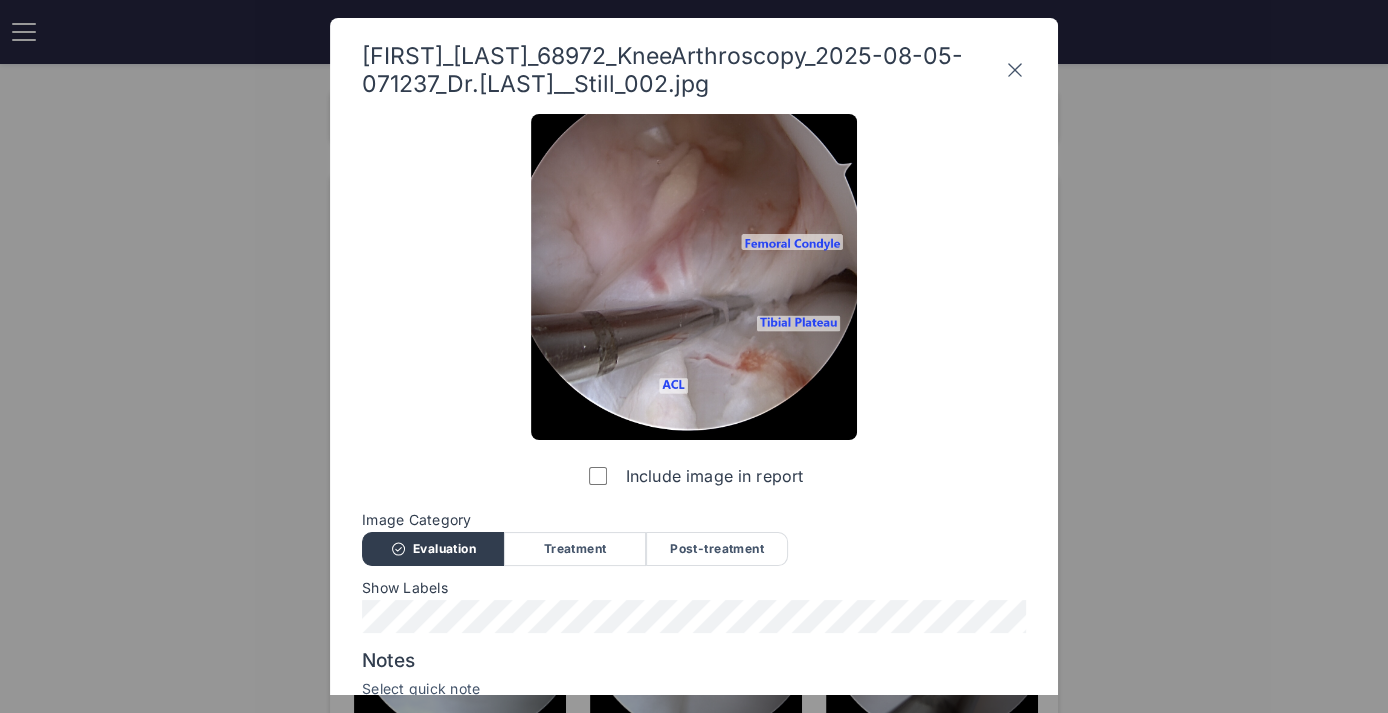 scroll, scrollTop: 213, scrollLeft: 0, axis: vertical 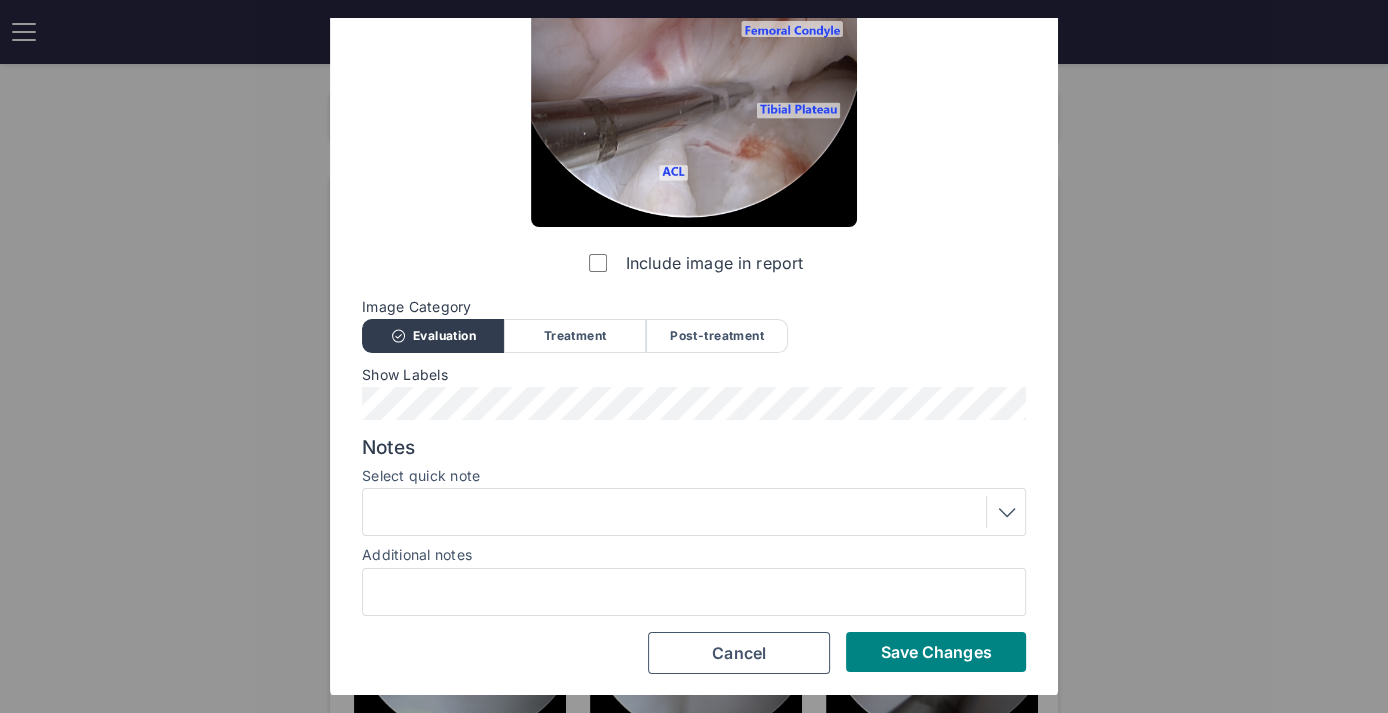 click at bounding box center [694, 512] 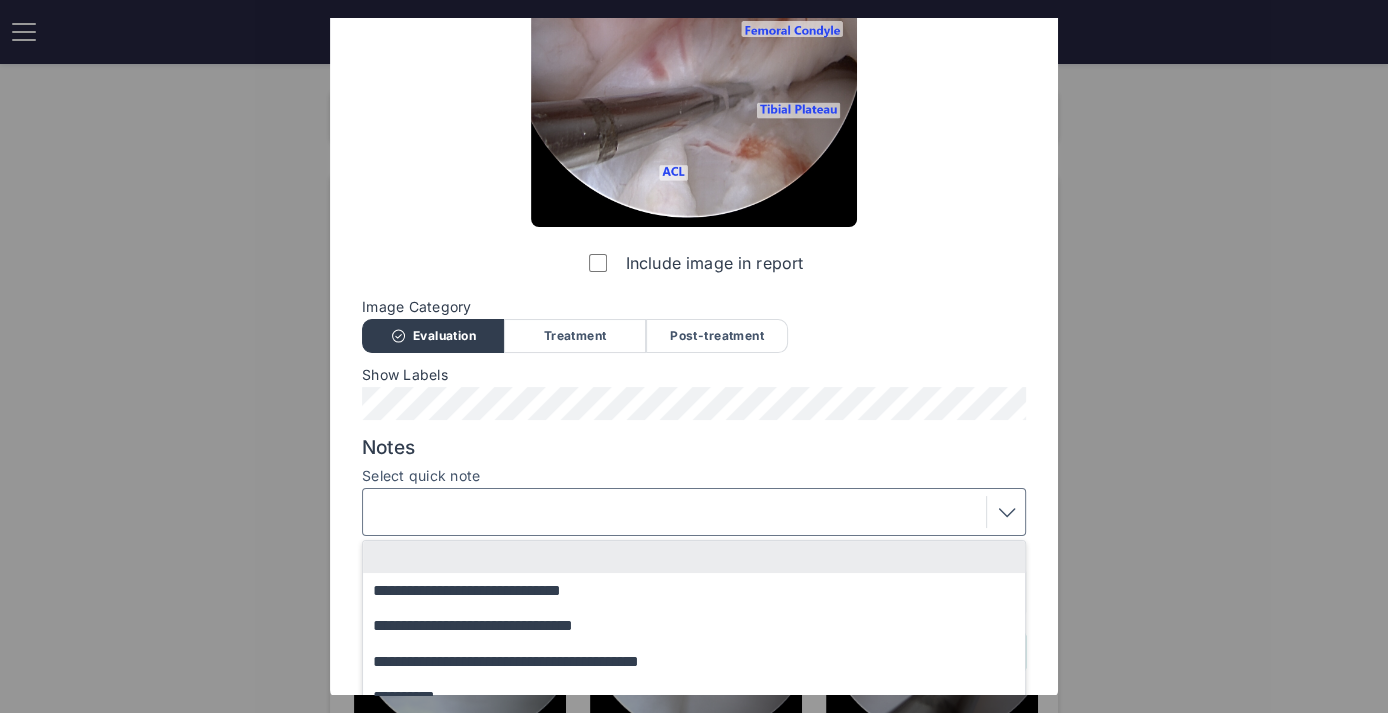 scroll, scrollTop: 338, scrollLeft: 0, axis: vertical 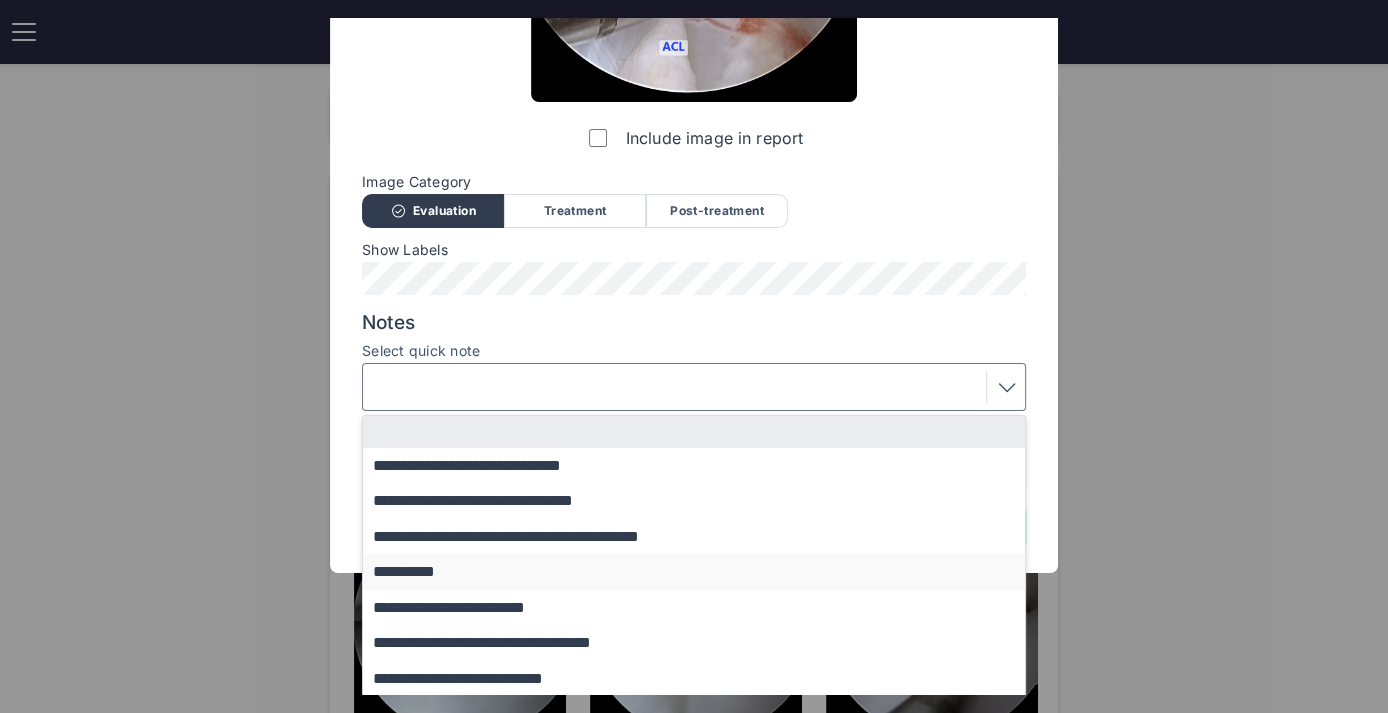 click on "**********" at bounding box center (703, 571) 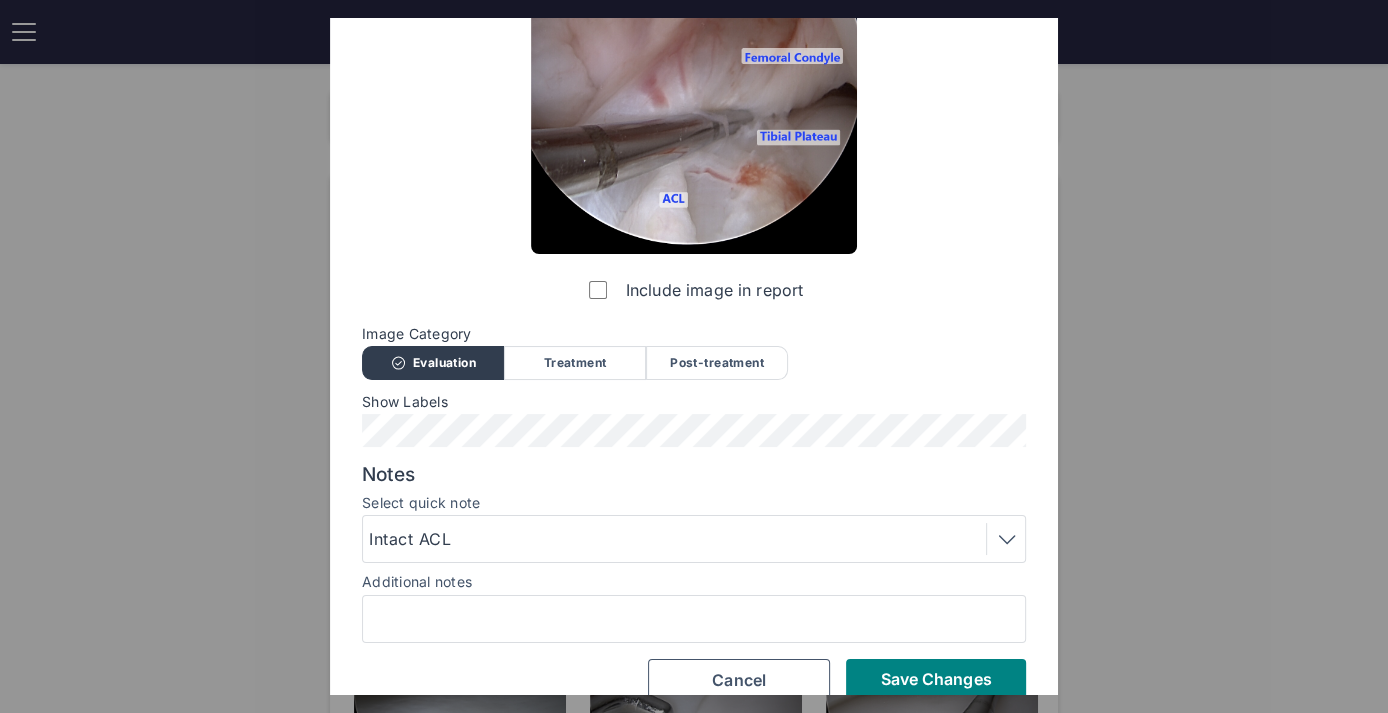 scroll, scrollTop: 213, scrollLeft: 0, axis: vertical 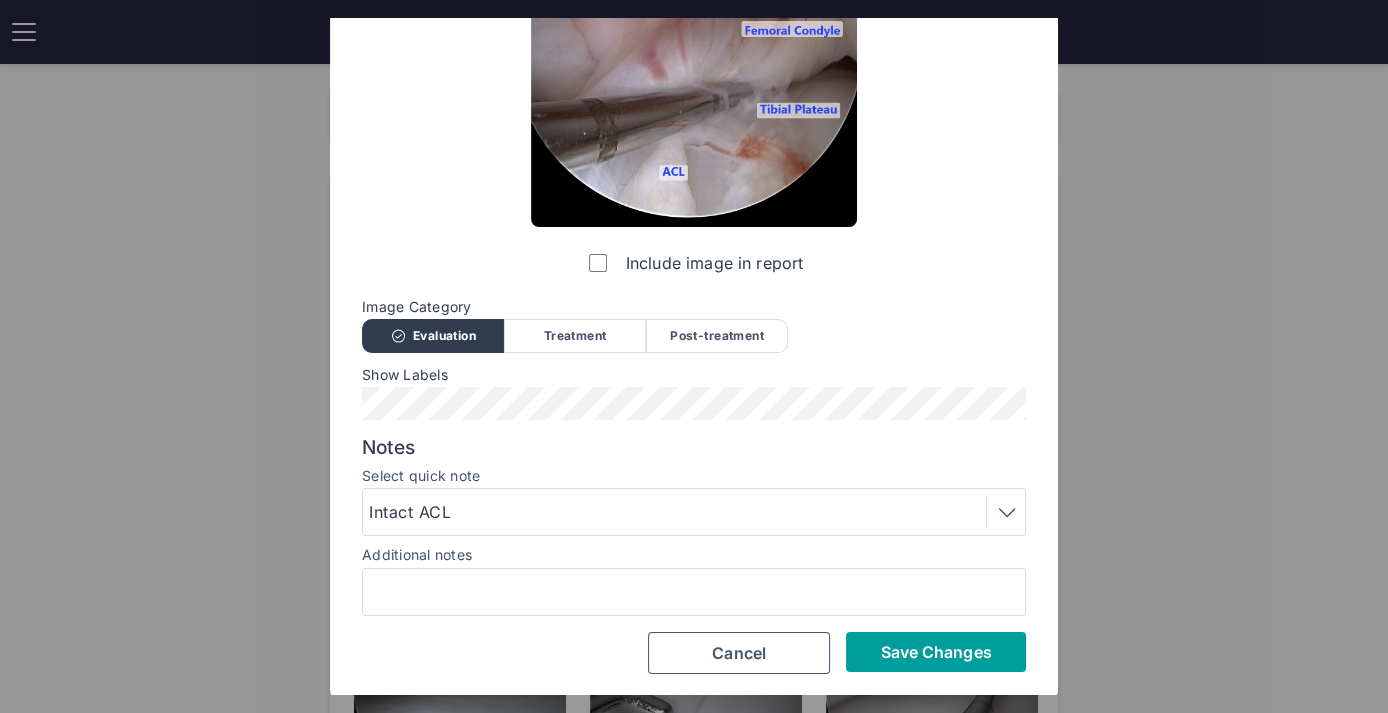click on "Save Changes" at bounding box center [936, 652] 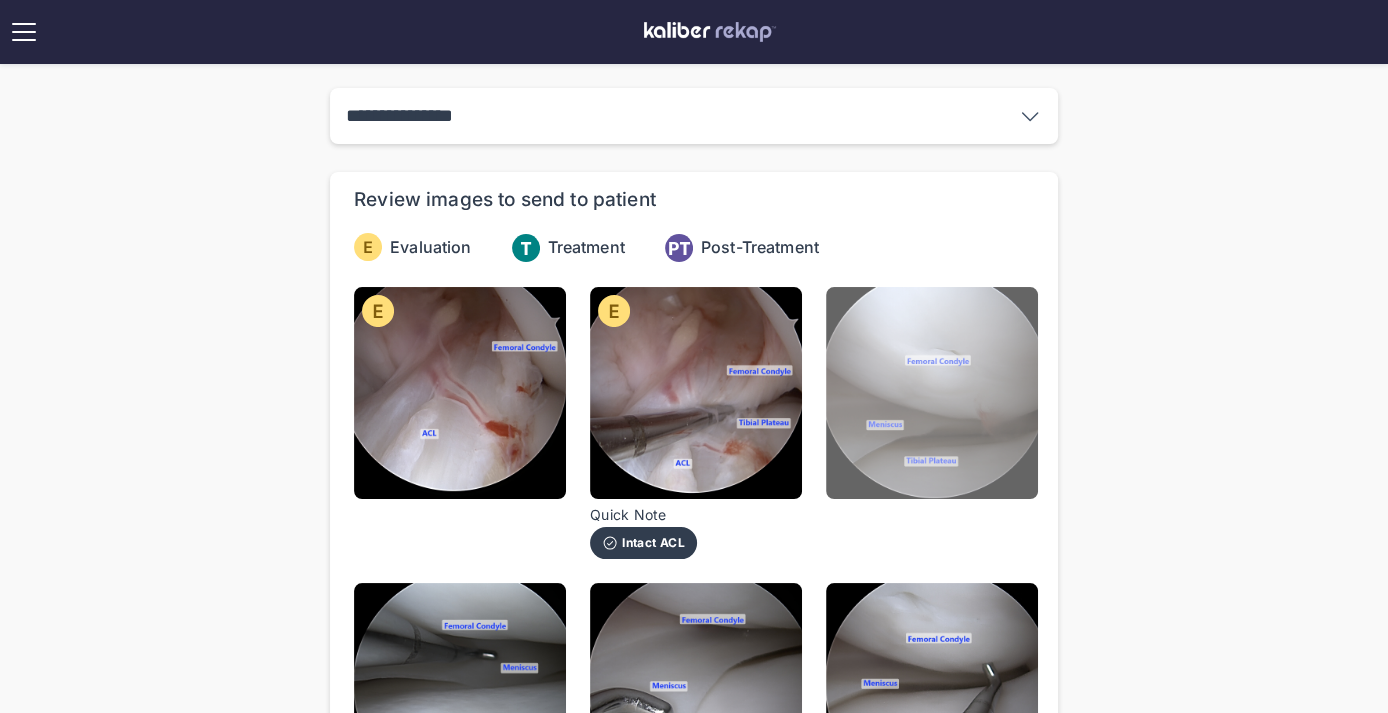 click at bounding box center (932, 393) 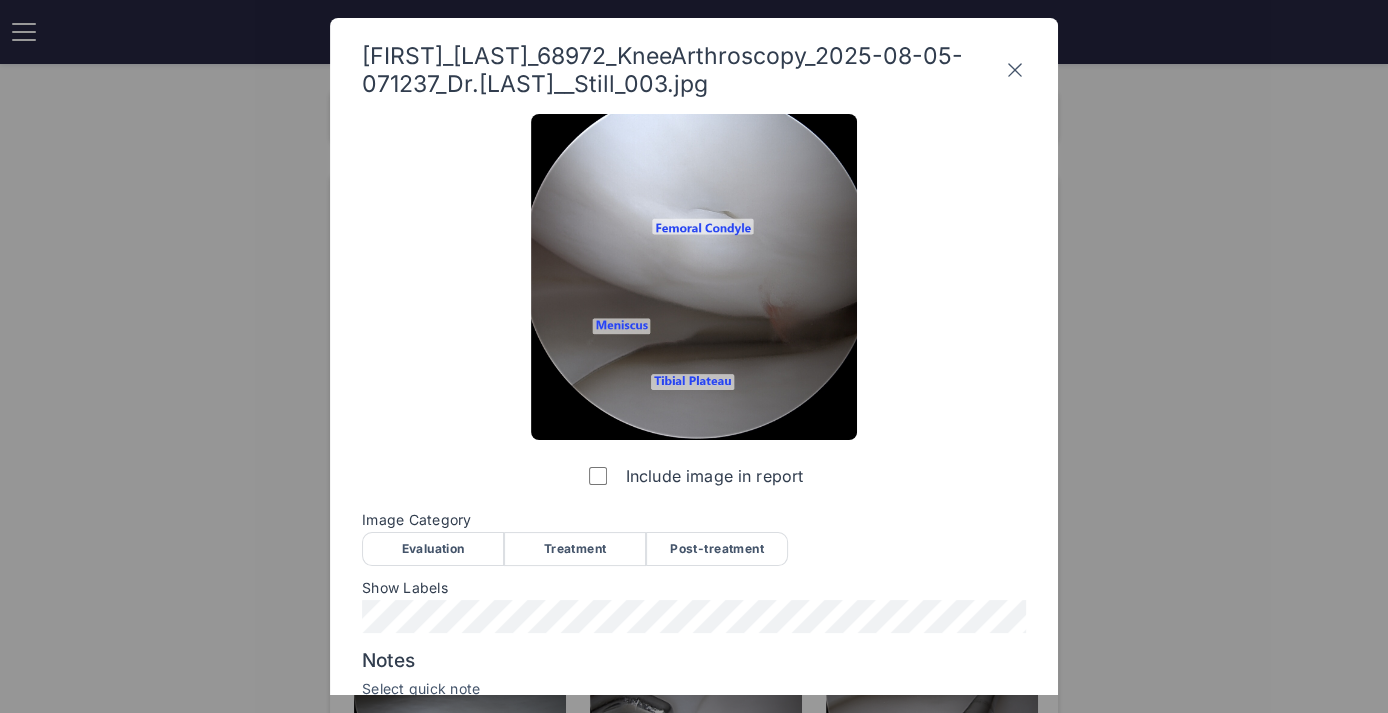 click on "Evaluation" at bounding box center (433, 549) 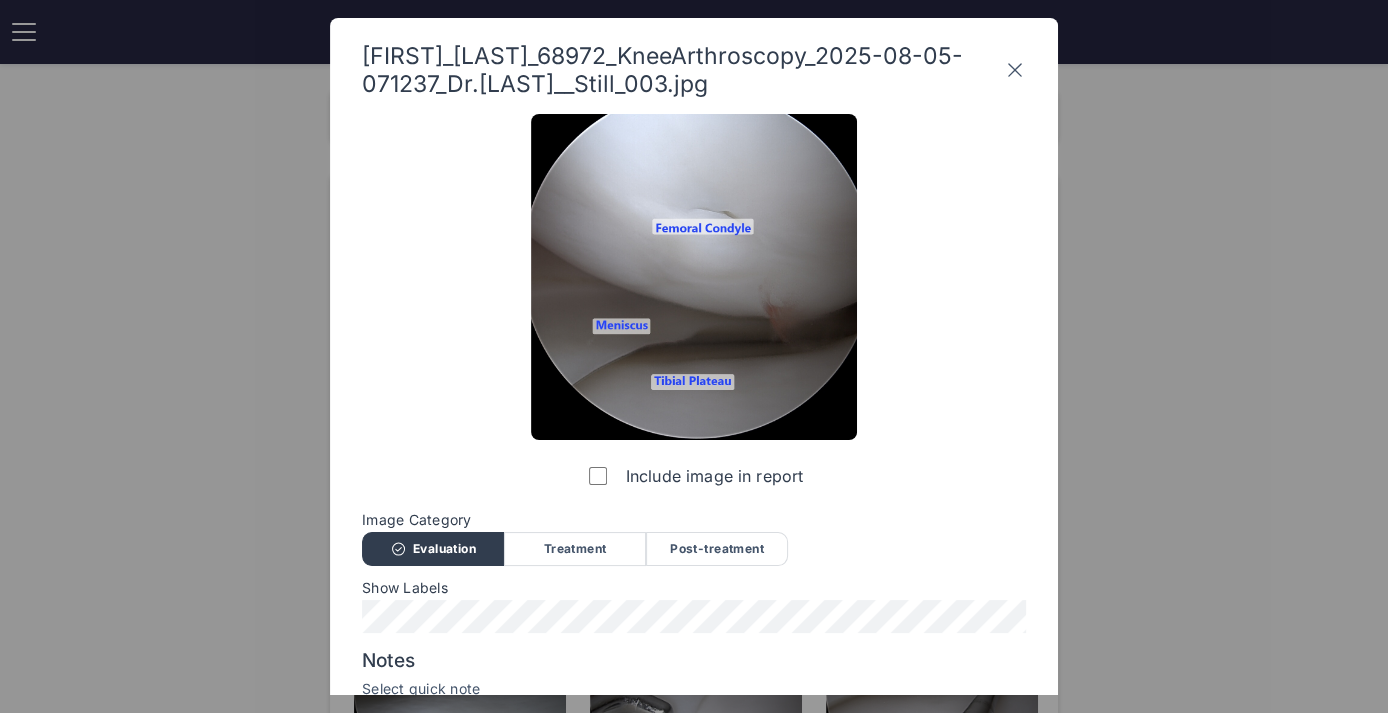 scroll, scrollTop: 213, scrollLeft: 0, axis: vertical 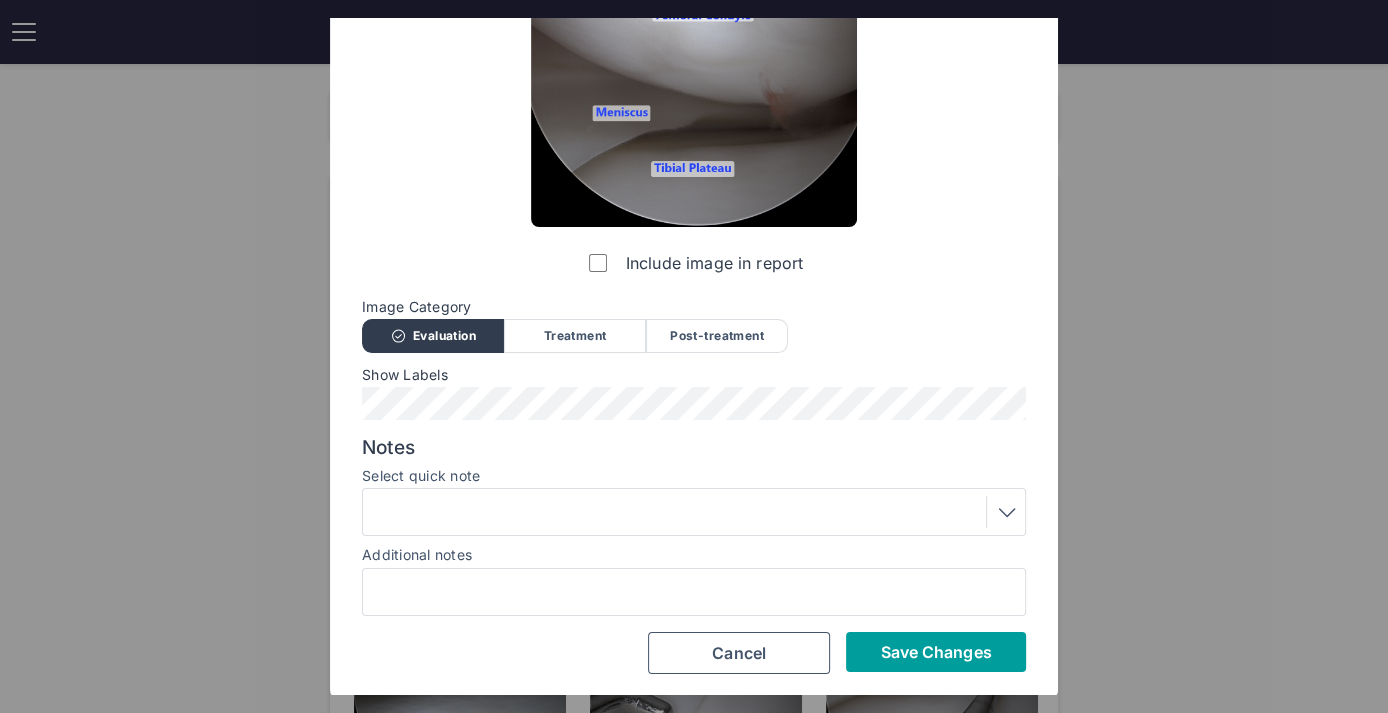 click on "Save Changes" at bounding box center [935, 652] 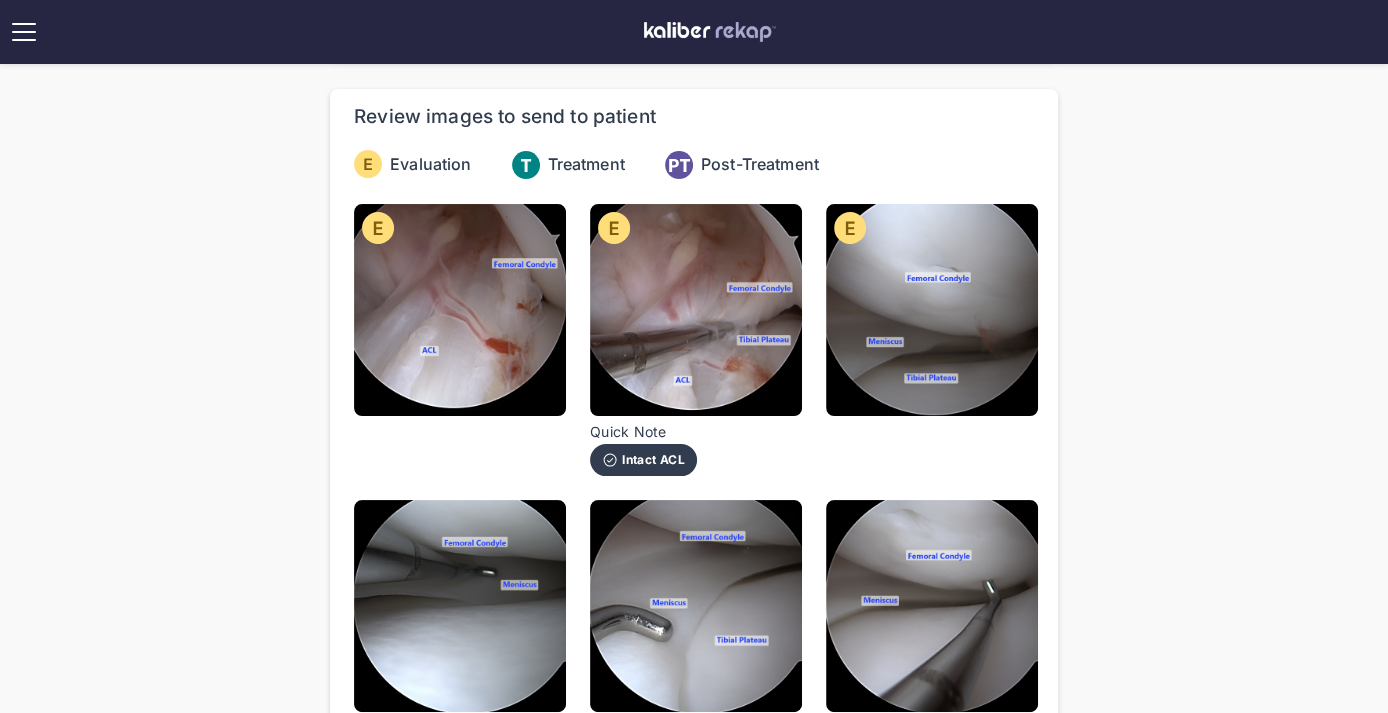 scroll, scrollTop: 187, scrollLeft: 0, axis: vertical 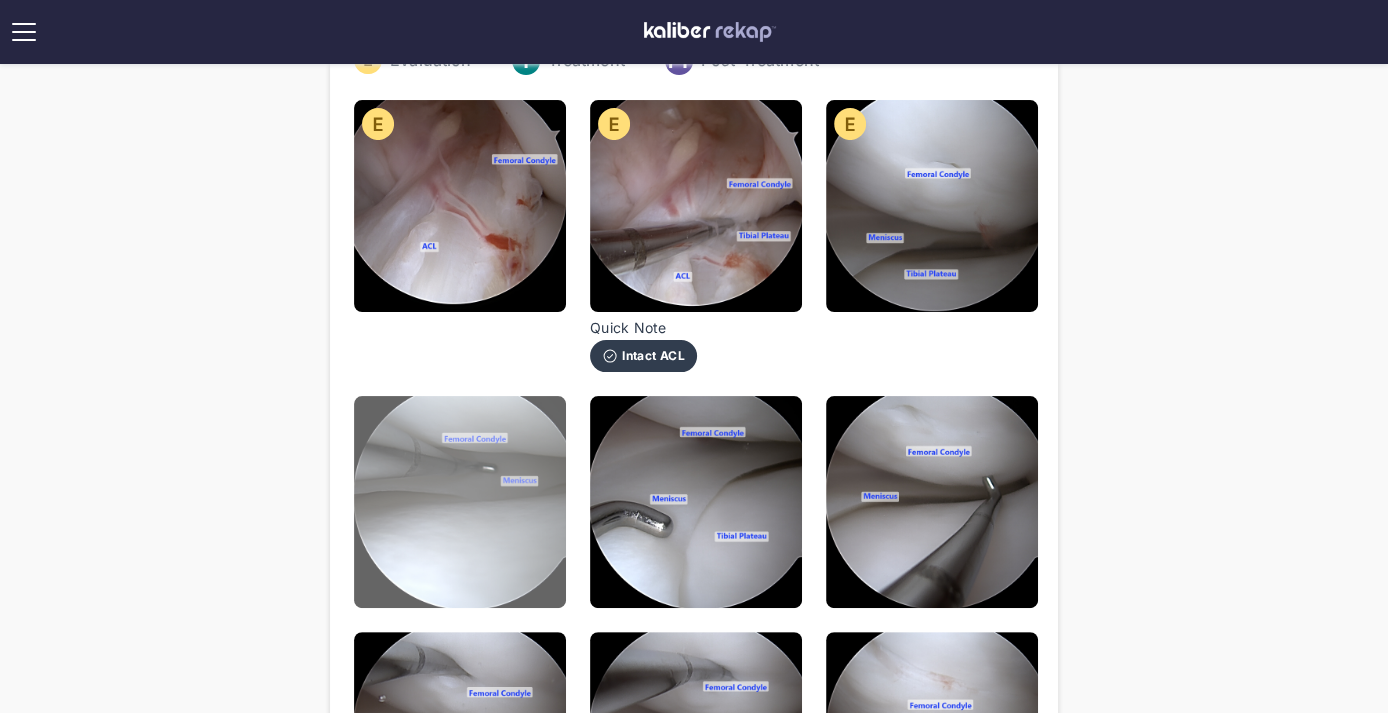 click at bounding box center [460, 502] 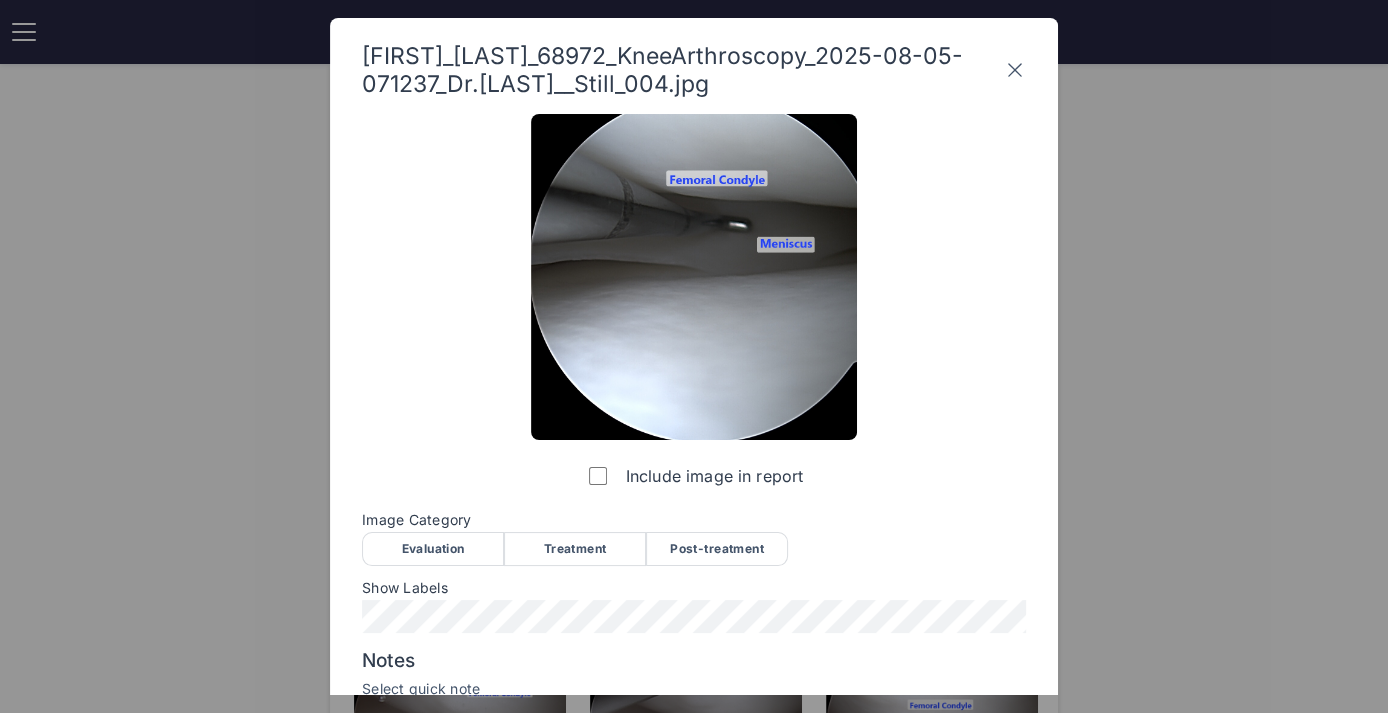 click on "Evaluation" at bounding box center [433, 549] 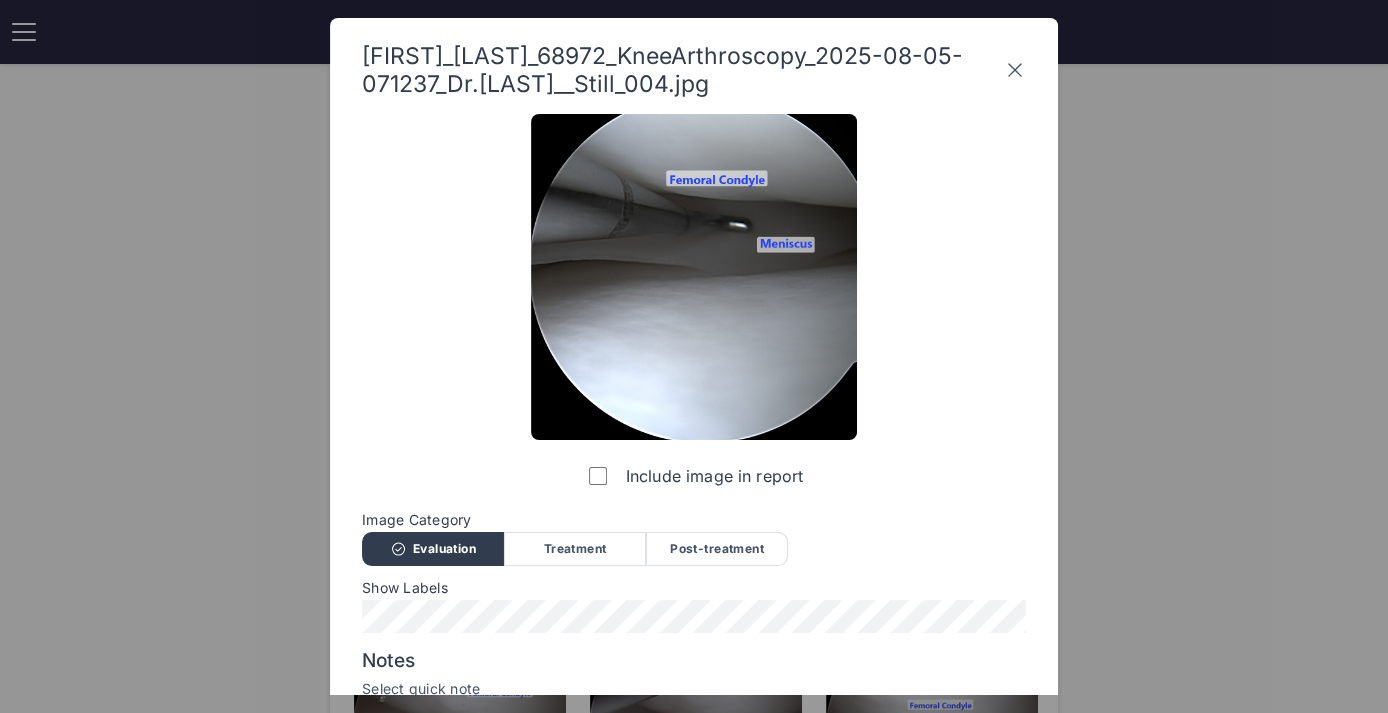 scroll, scrollTop: 213, scrollLeft: 0, axis: vertical 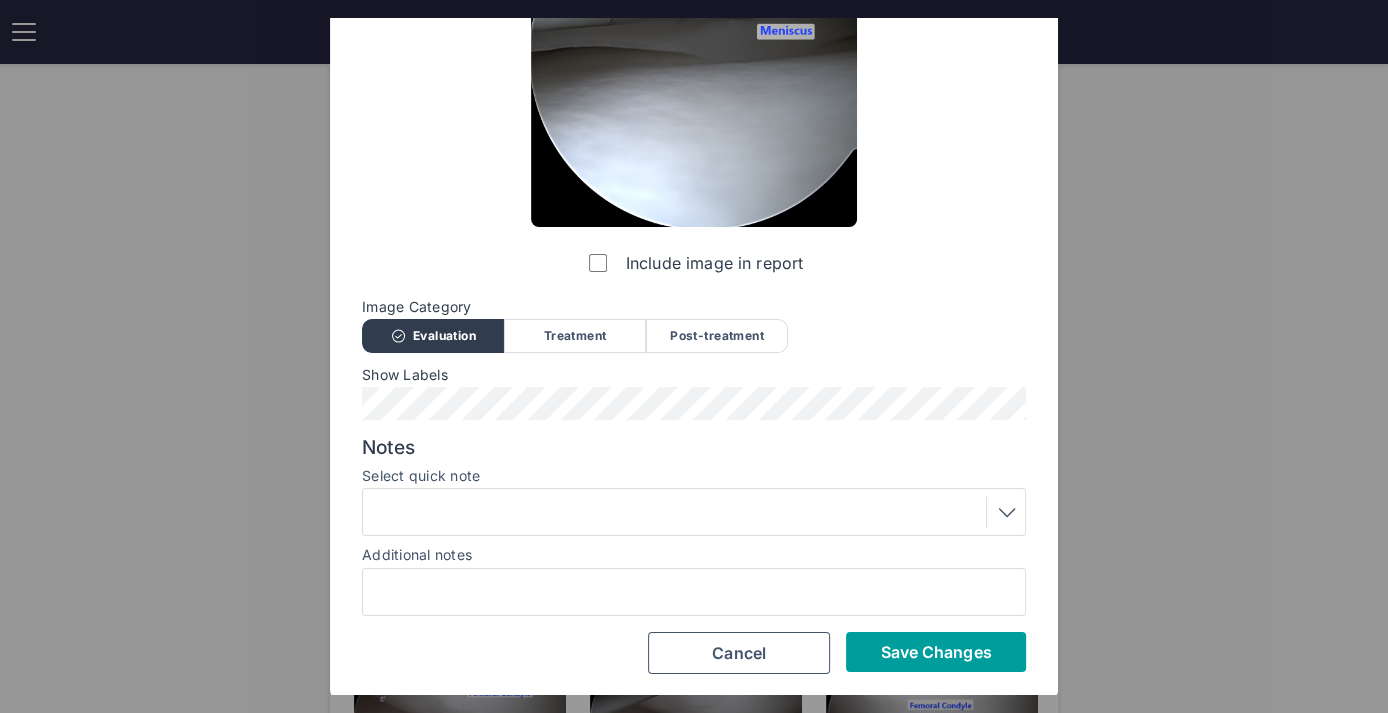 click on "Save Changes" at bounding box center (936, 652) 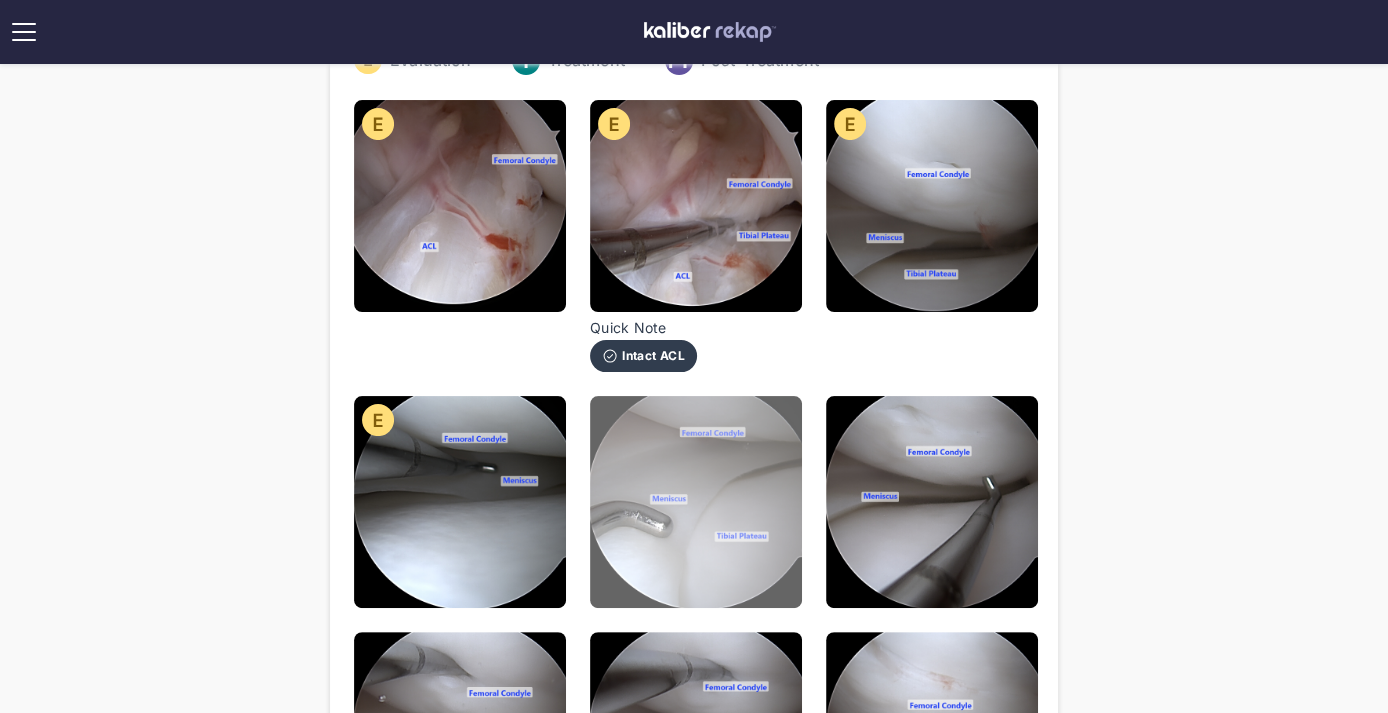 click at bounding box center [696, 502] 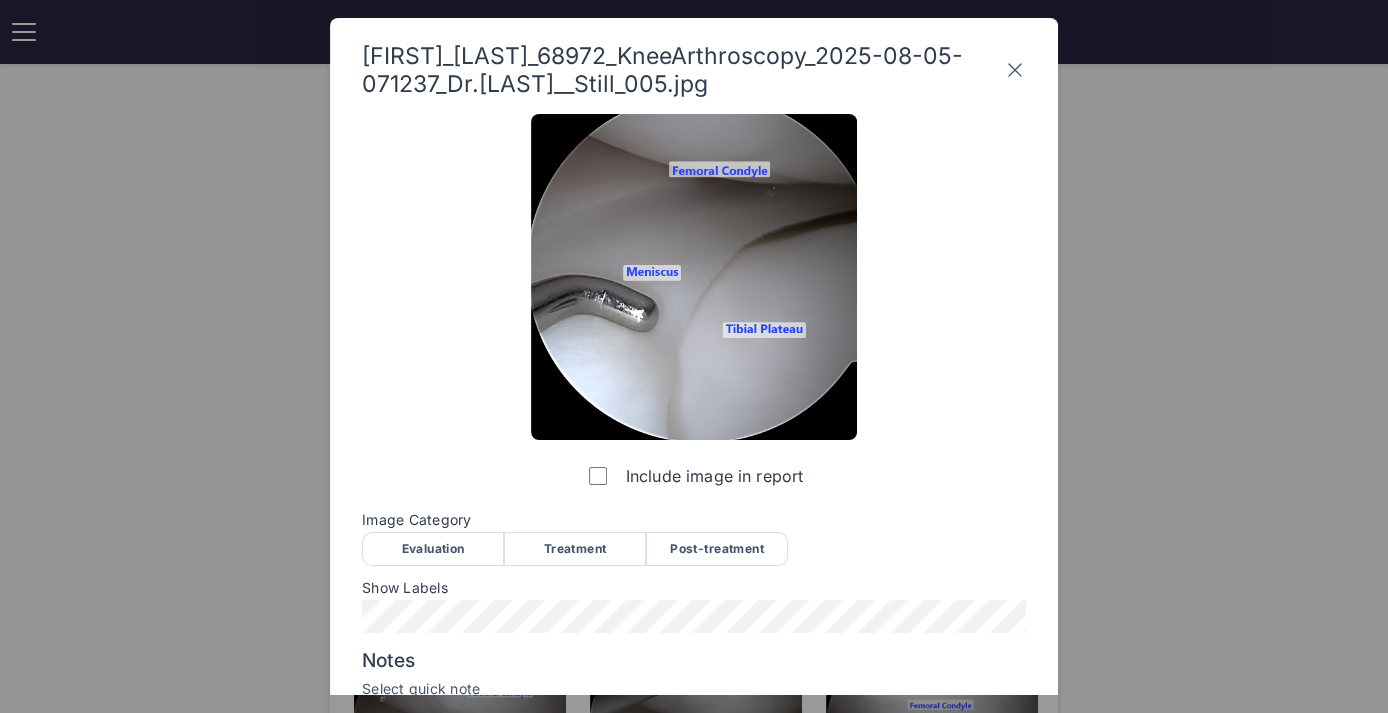 click on "Evaluation" at bounding box center (433, 549) 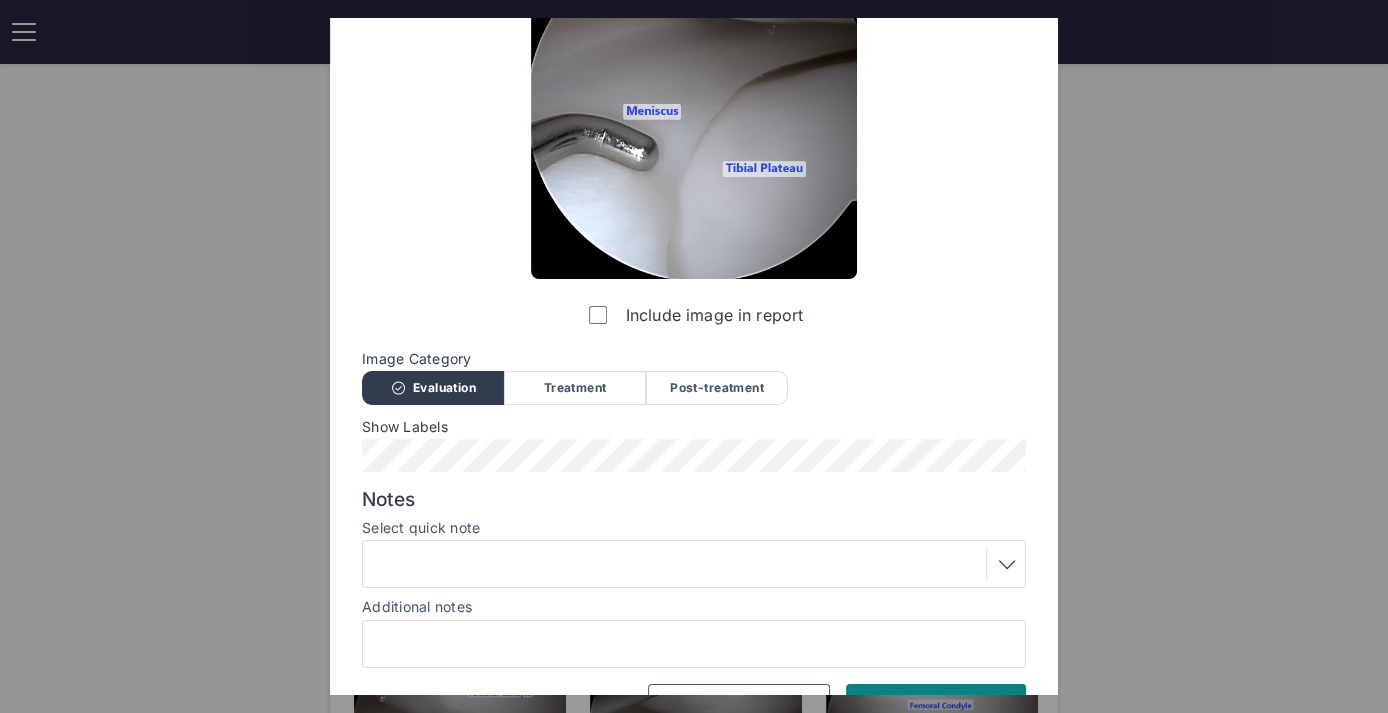 scroll, scrollTop: 176, scrollLeft: 0, axis: vertical 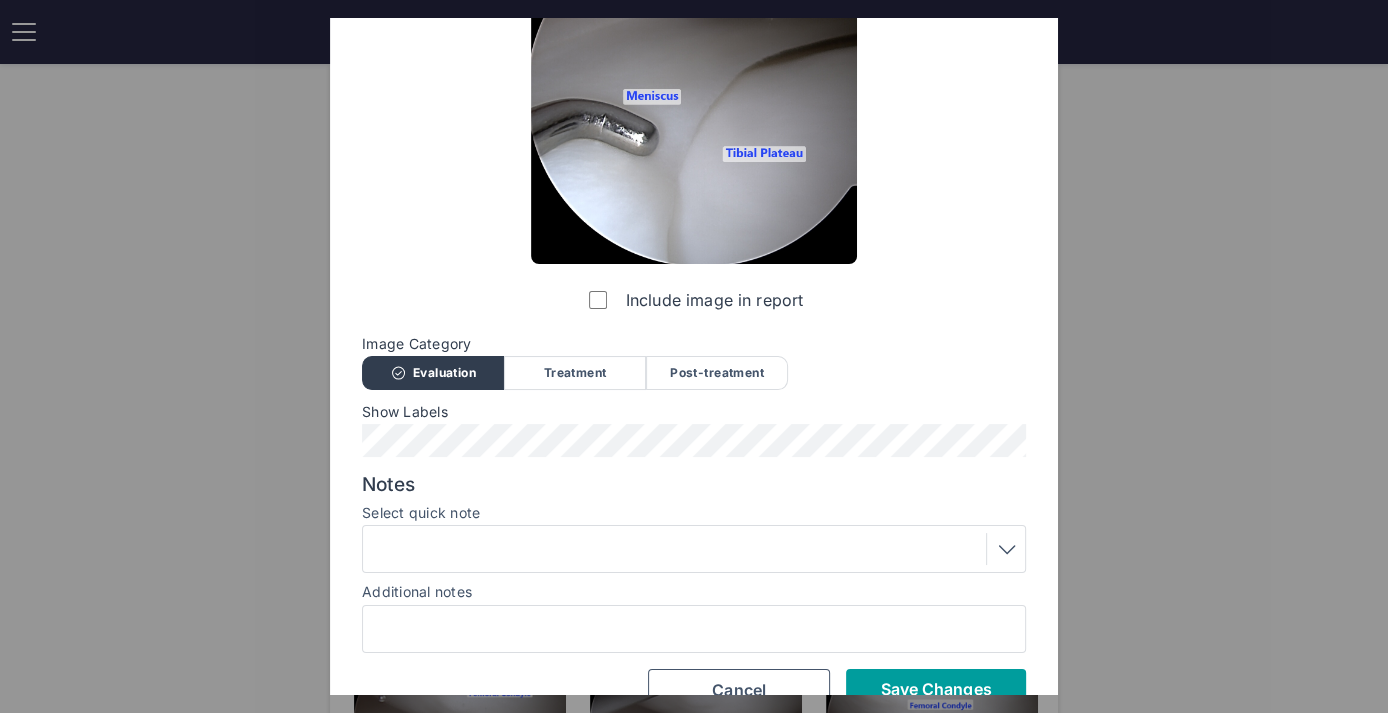 click on "Save Changes" at bounding box center [936, 689] 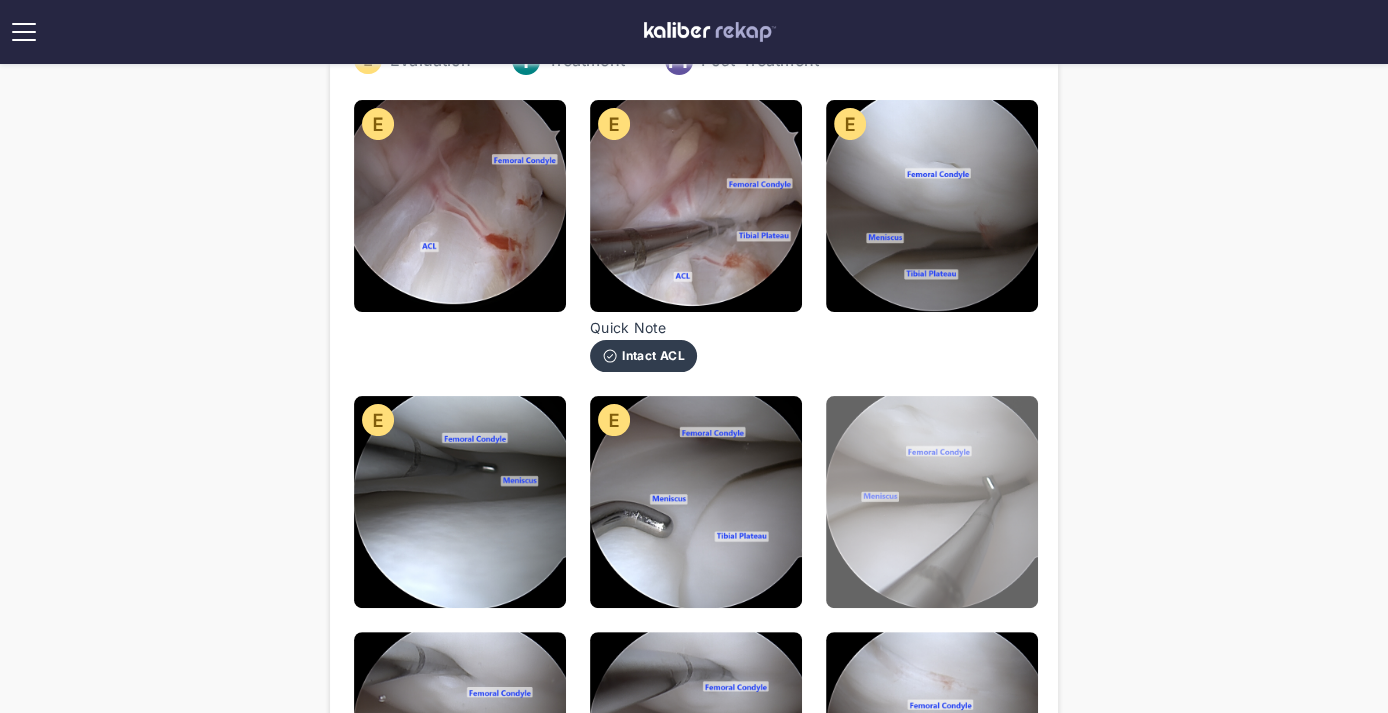 click at bounding box center (932, 502) 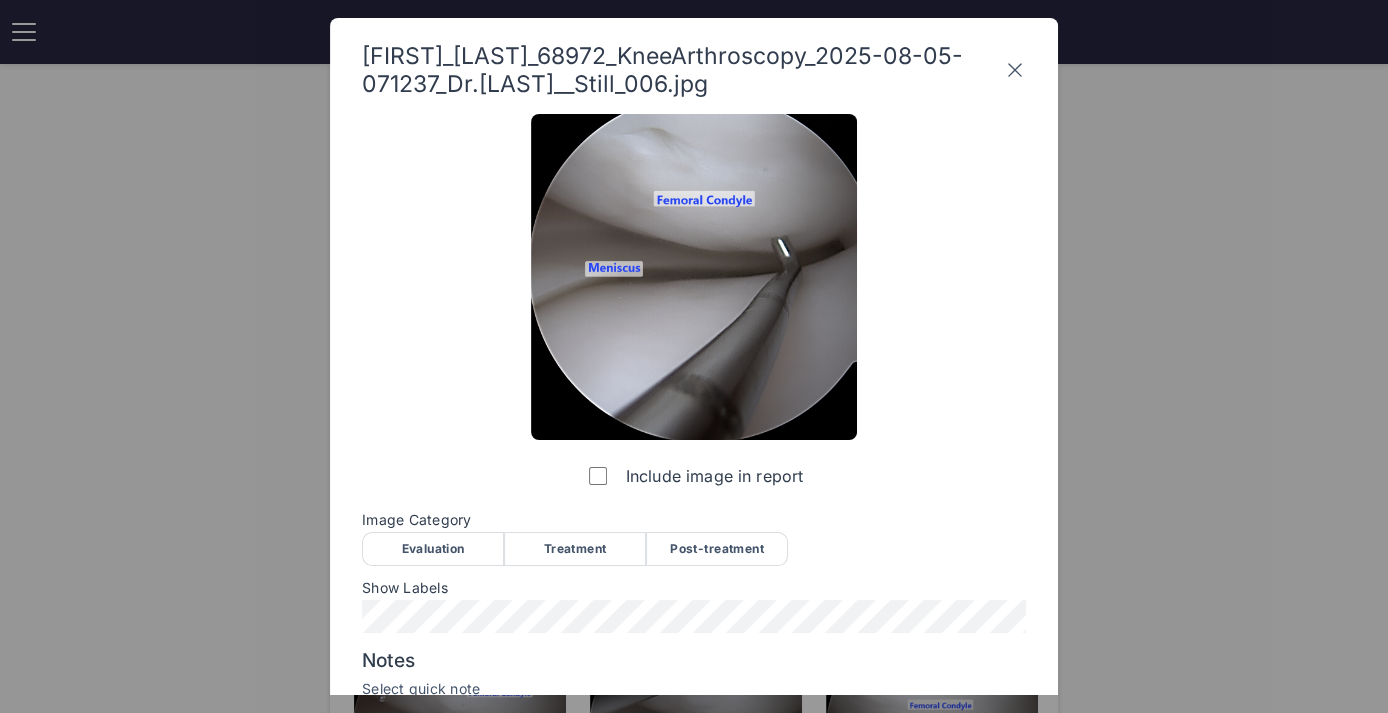 click on "Evaluation" at bounding box center [433, 549] 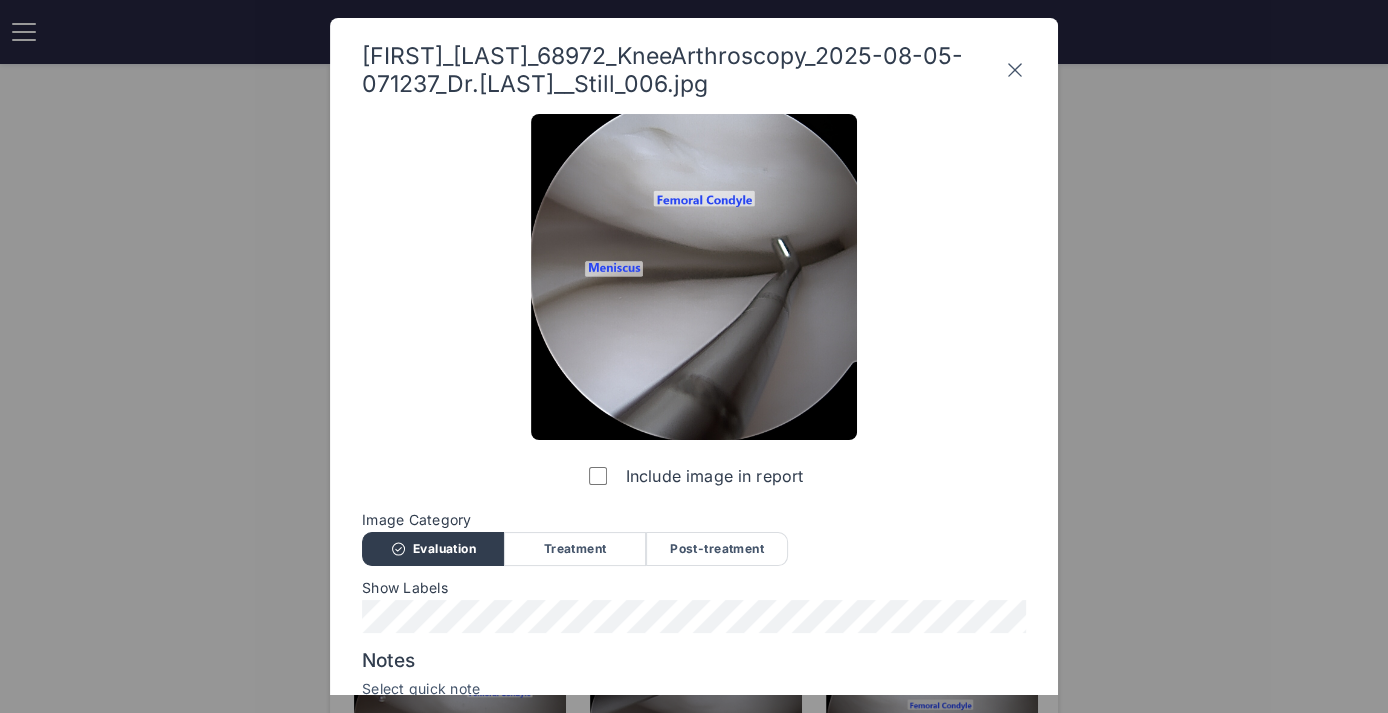 scroll, scrollTop: 213, scrollLeft: 0, axis: vertical 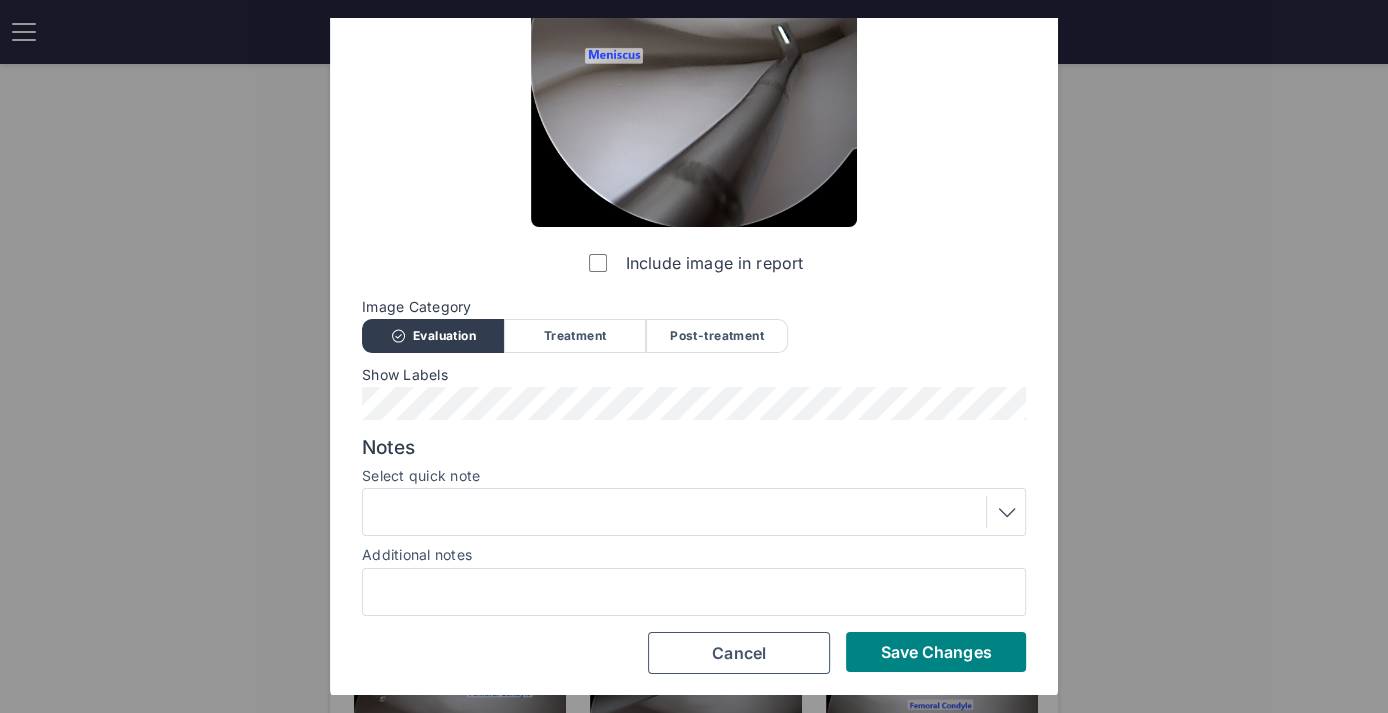 click on "Include image in report Image Category Evaluation Treatment Post-treatment Evaluation Treatment Post-treatment Show Labels Notes Select quick note Additional notes Save Changes Cancel" at bounding box center (694, 287) 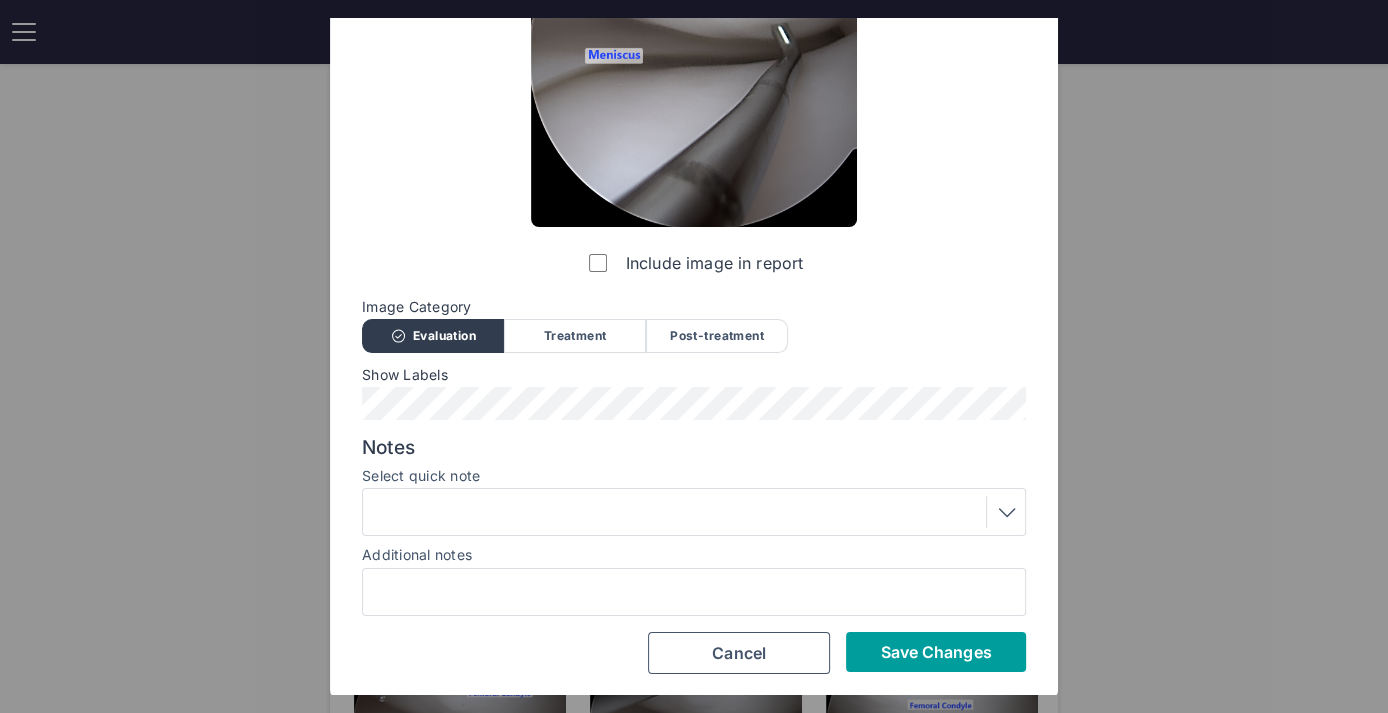 click on "Save Changes" at bounding box center [936, 652] 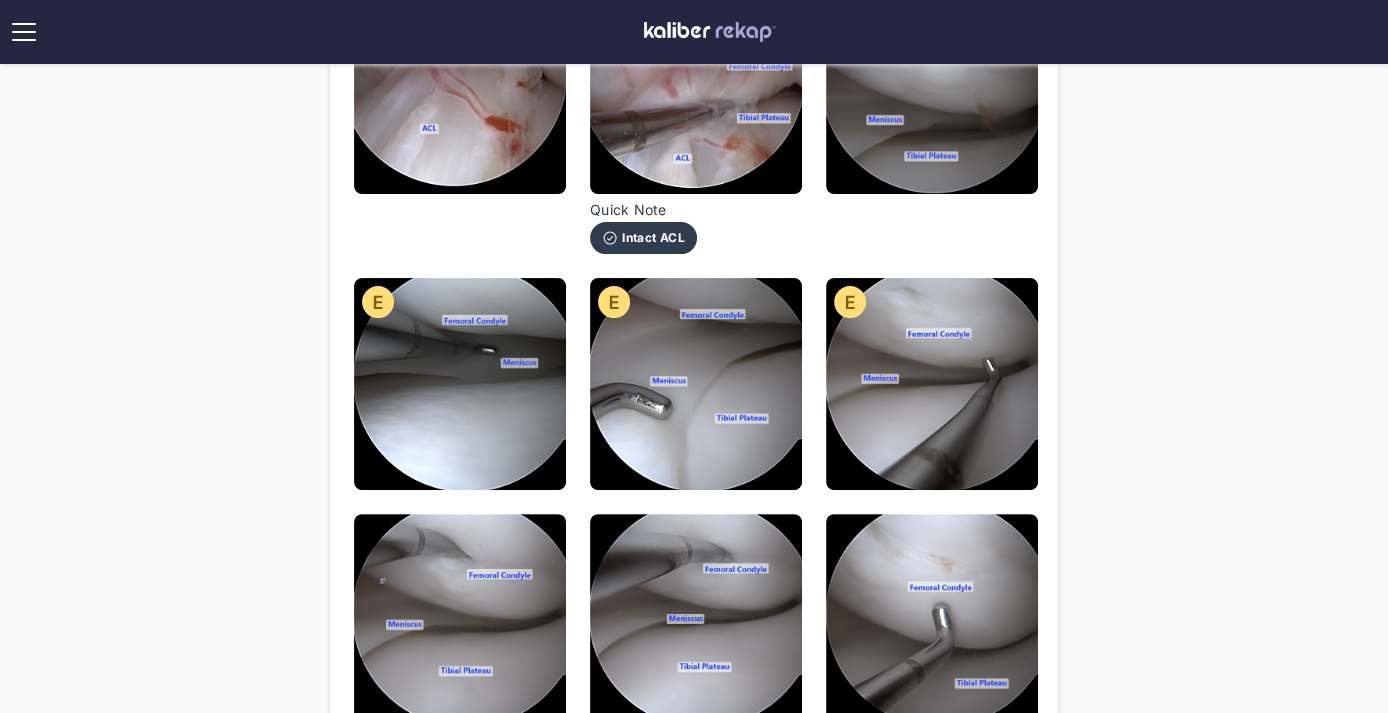 scroll, scrollTop: 384, scrollLeft: 0, axis: vertical 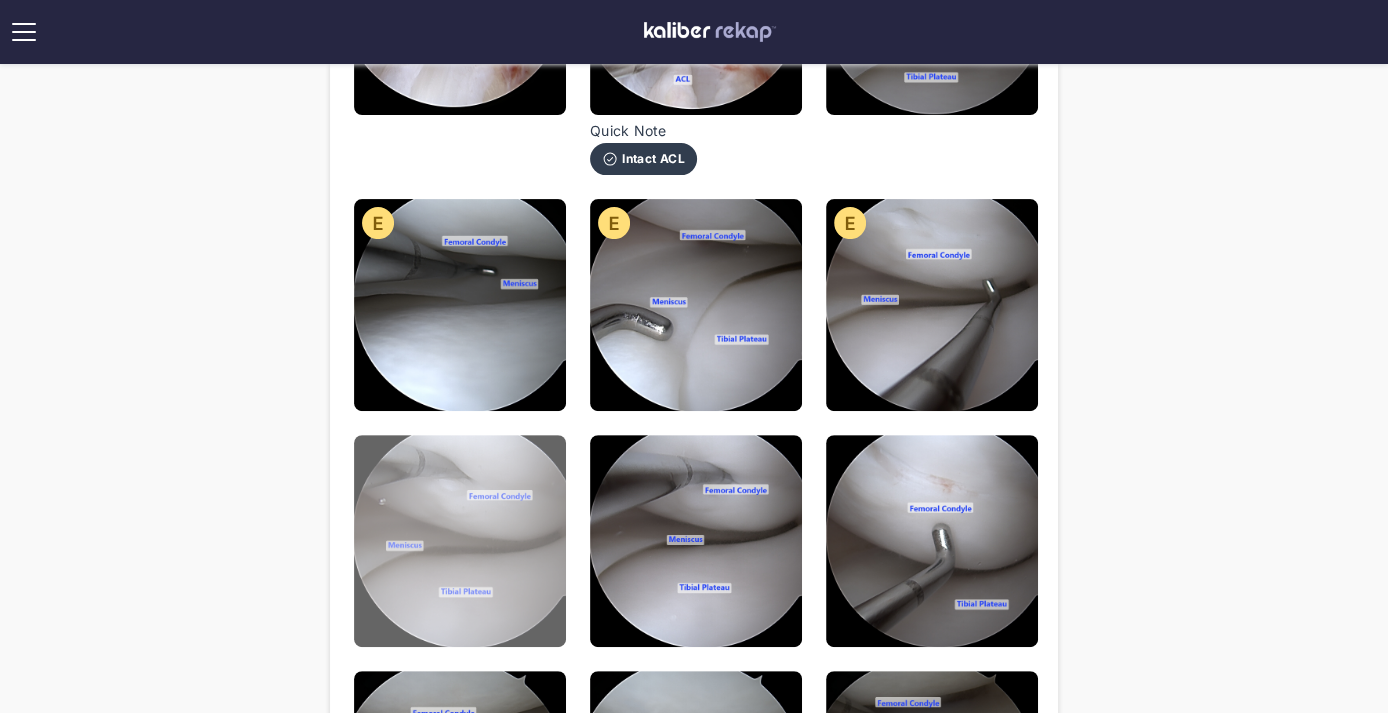click at bounding box center (460, 541) 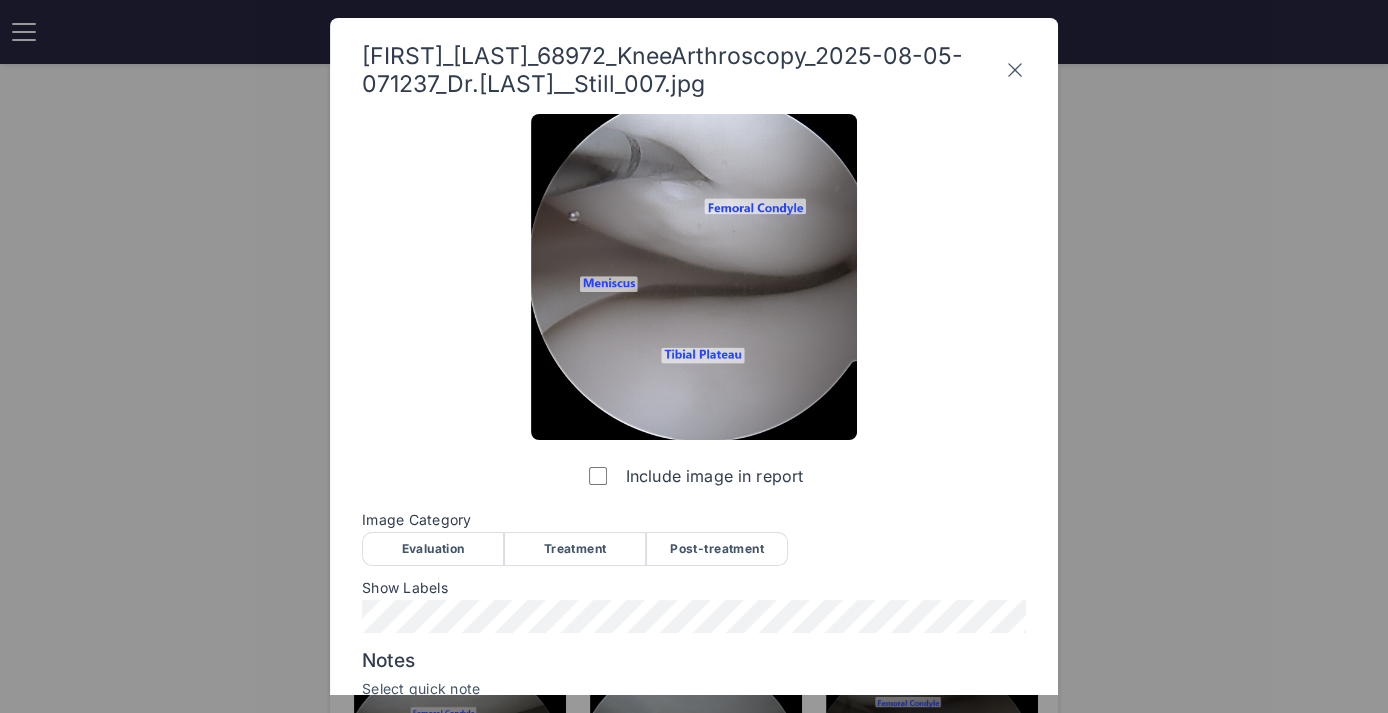 click on "Evaluation" at bounding box center [433, 549] 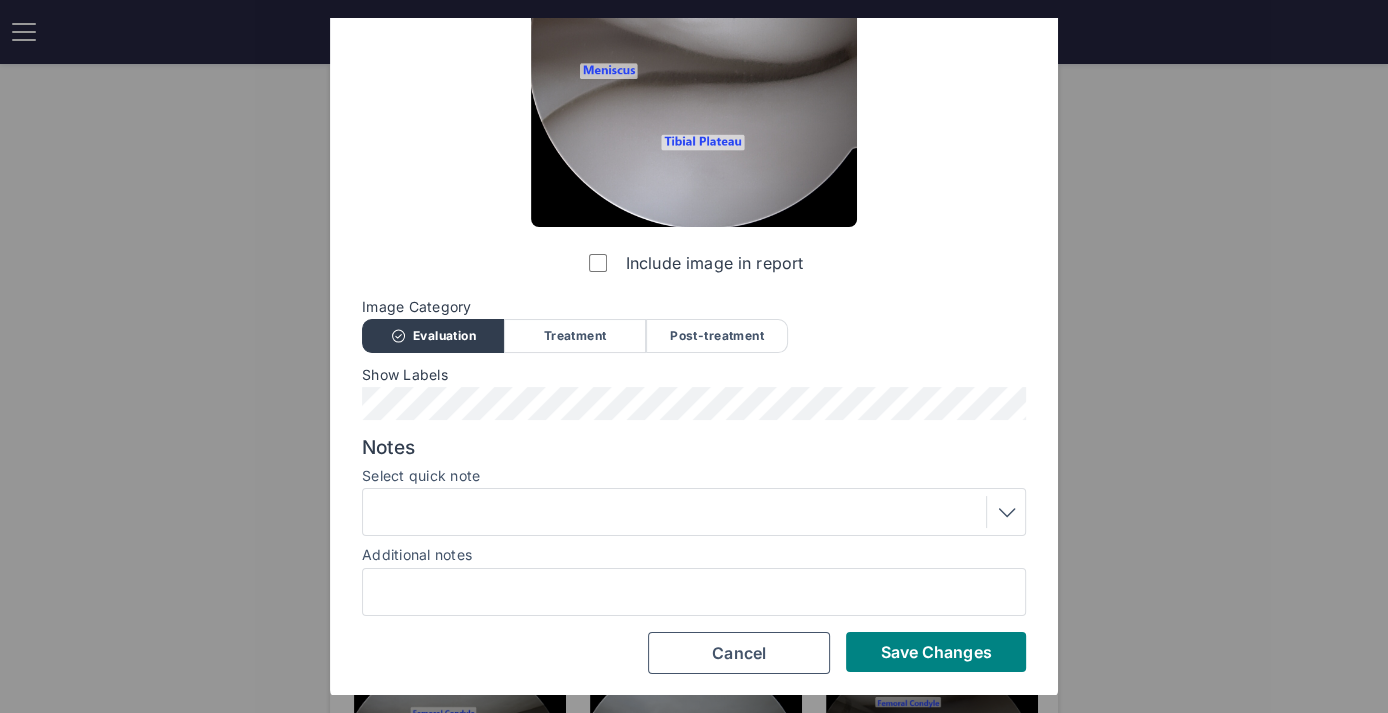 click at bounding box center (694, 512) 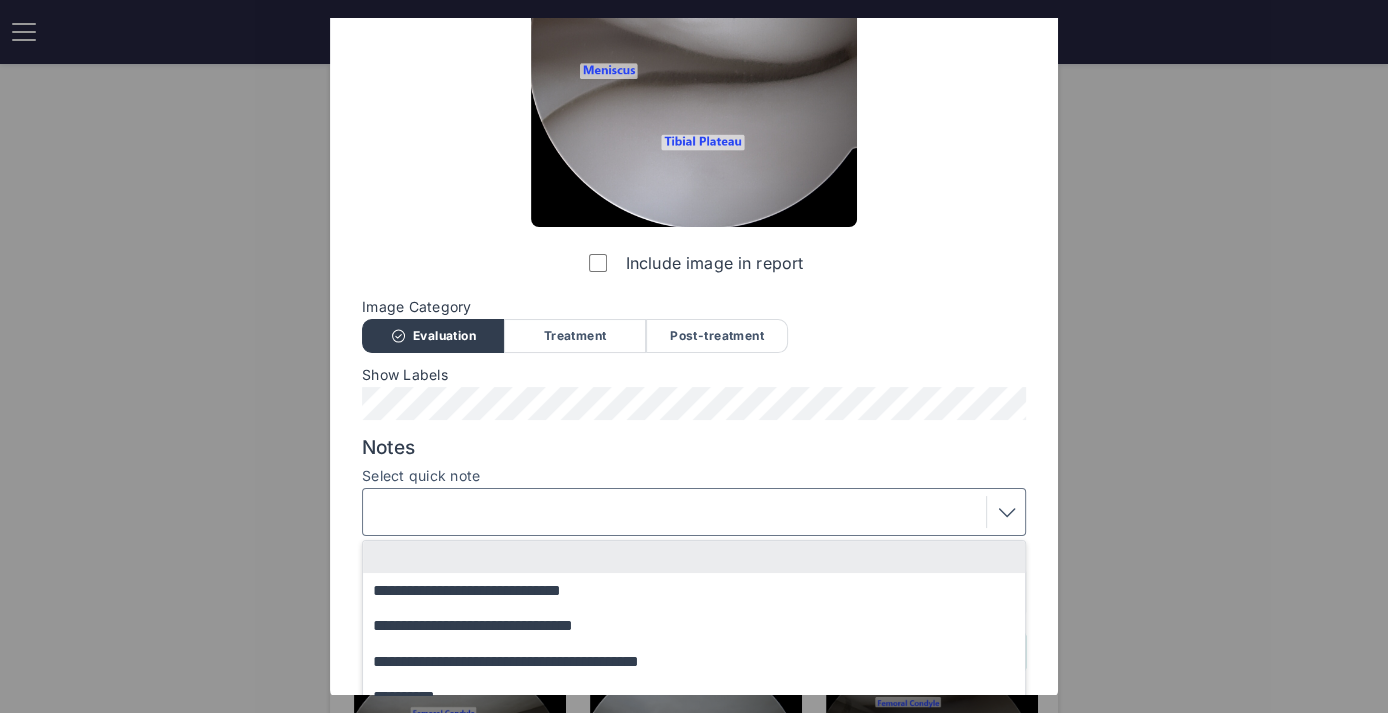 scroll, scrollTop: 338, scrollLeft: 0, axis: vertical 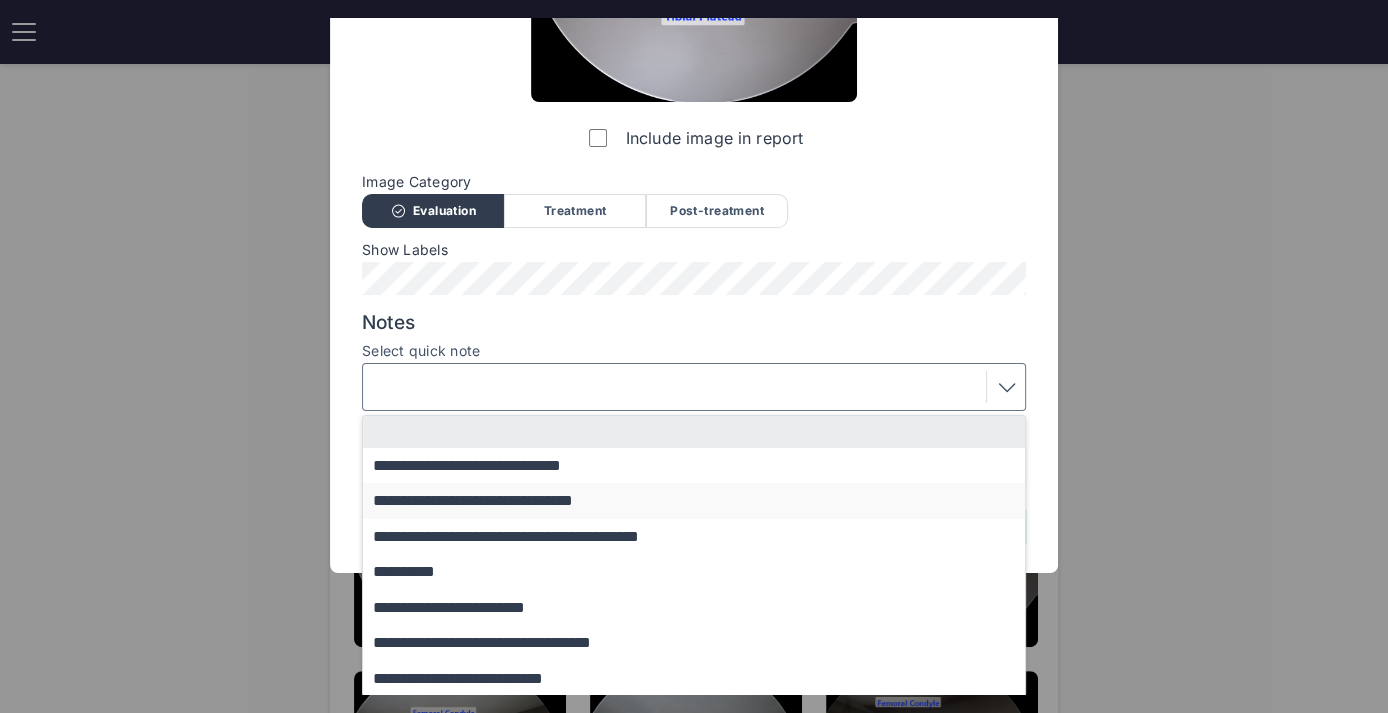 click on "**********" at bounding box center [703, 500] 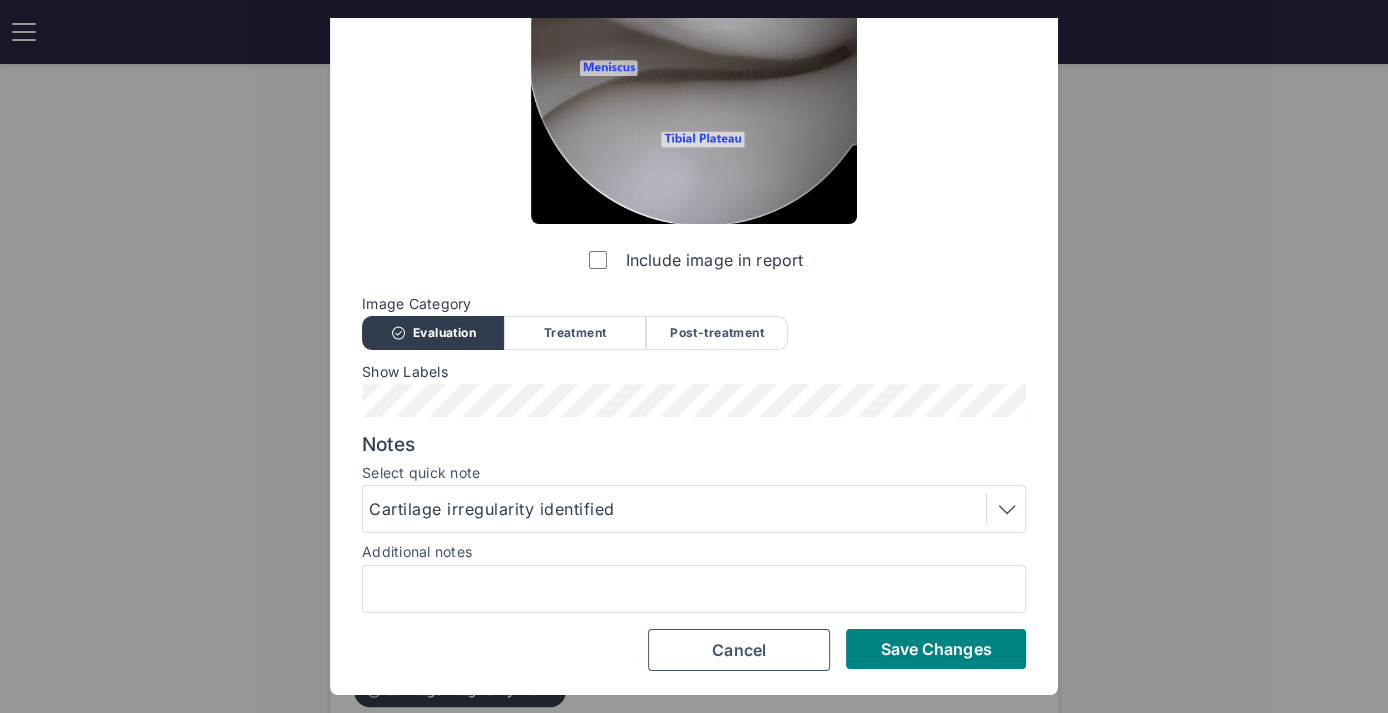 scroll, scrollTop: 213, scrollLeft: 0, axis: vertical 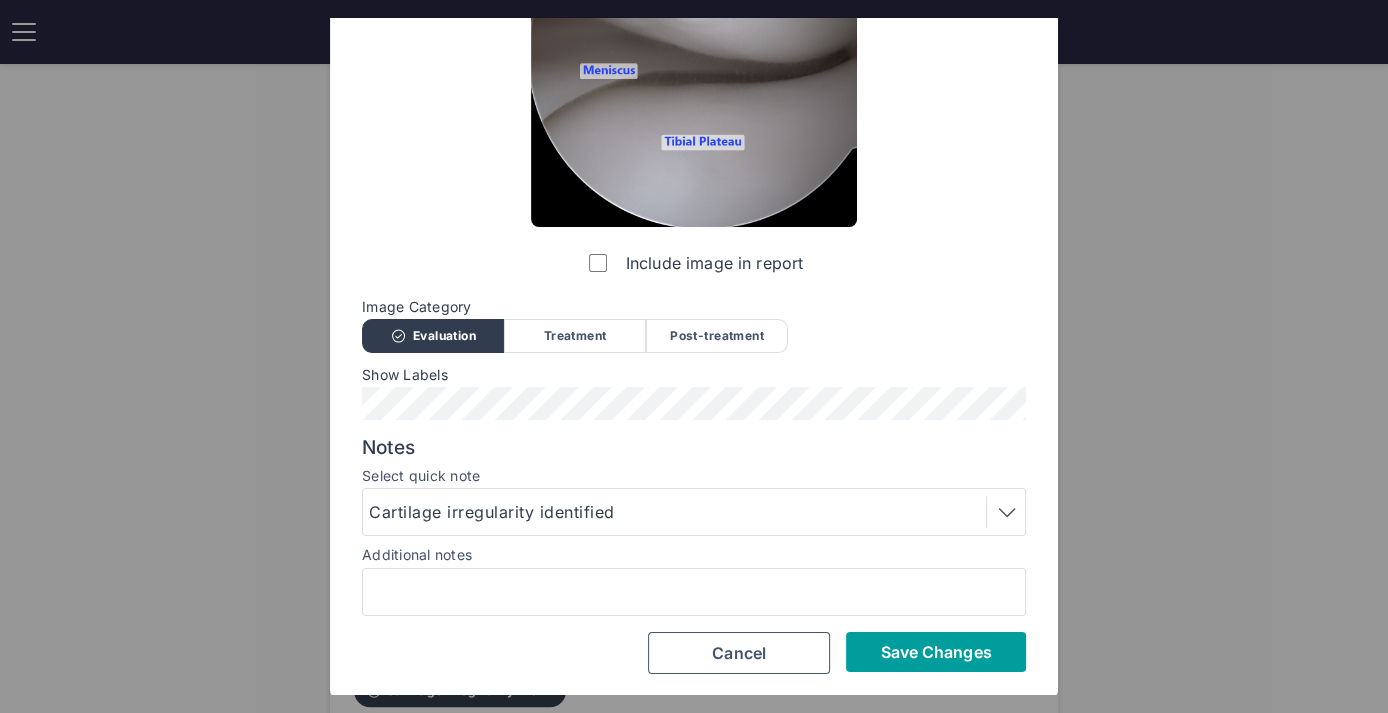click on "Save Changes" at bounding box center [935, 652] 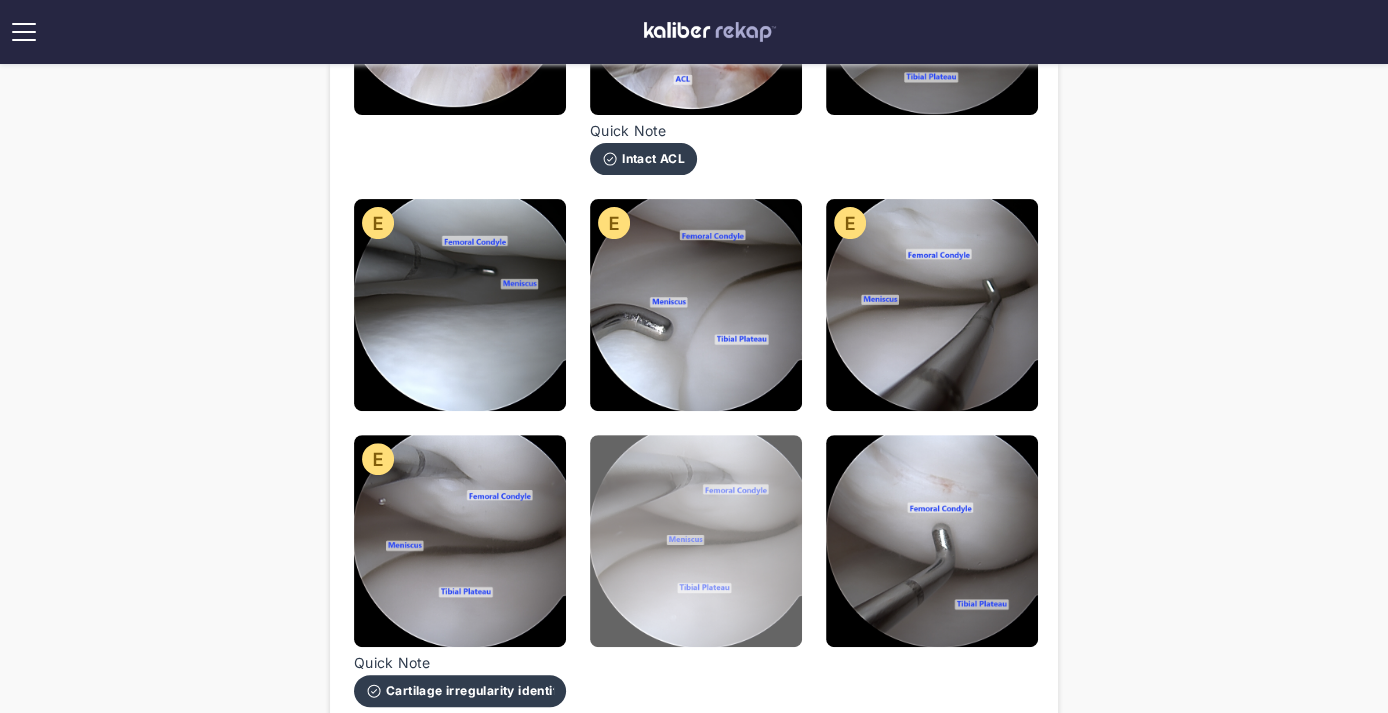 click at bounding box center (696, 541) 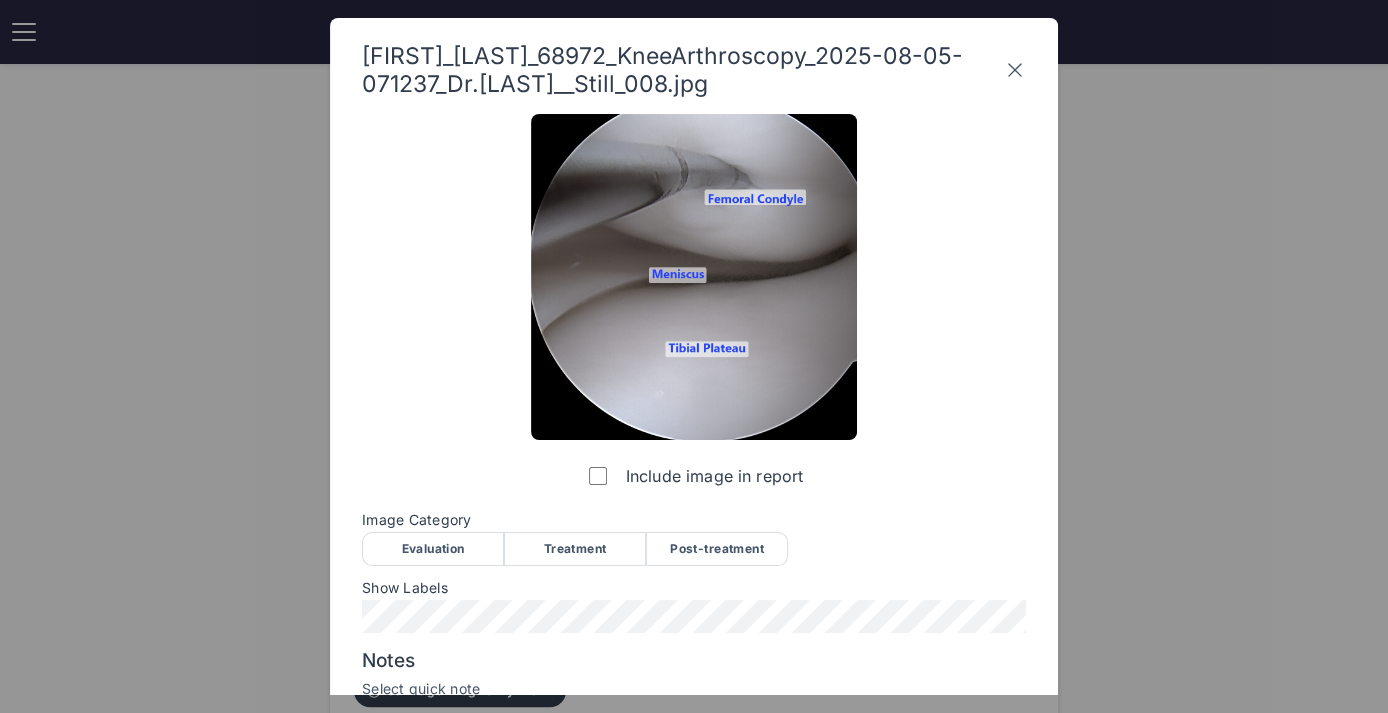 click on "Evaluation" at bounding box center [433, 549] 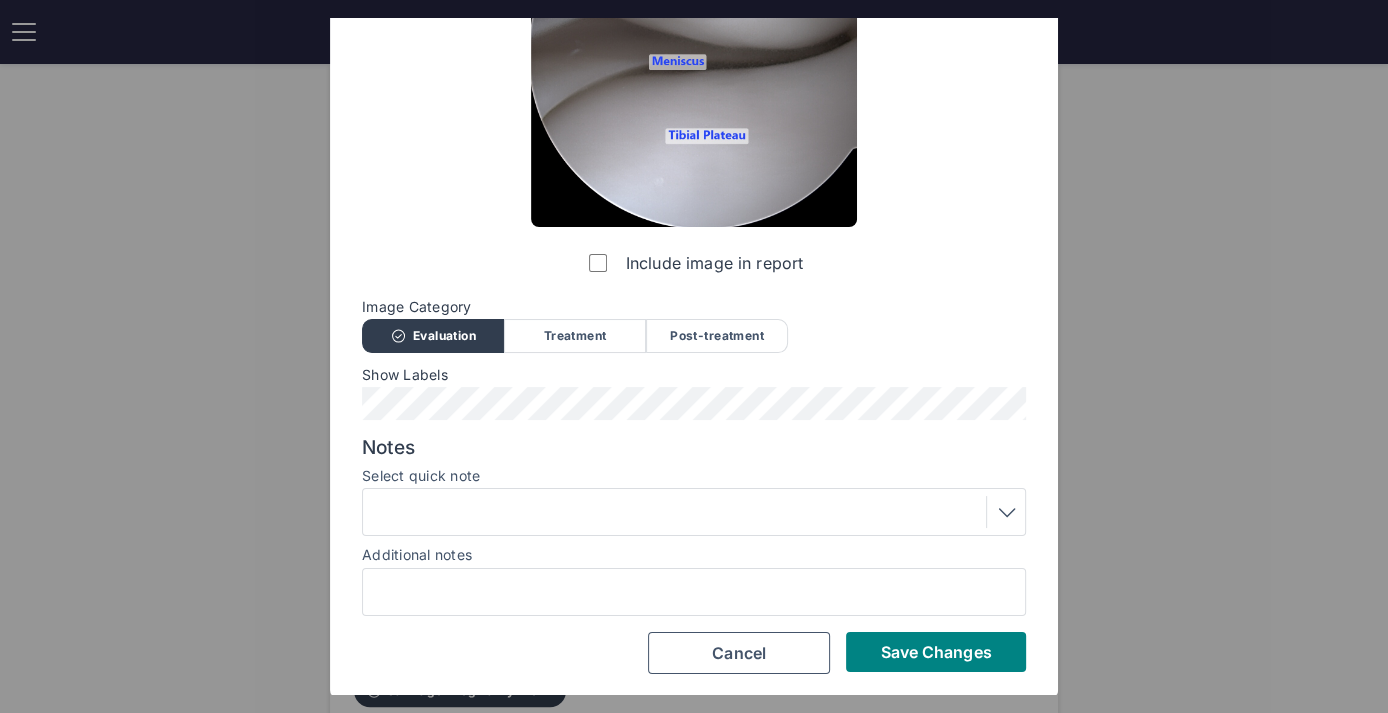 click at bounding box center [694, 512] 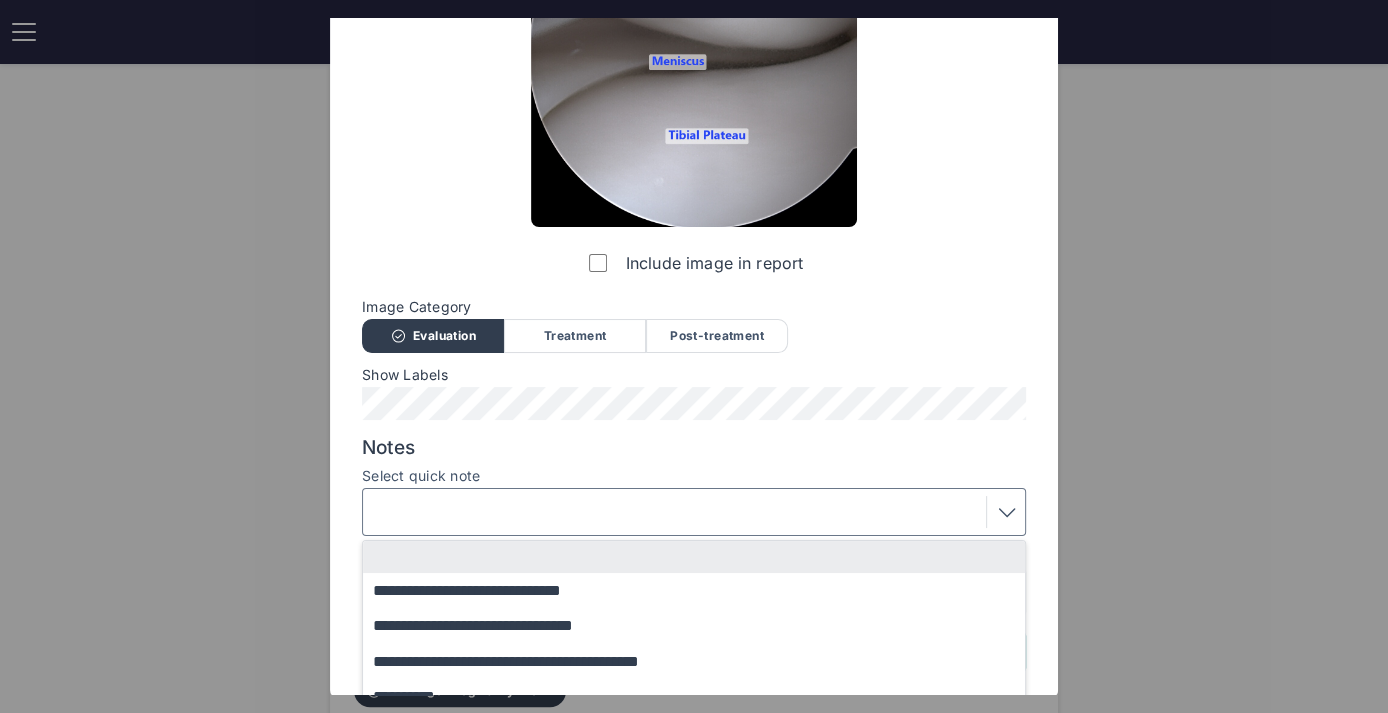 scroll, scrollTop: 338, scrollLeft: 0, axis: vertical 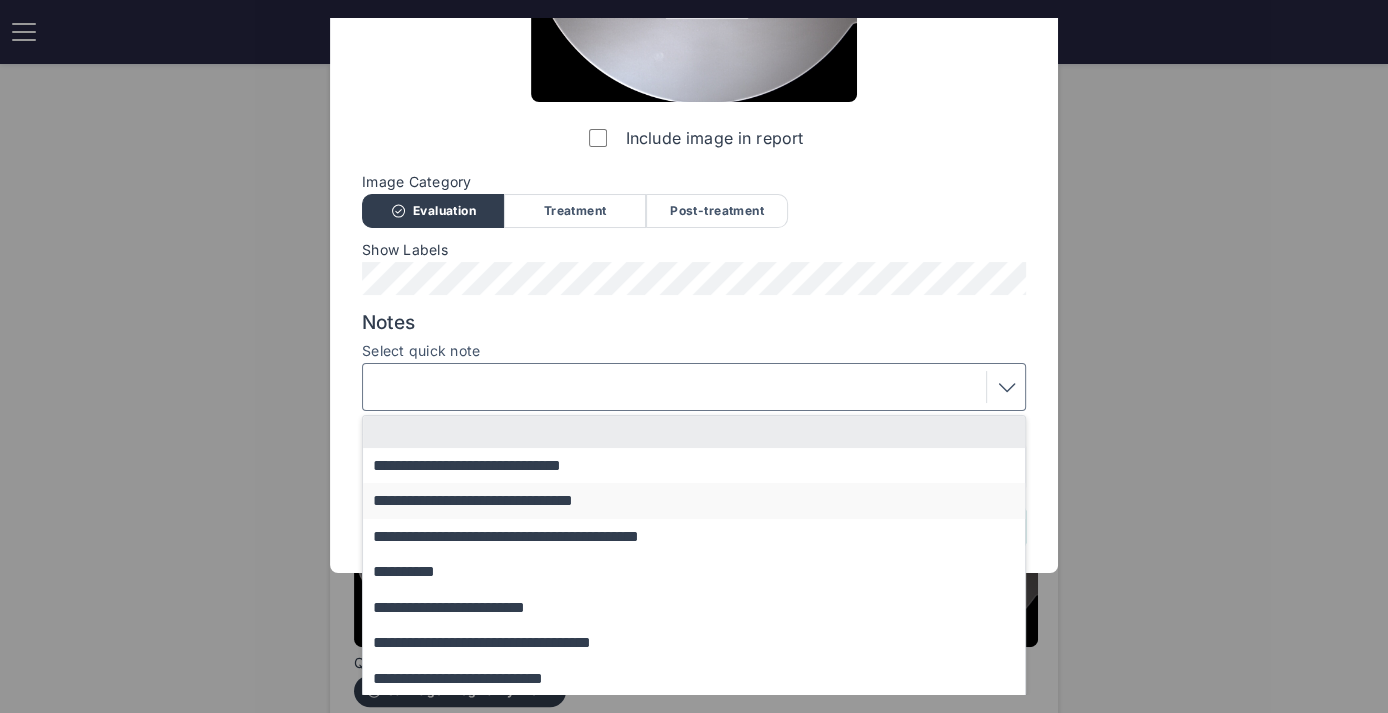 click on "**********" at bounding box center (703, 500) 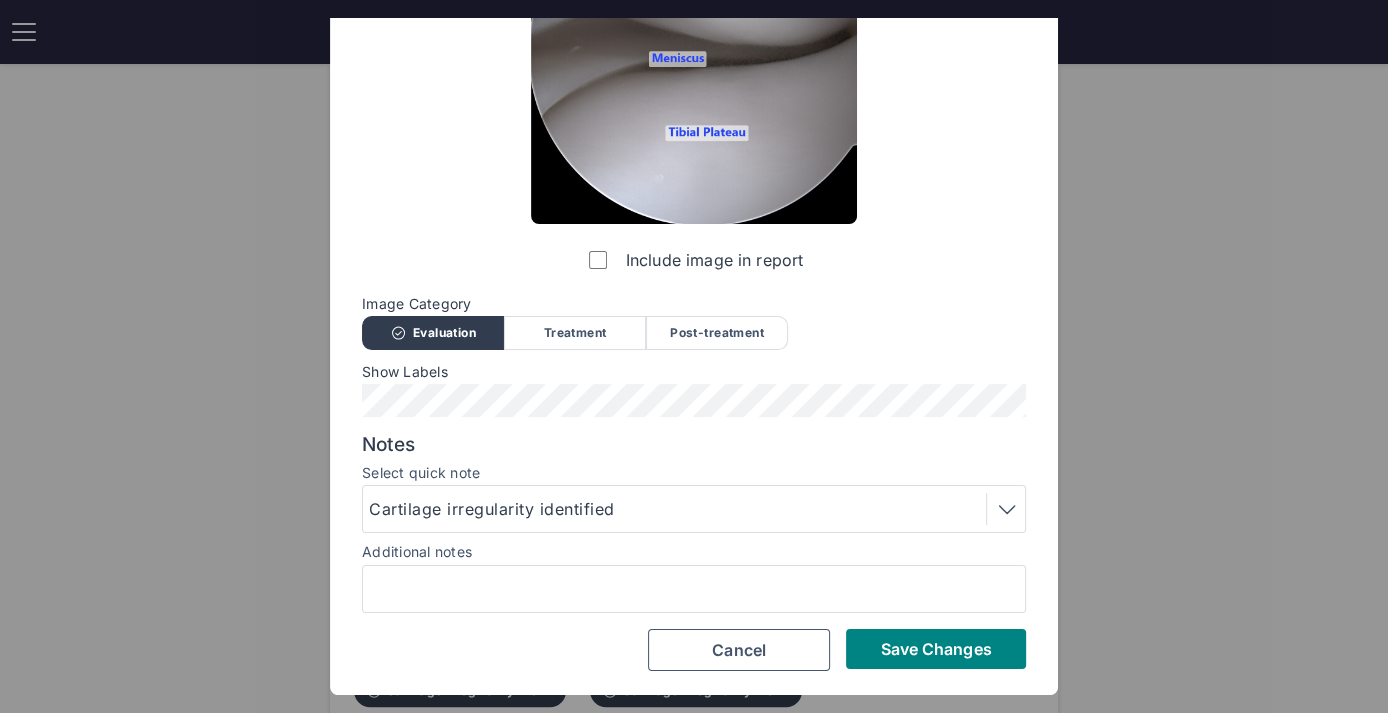 scroll, scrollTop: 213, scrollLeft: 0, axis: vertical 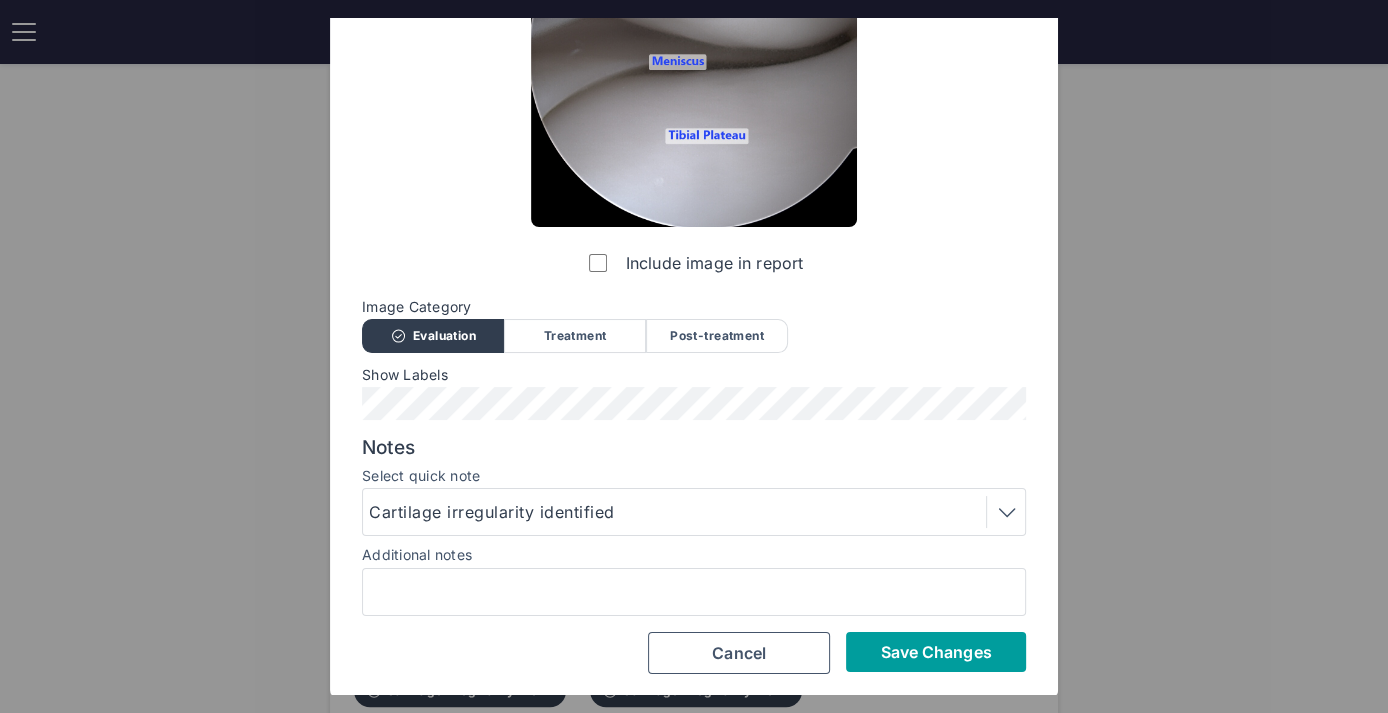 click on "Save Changes" at bounding box center [935, 652] 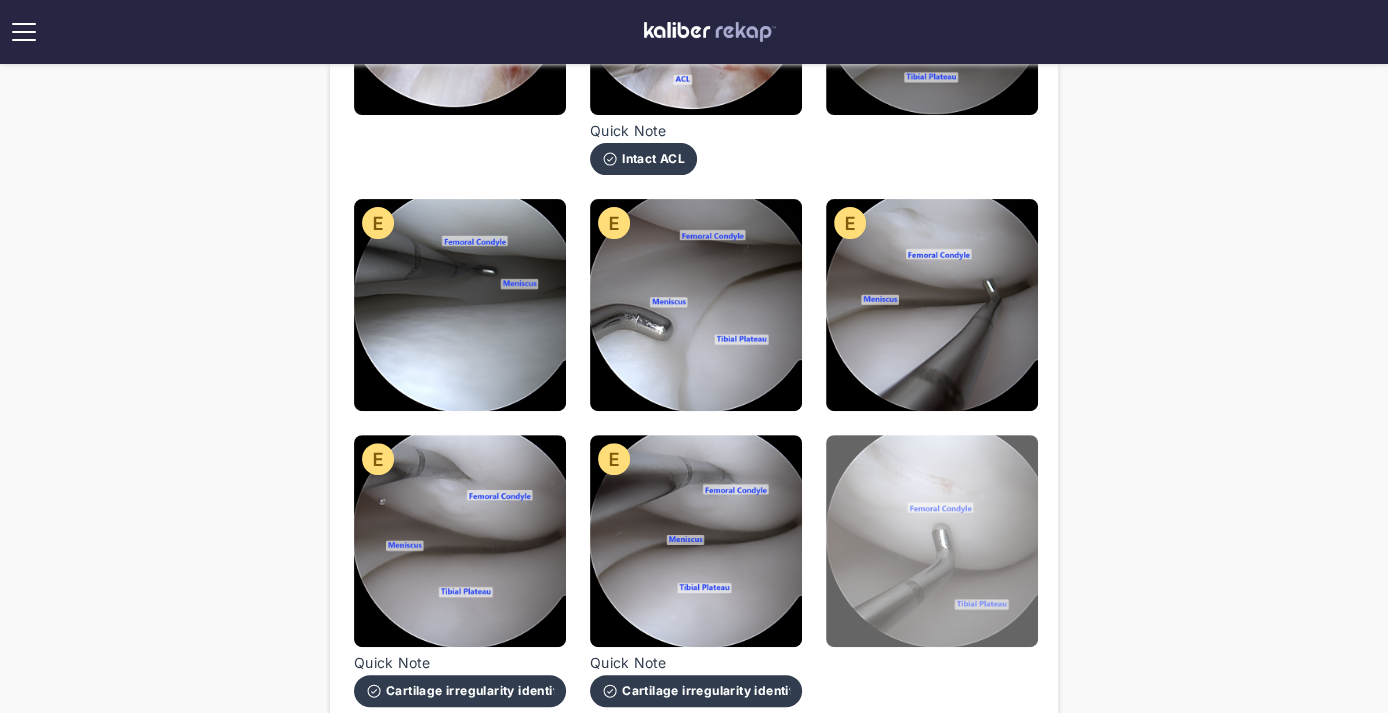 click at bounding box center [932, 541] 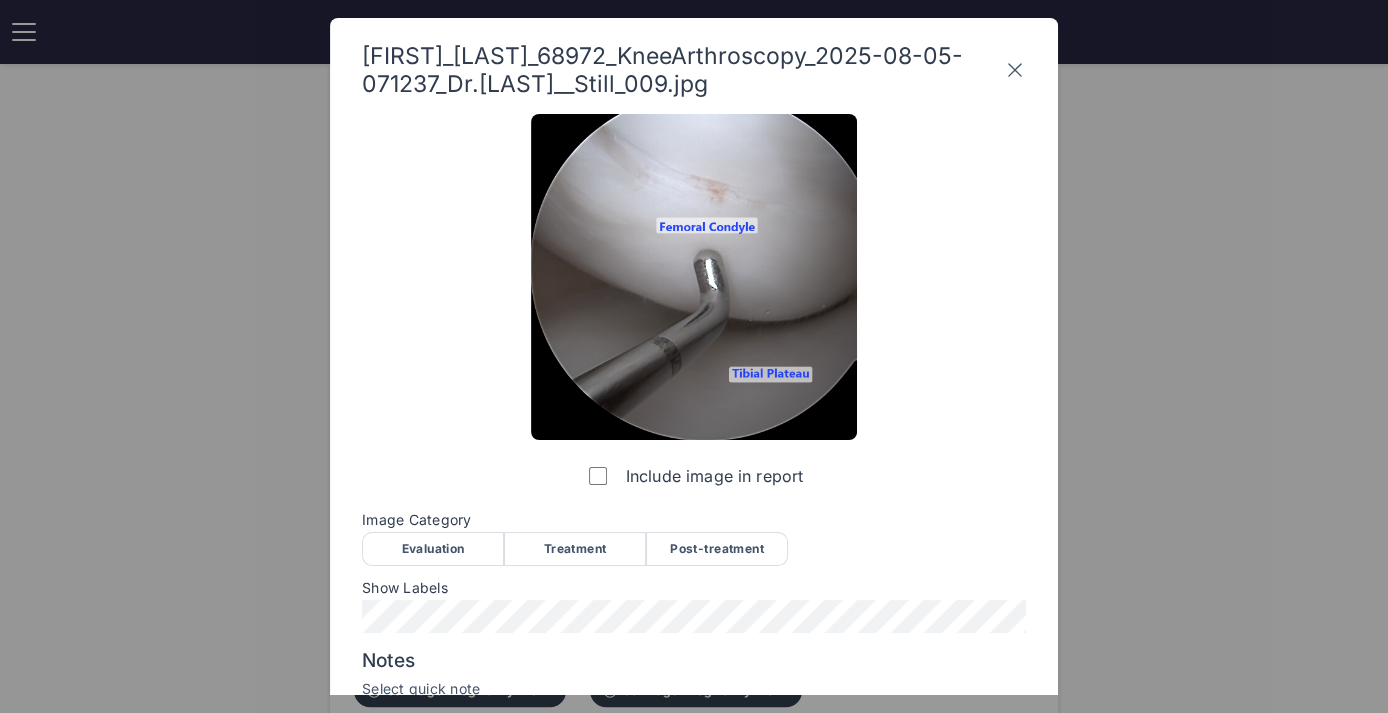 click on "Evaluation" at bounding box center [433, 549] 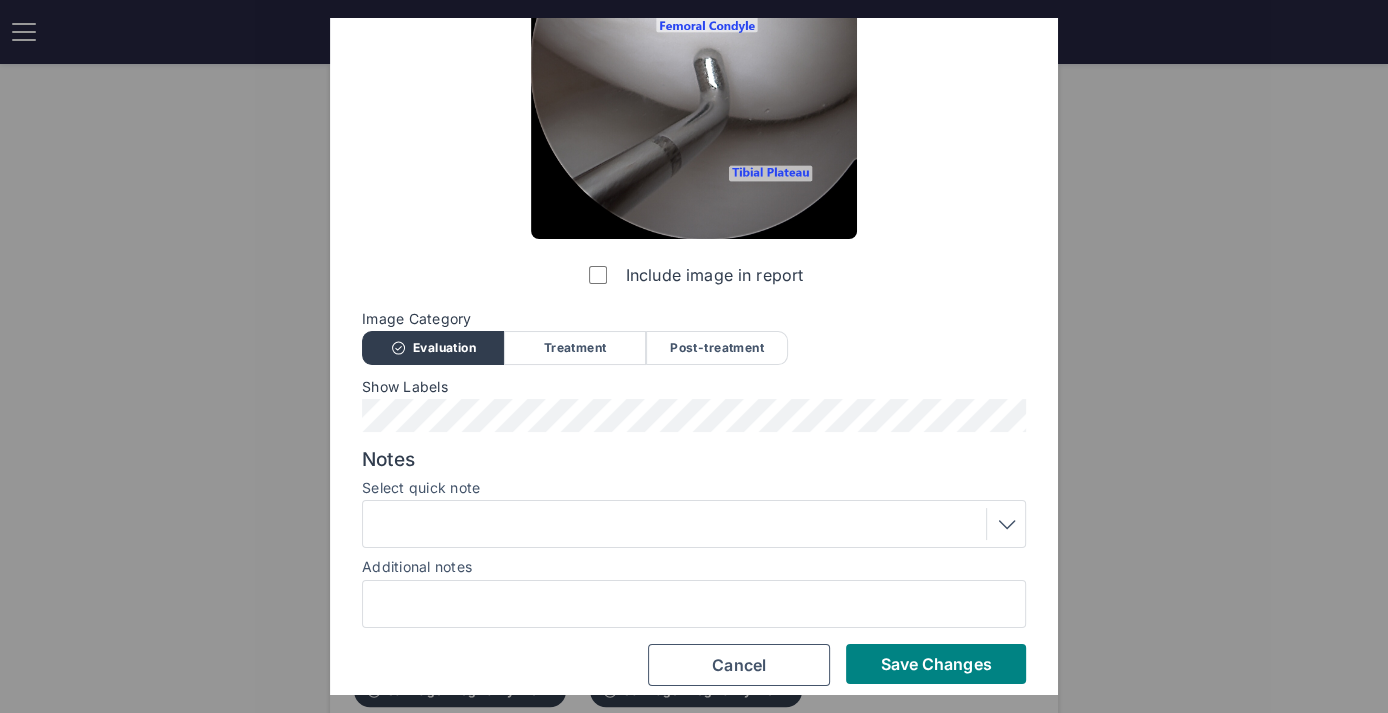scroll, scrollTop: 213, scrollLeft: 0, axis: vertical 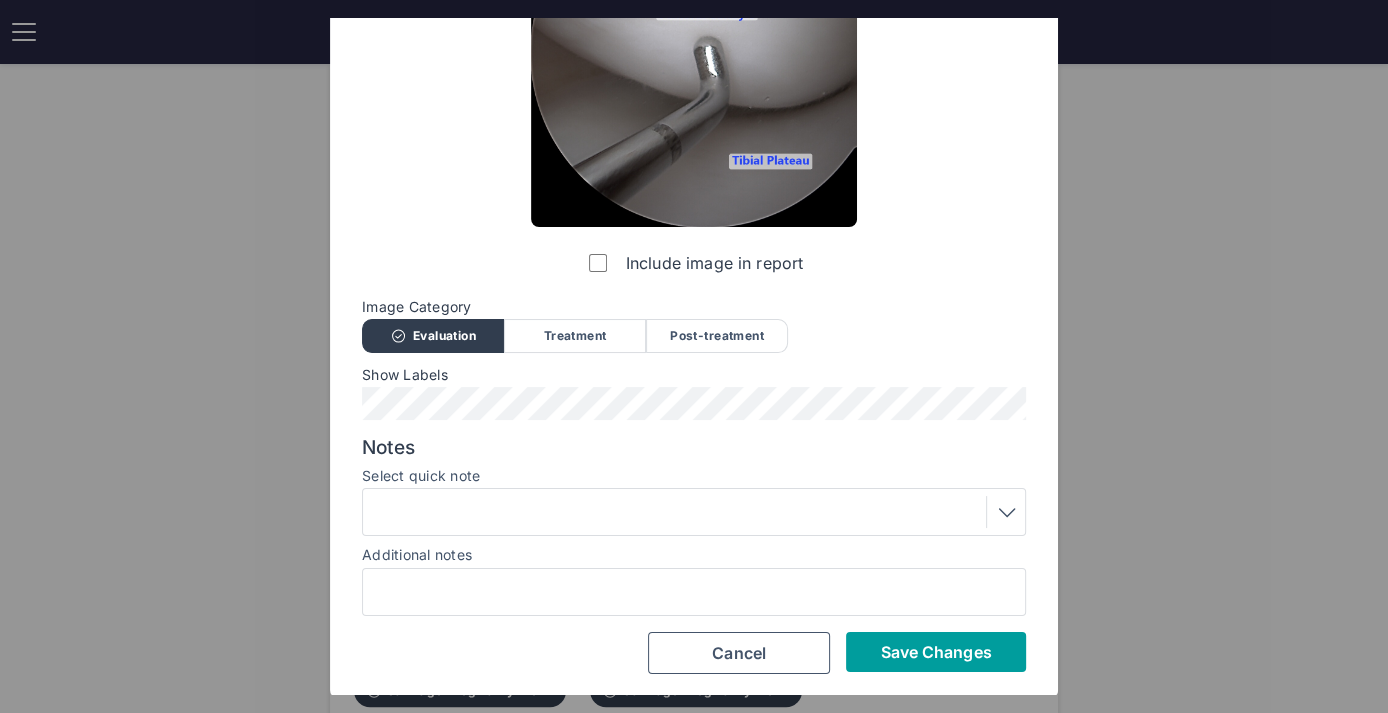 click on "Save Changes" at bounding box center [936, 652] 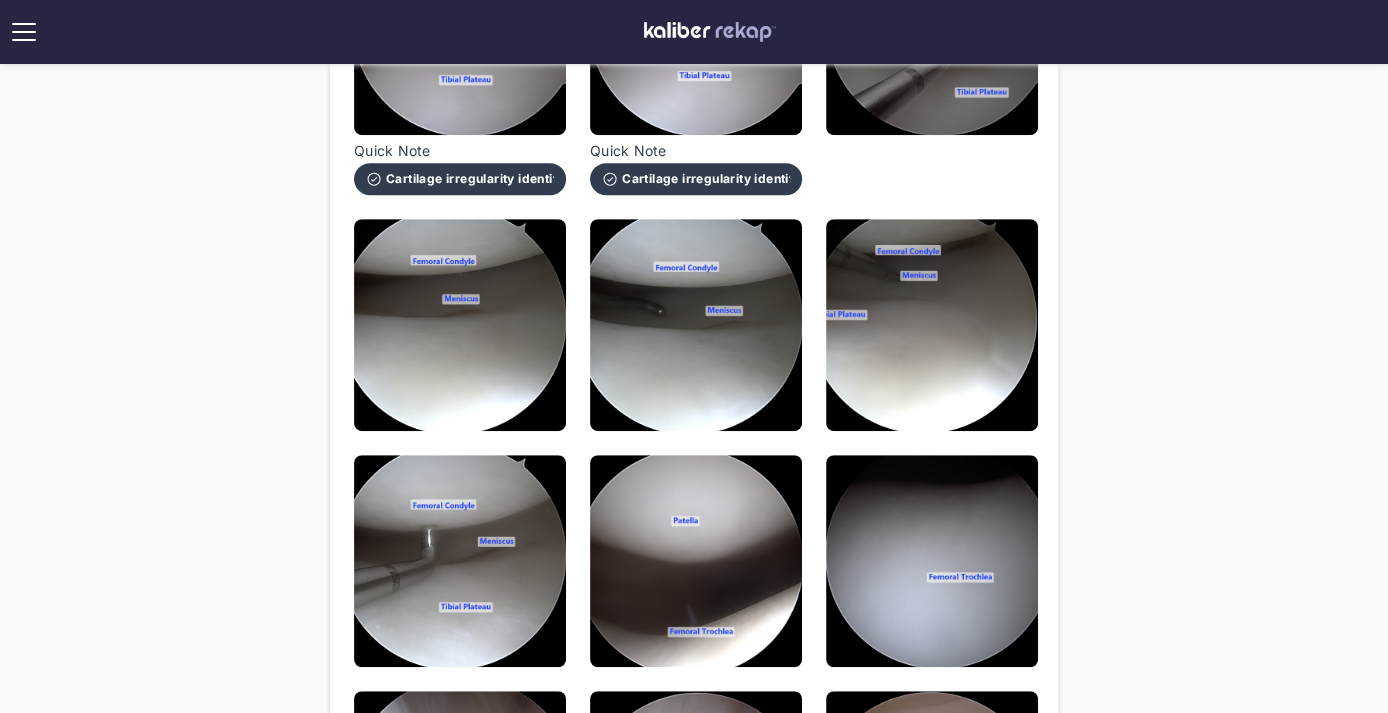 scroll, scrollTop: 934, scrollLeft: 0, axis: vertical 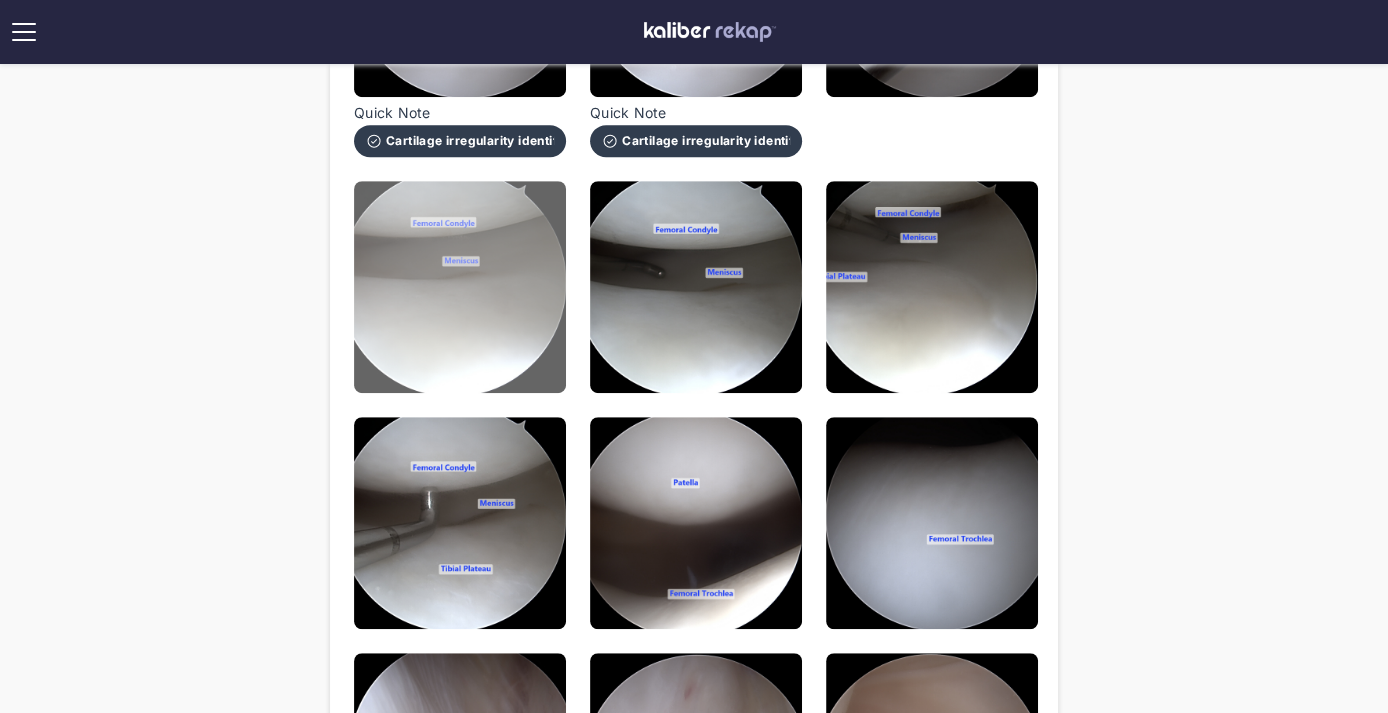 click at bounding box center [460, 287] 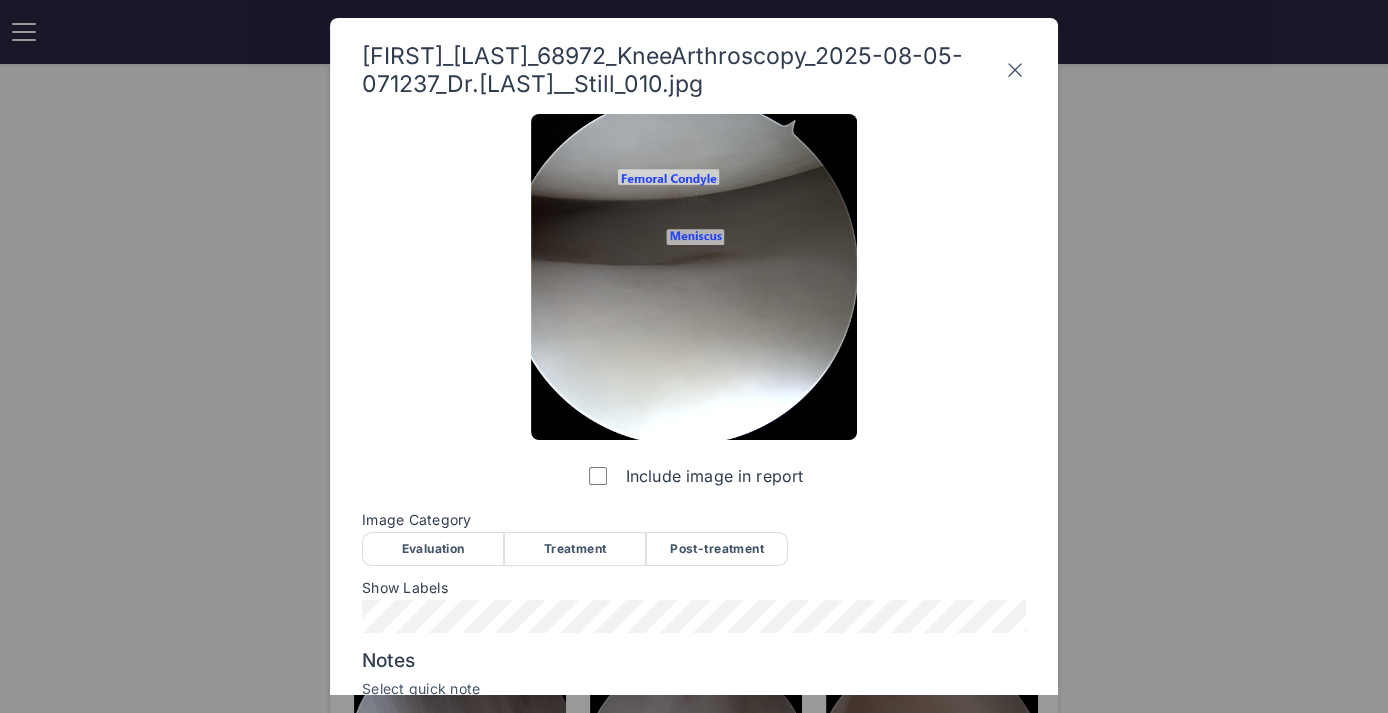 click on "Evaluation" at bounding box center [433, 549] 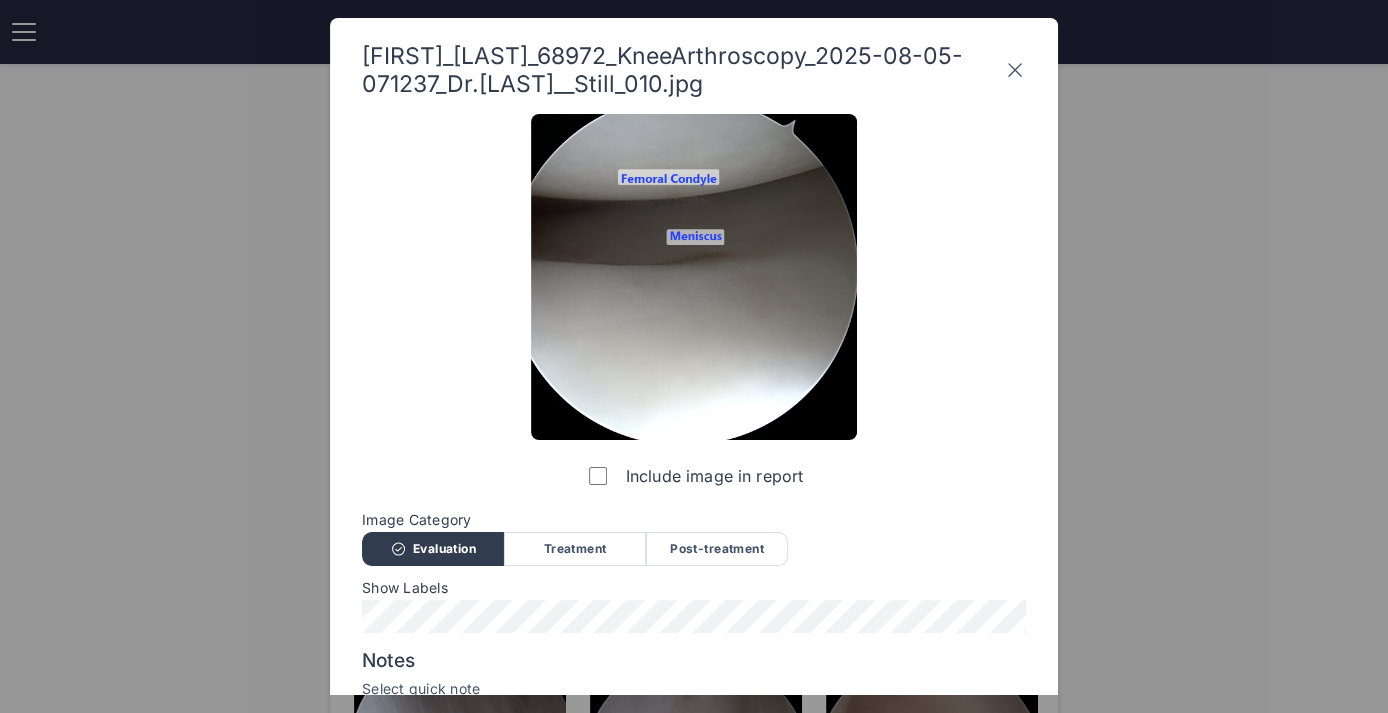 scroll, scrollTop: 213, scrollLeft: 0, axis: vertical 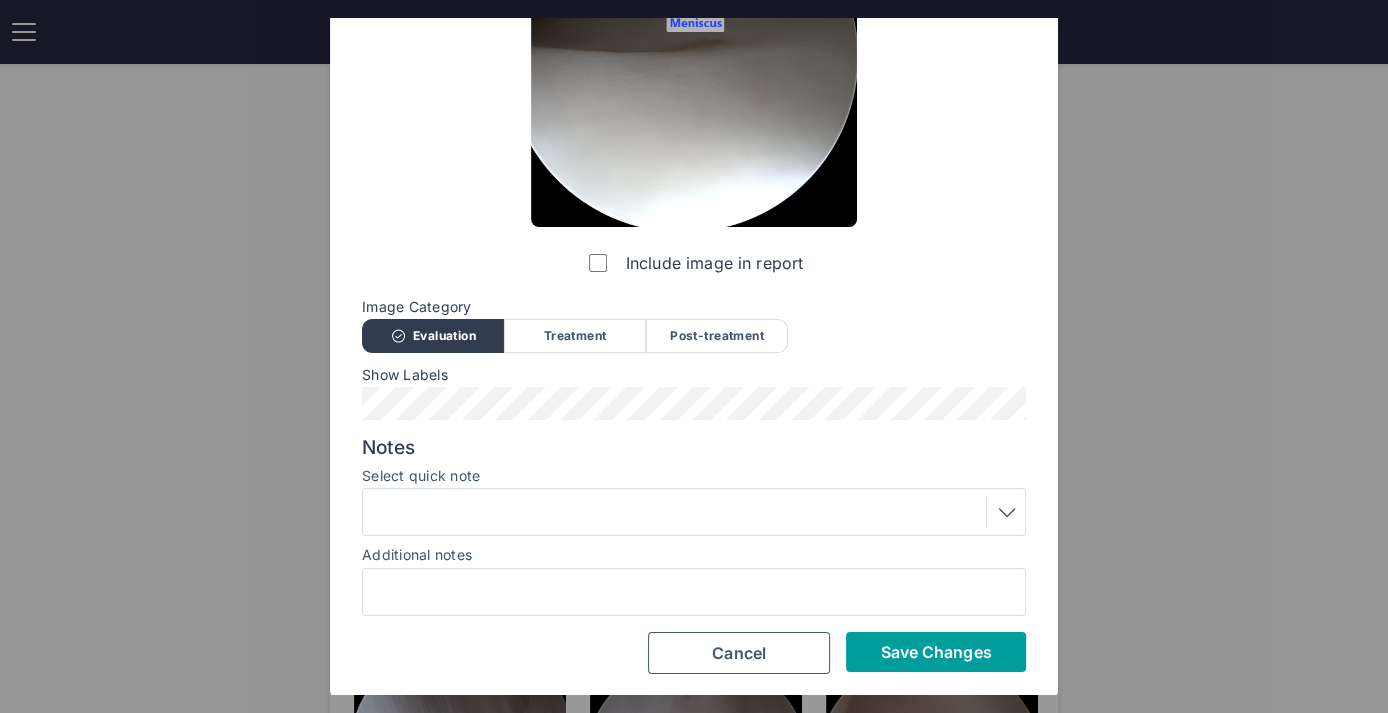 click on "Save Changes" at bounding box center (936, 652) 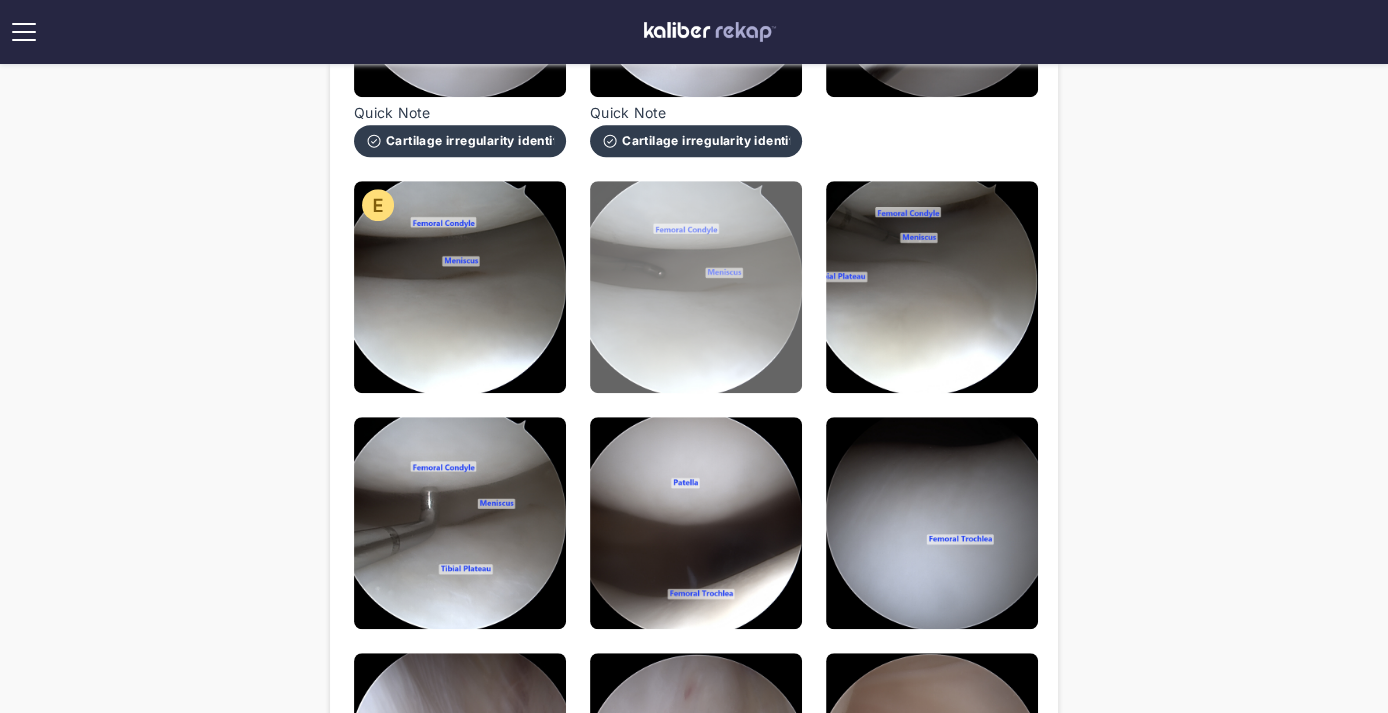 click at bounding box center [696, 287] 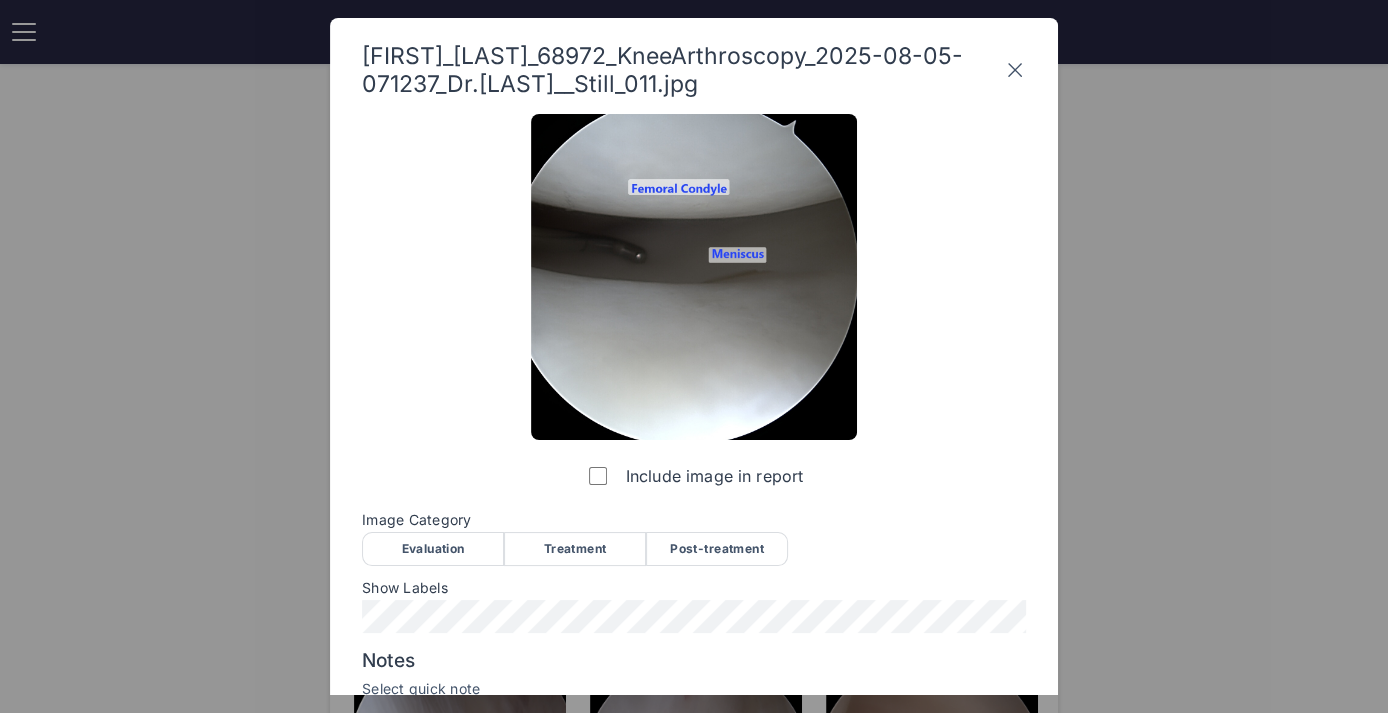 click on "Evaluation" at bounding box center [433, 549] 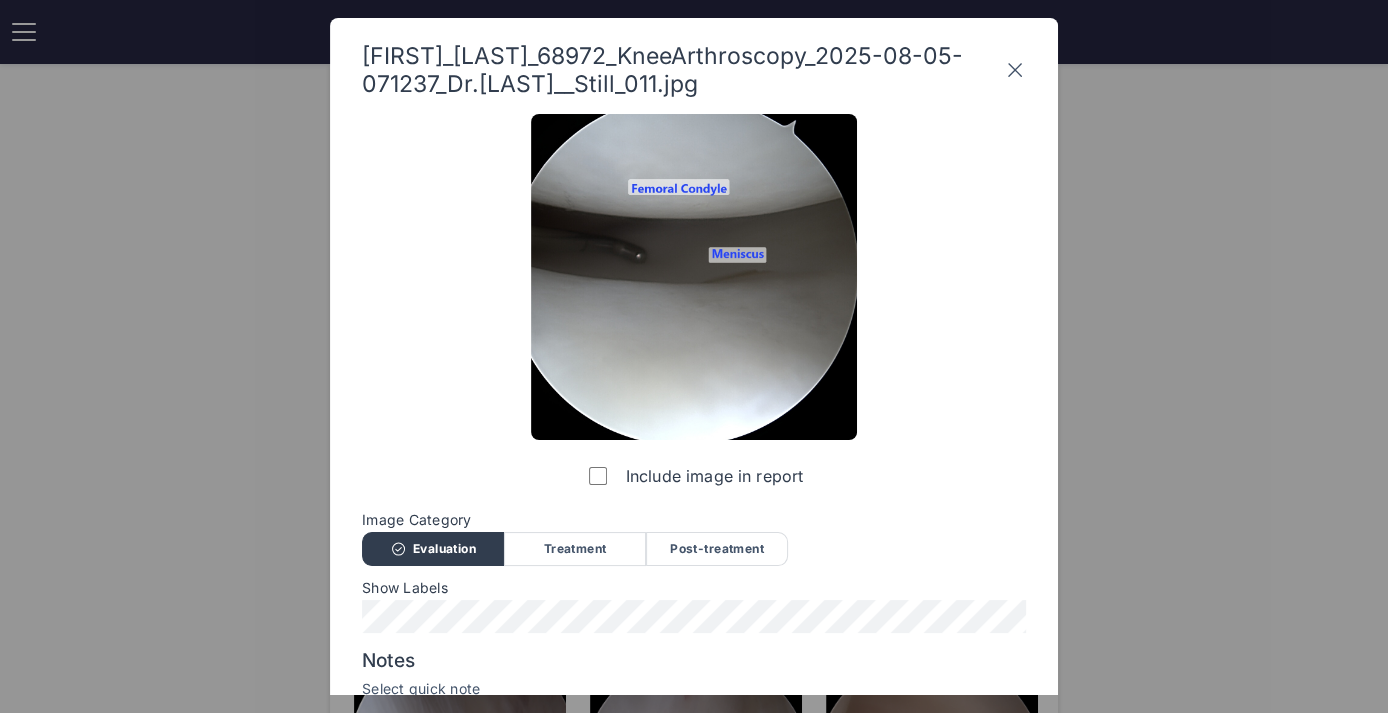 scroll, scrollTop: 213, scrollLeft: 0, axis: vertical 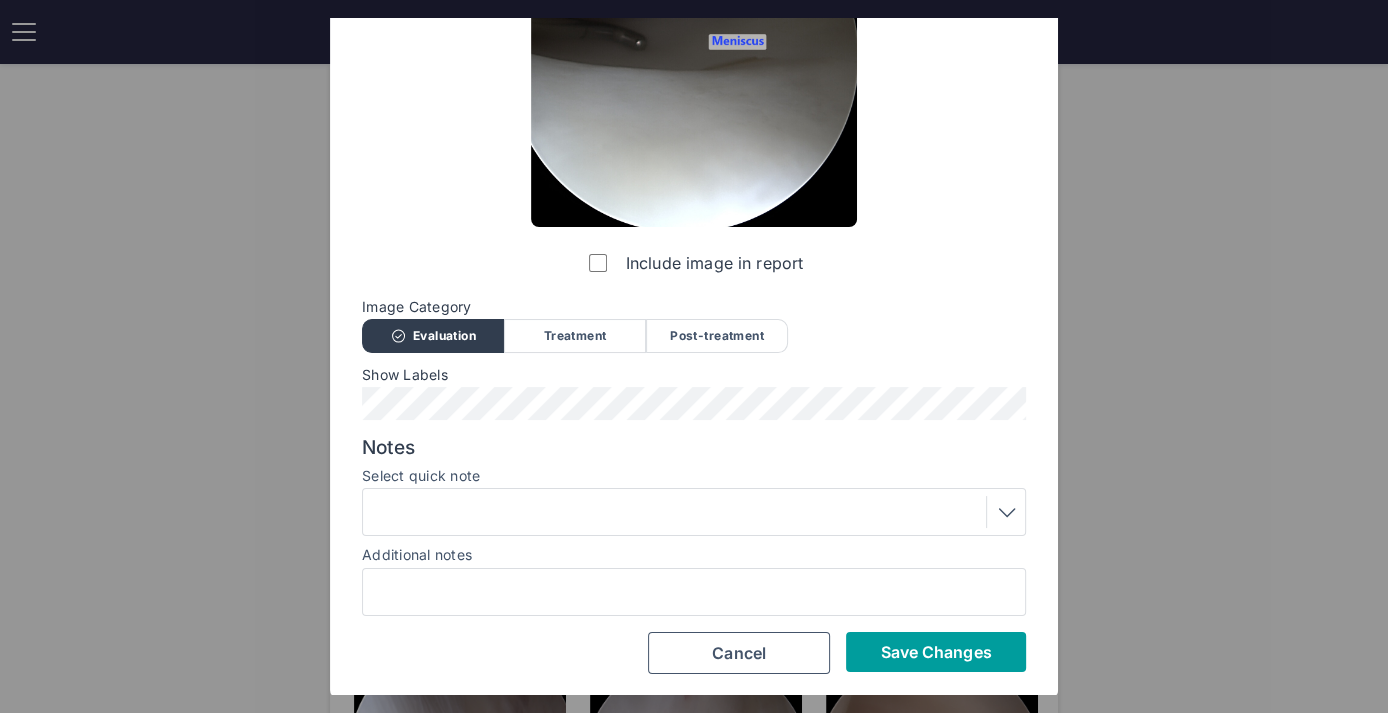 click on "Save Changes" at bounding box center (935, 652) 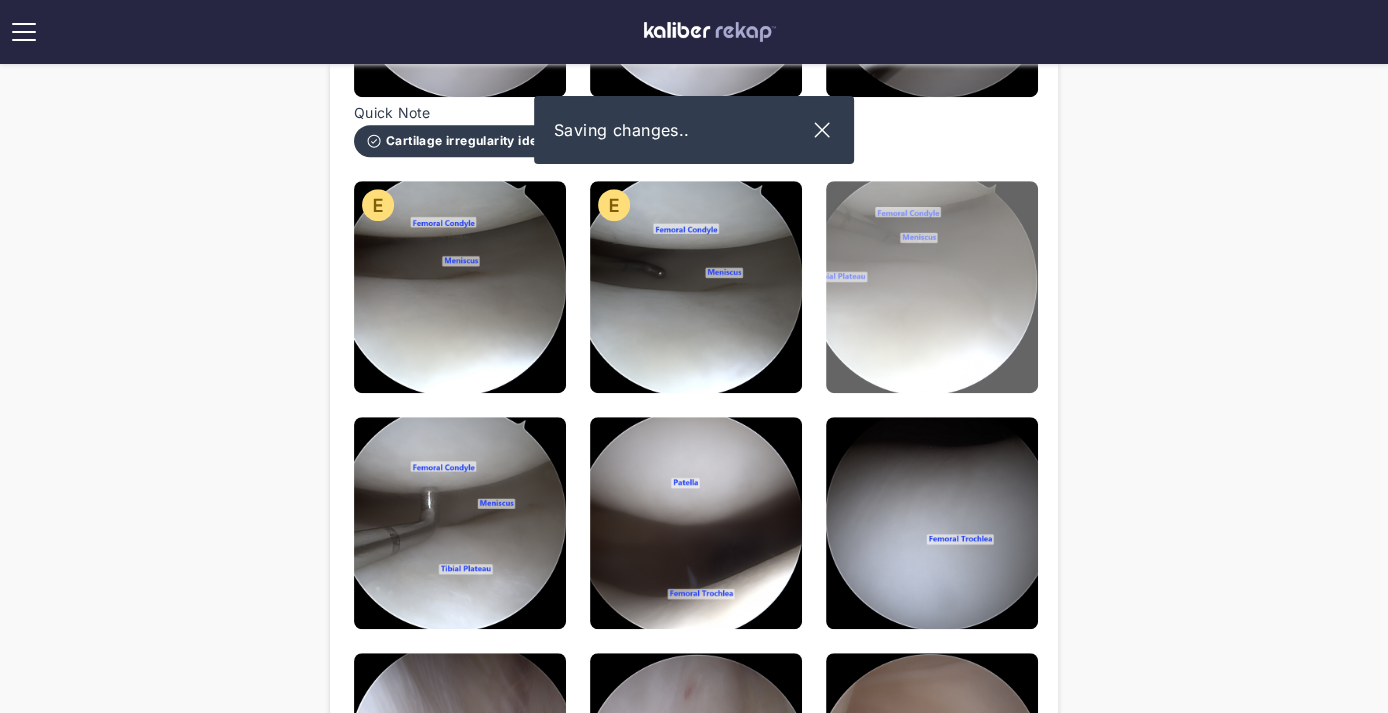 click at bounding box center (932, 287) 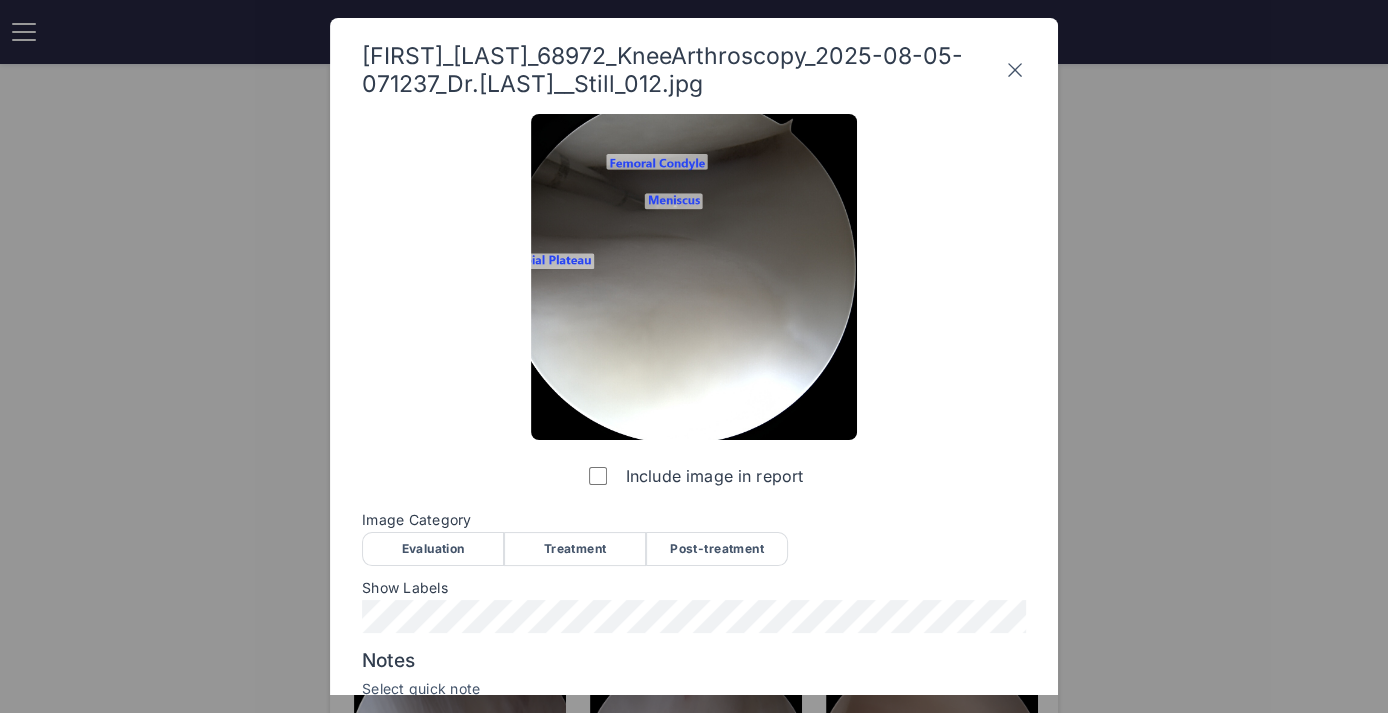 click on "Evaluation" at bounding box center [433, 549] 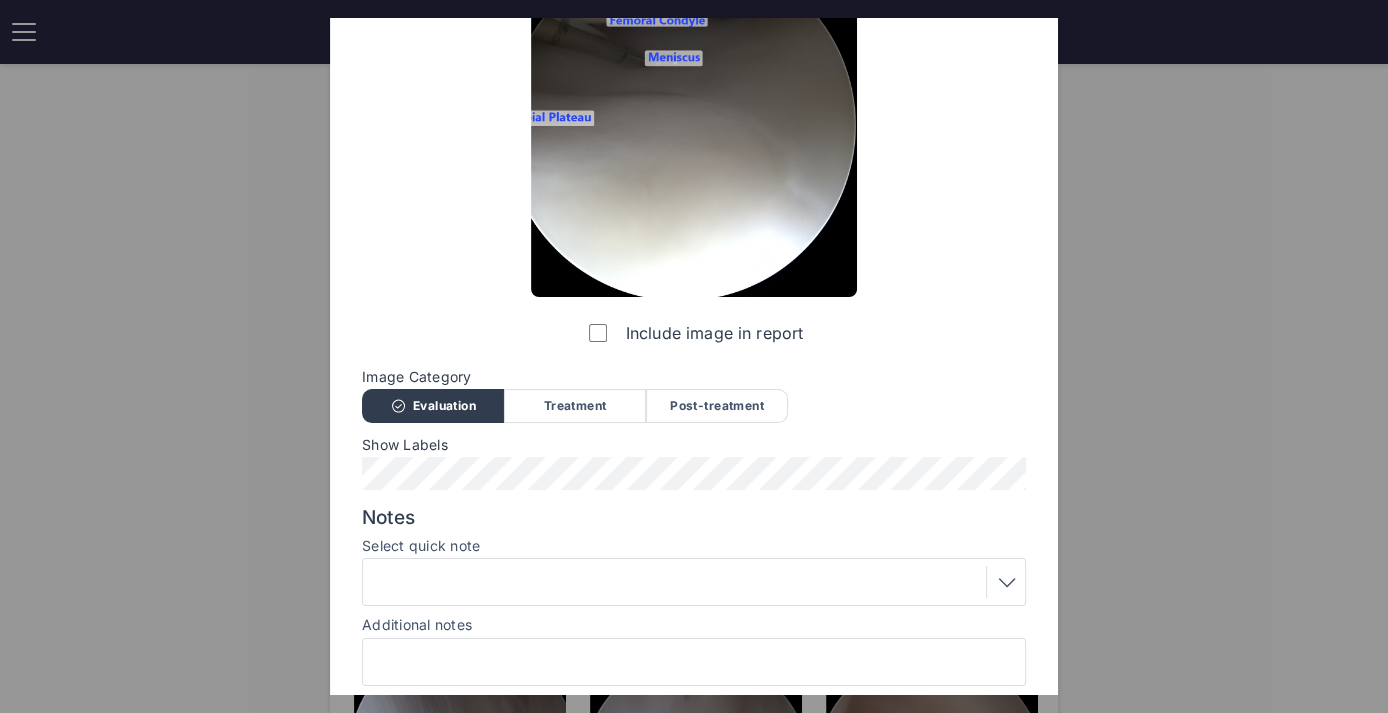 scroll, scrollTop: 213, scrollLeft: 0, axis: vertical 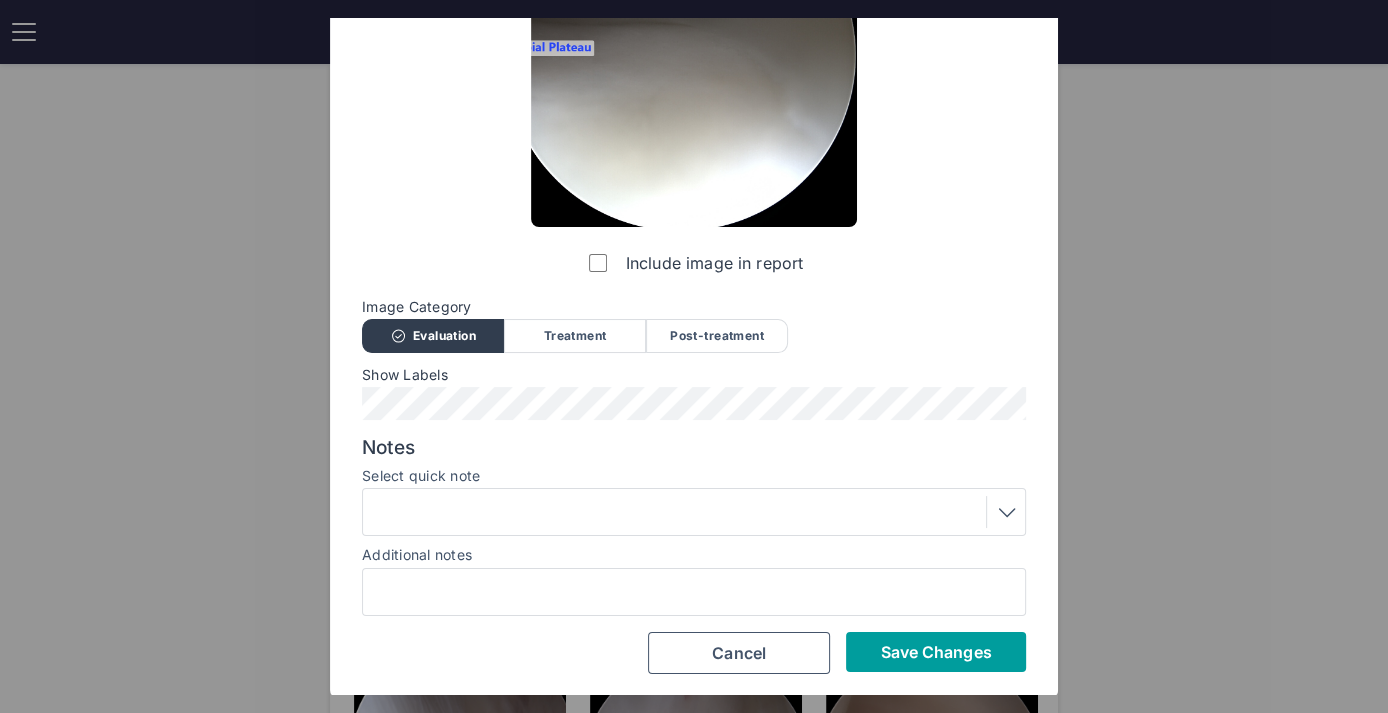 click on "Save Changes" at bounding box center [935, 652] 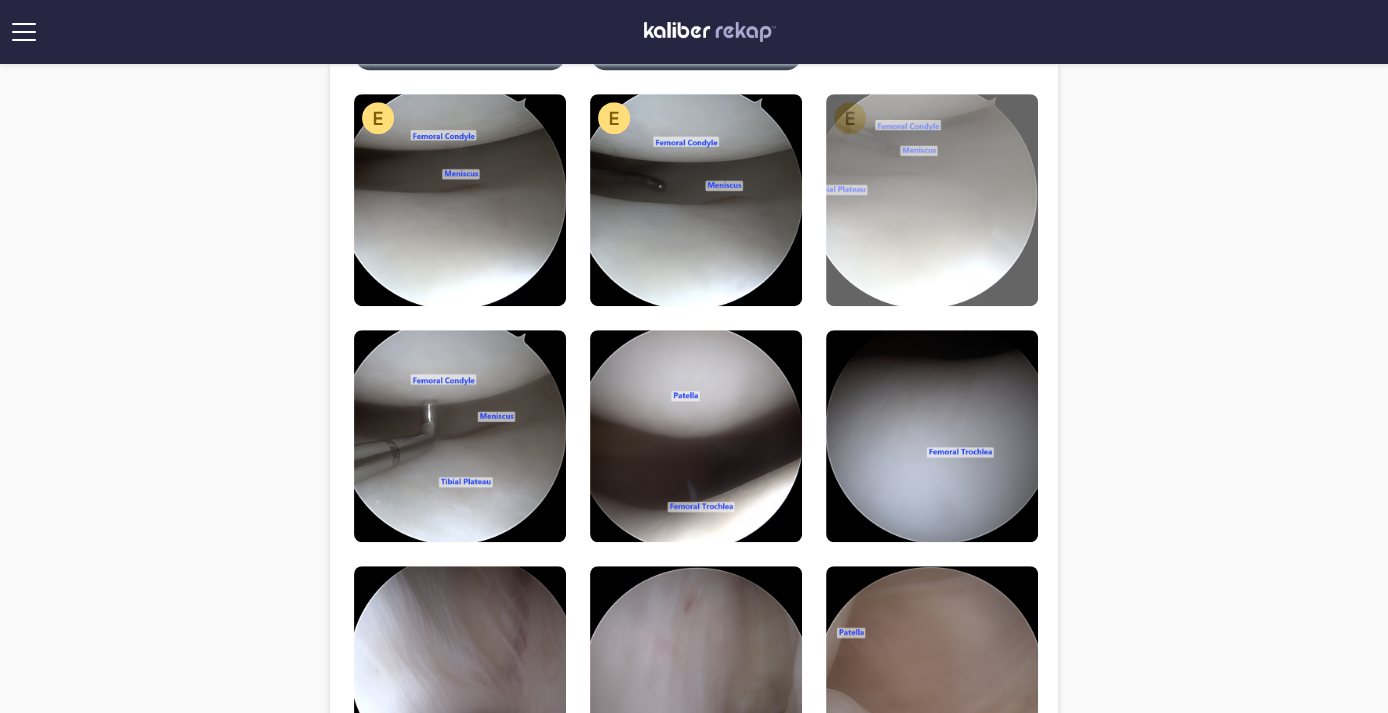 scroll, scrollTop: 1088, scrollLeft: 0, axis: vertical 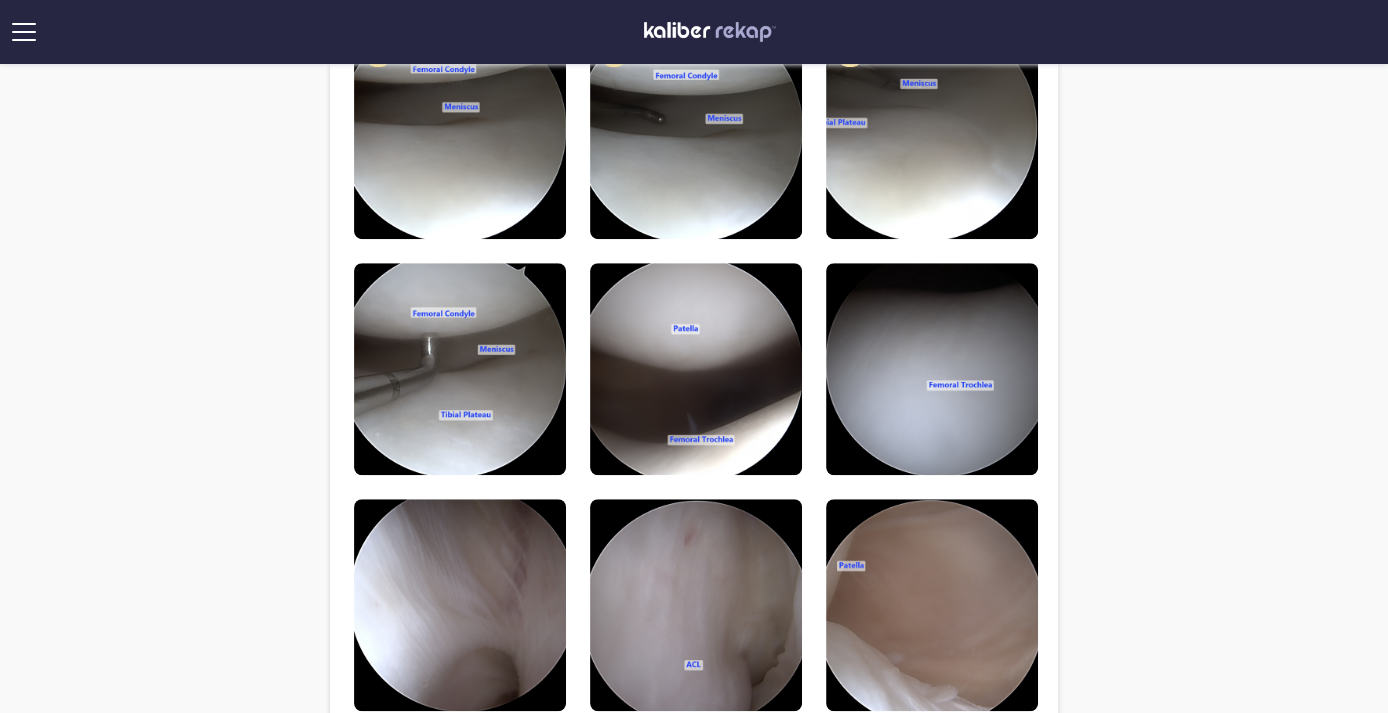 click on "Review images to send to patient Evaluation Treatment Post-Treatment [FIRST]_[LAST]_68972_KneeArthroscopy_2025-08-05-071237_Dr.[LAST]__Still_001.jpg Include image in report Image Category Evaluation Treatment Post-treatment Evaluation Treatment Post-treatment Show Labels Notes Select quick note Additional notes Save Changes Cancel Quick Note Intact ACL [FIRST]_[LAST]_68972_KneeArthroscopy_2025-08-05-071237_Dr.[LAST]__Still_002.jpg Include image in report Image Category Evaluation Treatment Post-treatment Evaluation Treatment Post-treatment Show Labels Notes Select quick note Intact ACL Additional notes Save Changes Cancel [FIRST]_[LAST]_68972_KneeArthroscopy_2025-08-05-071237_Dr.[LAST]__Still_003.jpg Include image in report Image Category Evaluation Treatment Post-treatment Evaluation Treatment Post-treatment Show Labels Notes Select quick note Additional notes Save Changes Cancel [FIRST]_[LAST]_68972_KneeArthroscopy_2025-08-05-071237_Dr.[LAST]__Still_004.jpg Include image in report Notes" at bounding box center [694, 141] 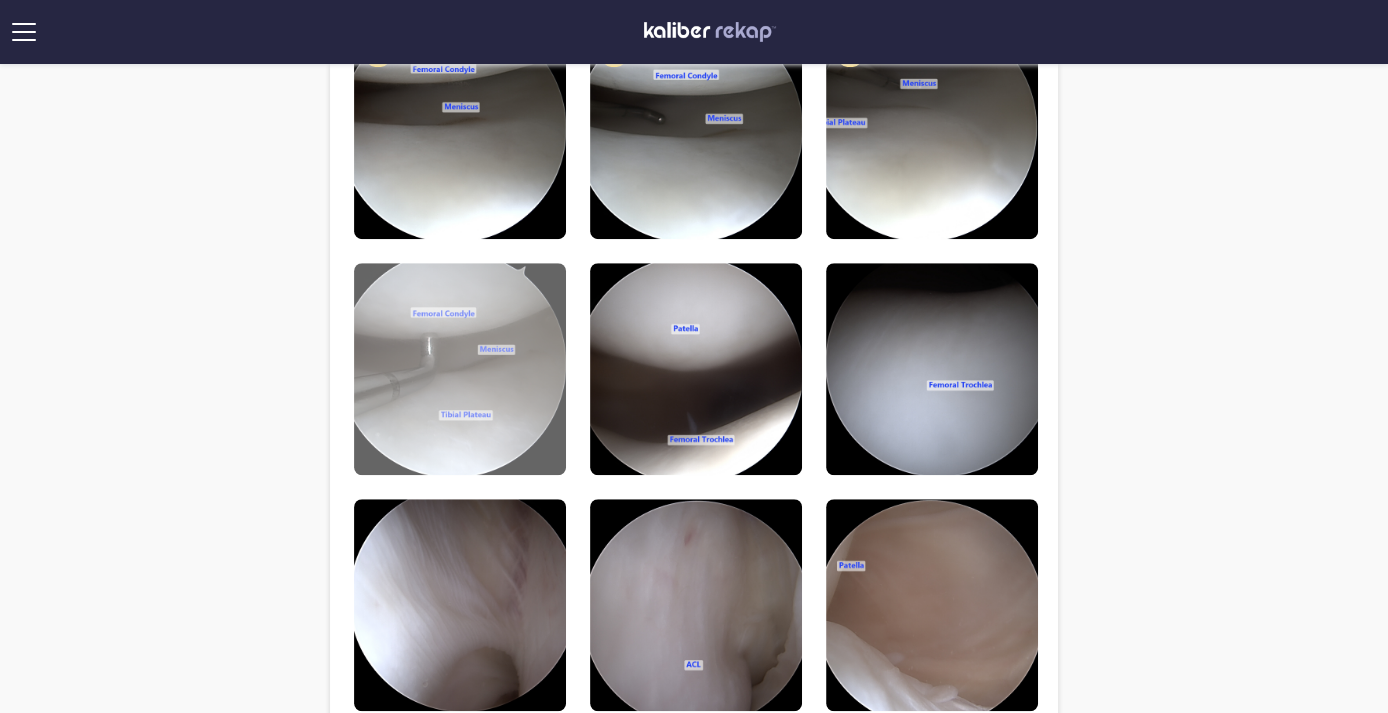 click at bounding box center (460, 369) 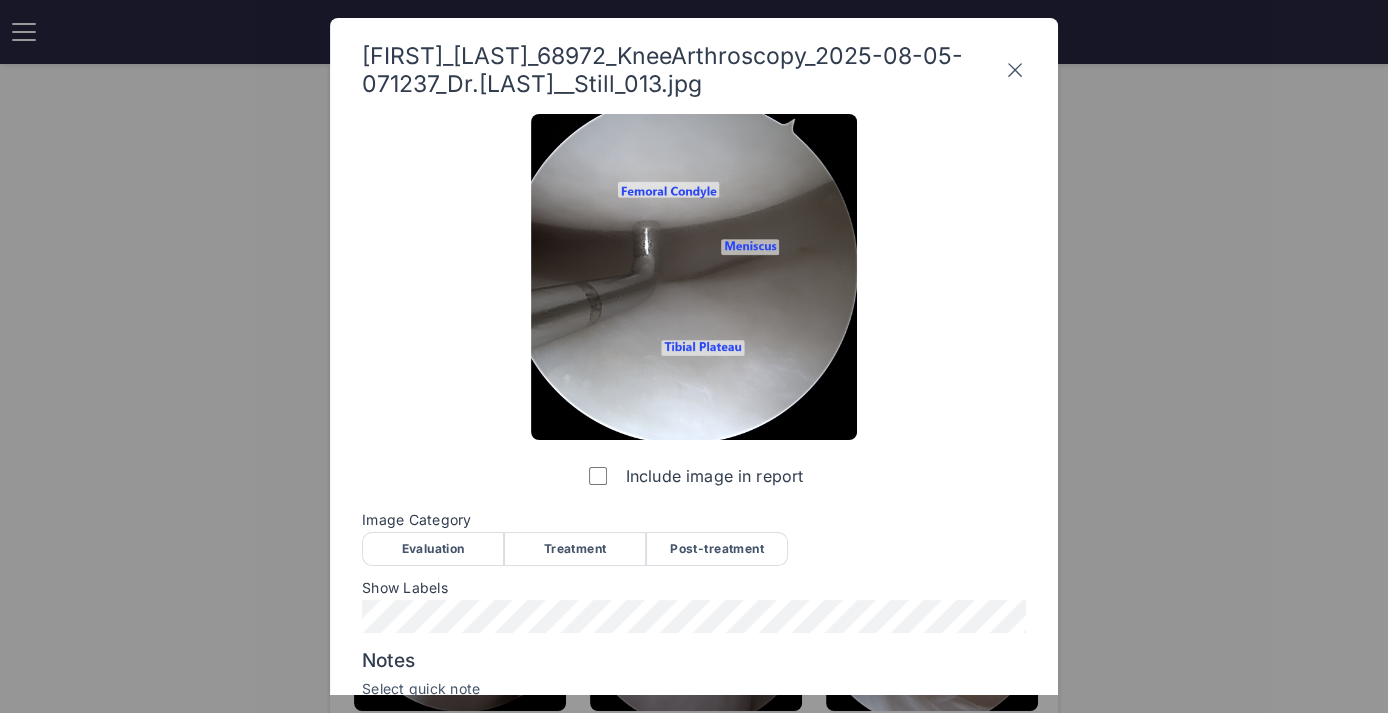 click on "Evaluation" at bounding box center [433, 549] 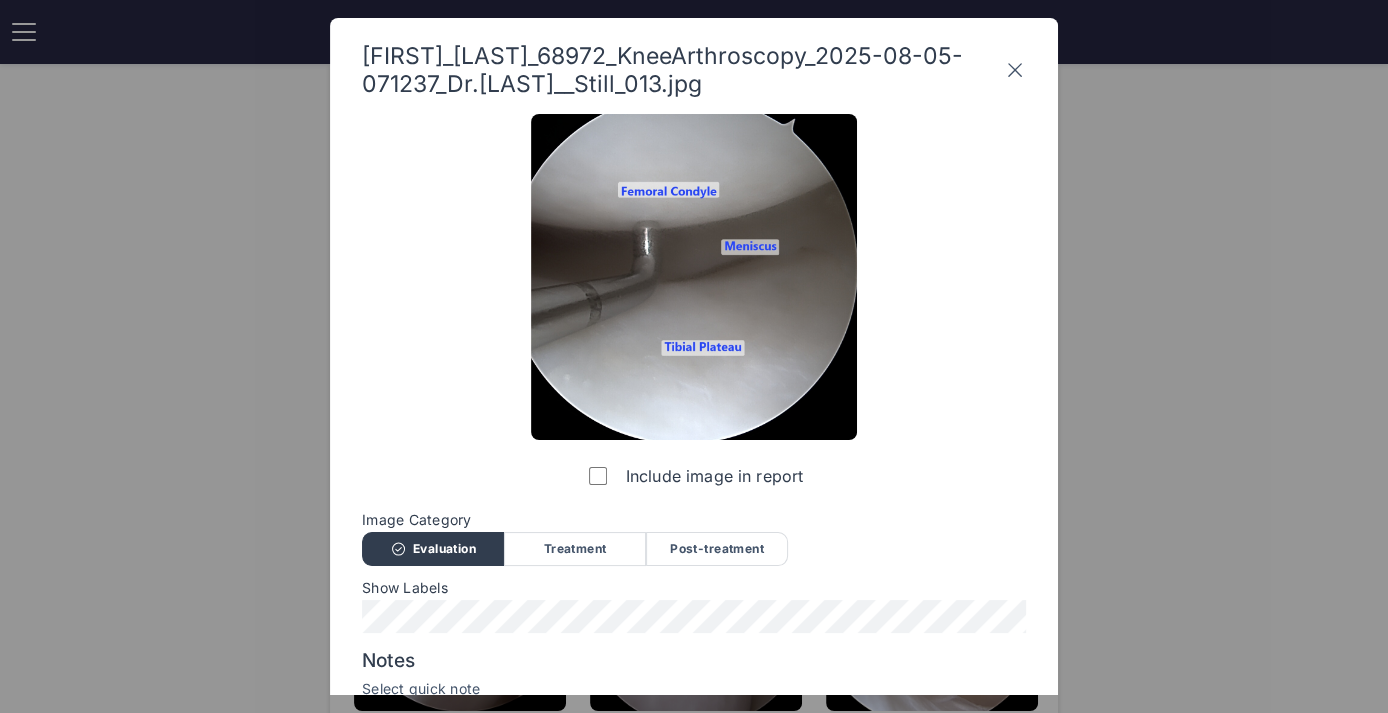 scroll, scrollTop: 213, scrollLeft: 0, axis: vertical 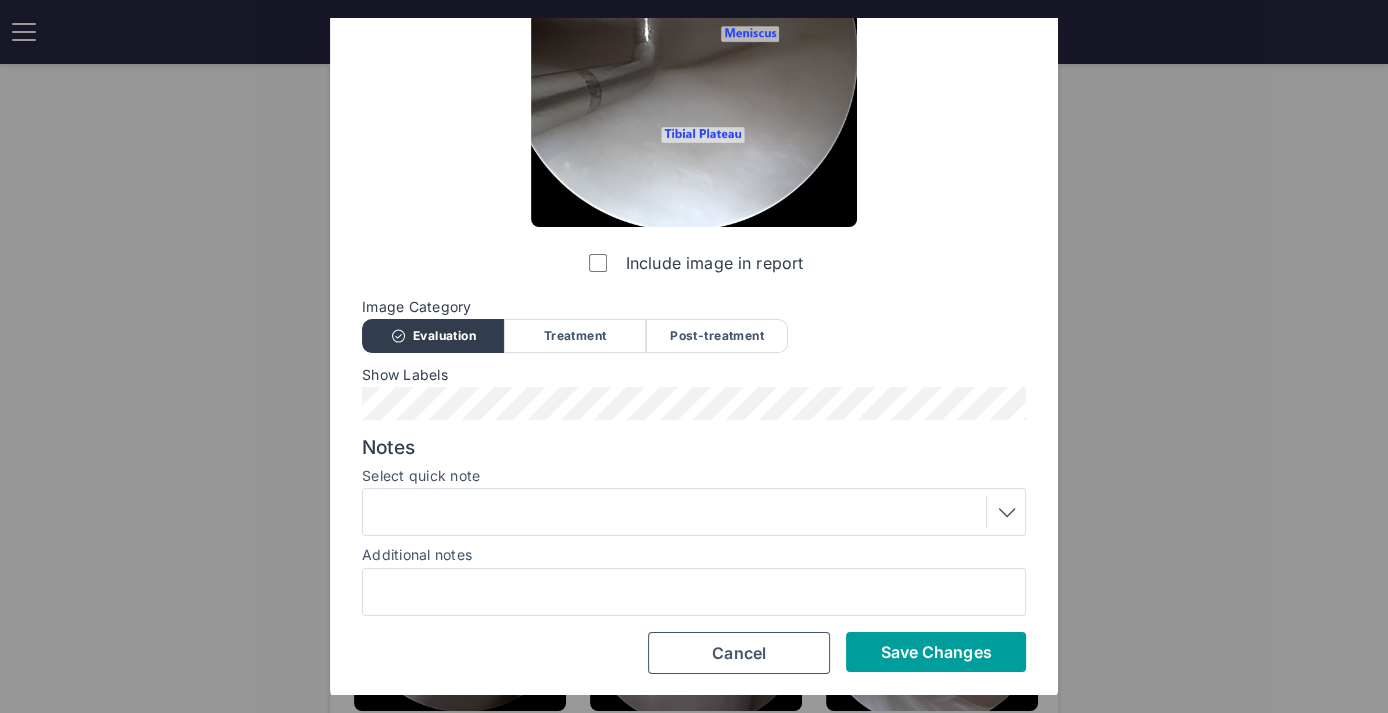 click on "Save Changes" at bounding box center (935, 652) 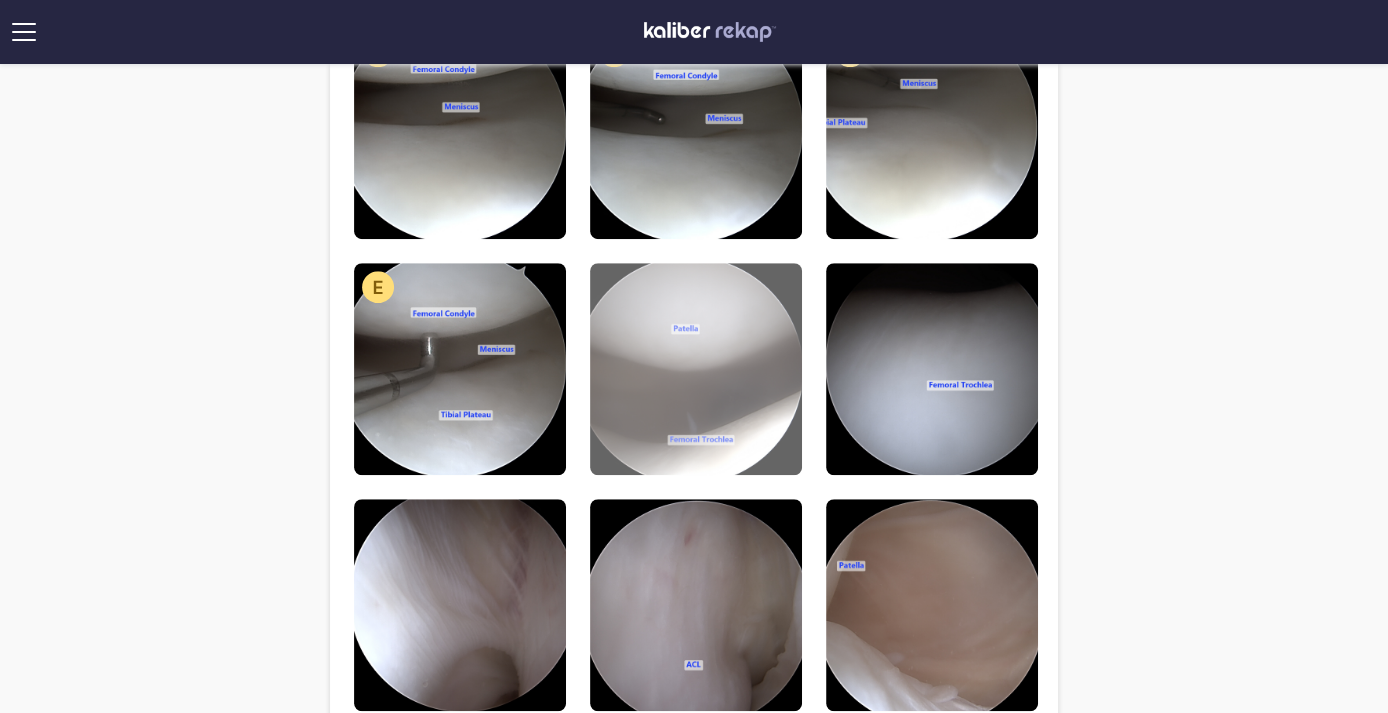 click at bounding box center (696, 369) 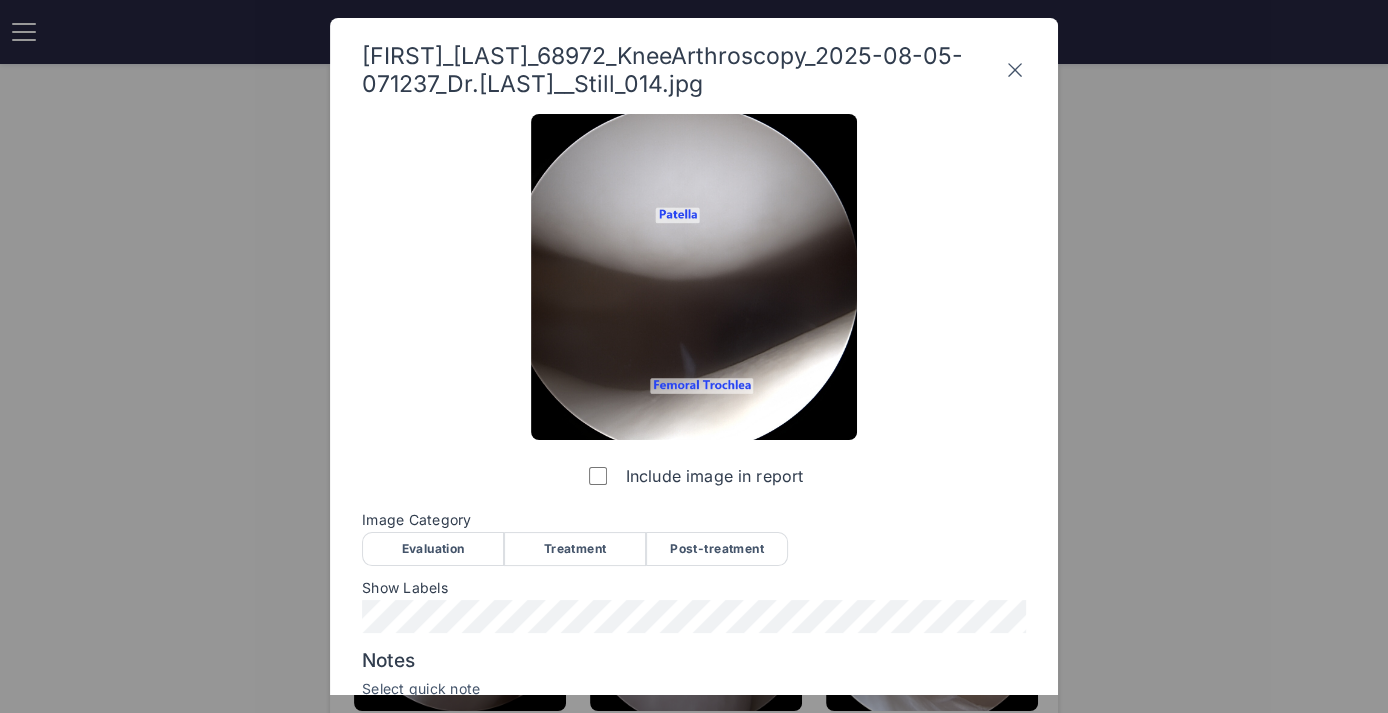 click on "Evaluation" at bounding box center (433, 549) 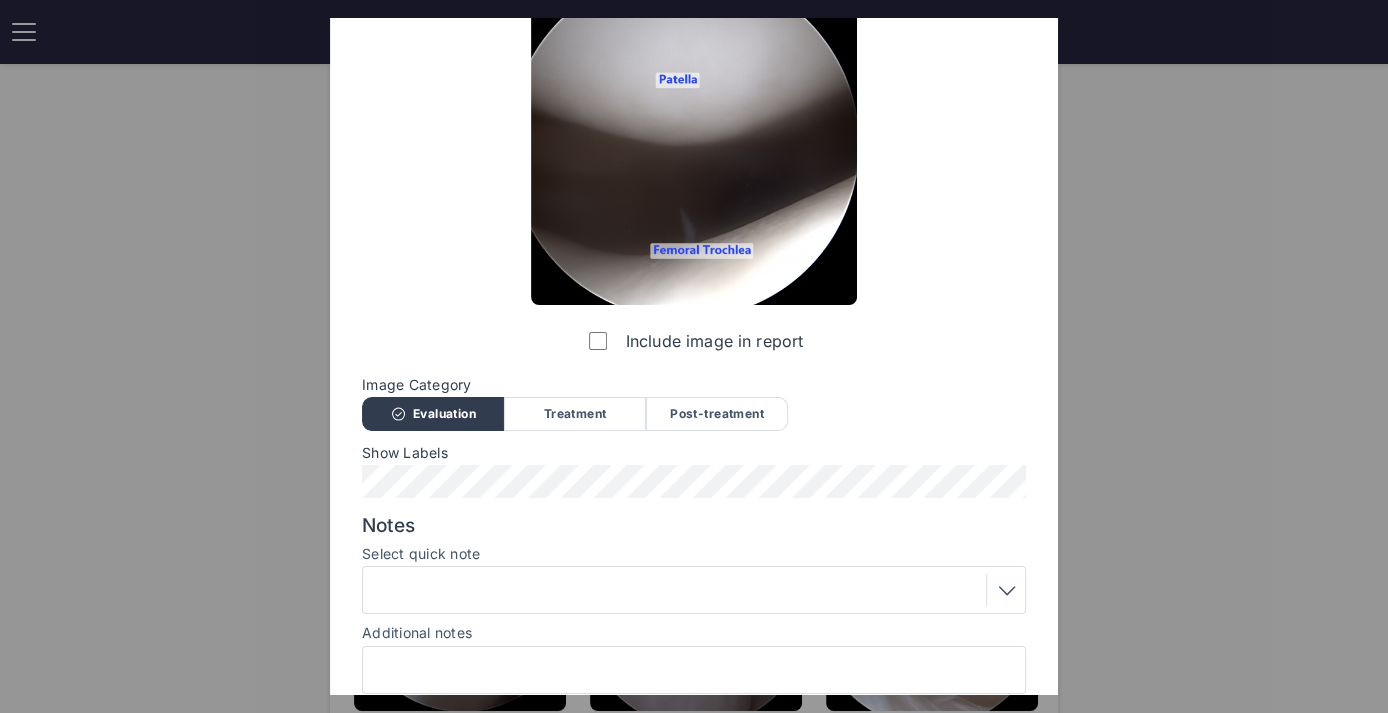 scroll, scrollTop: 213, scrollLeft: 0, axis: vertical 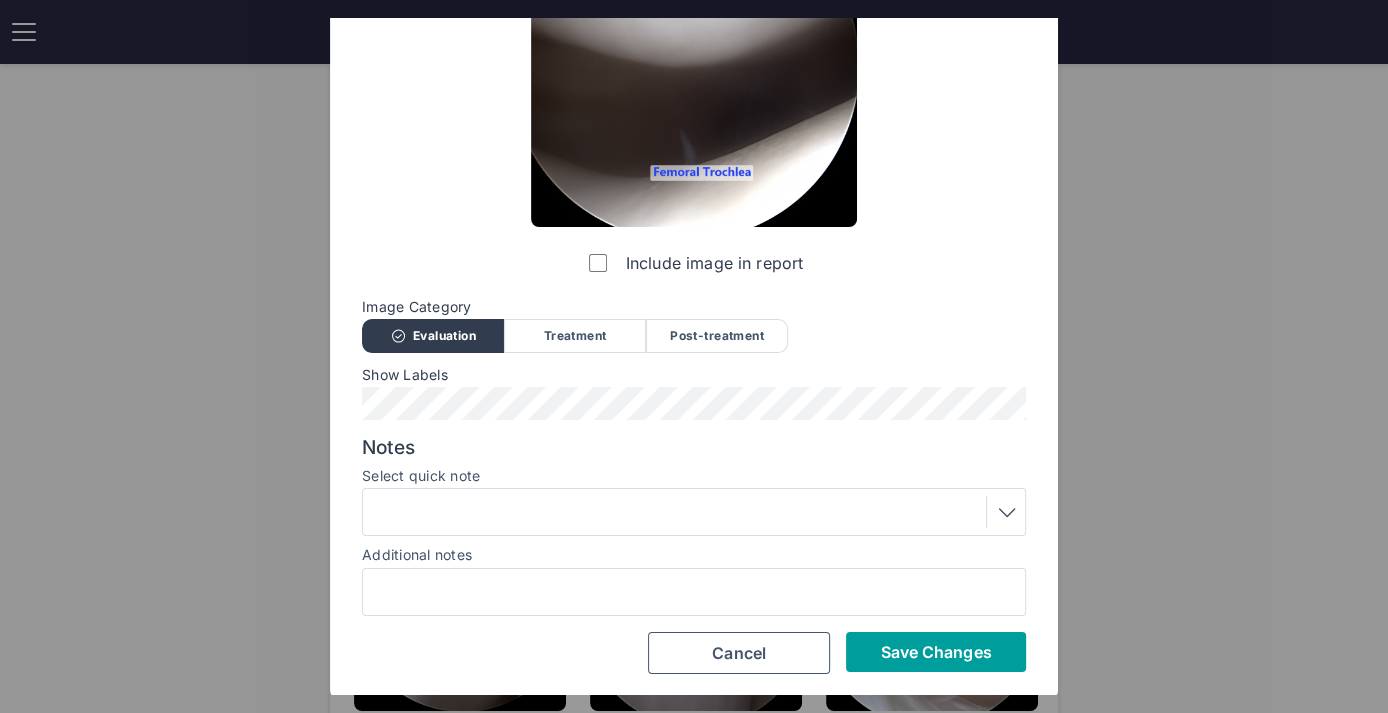 click on "Save Changes" at bounding box center [936, 652] 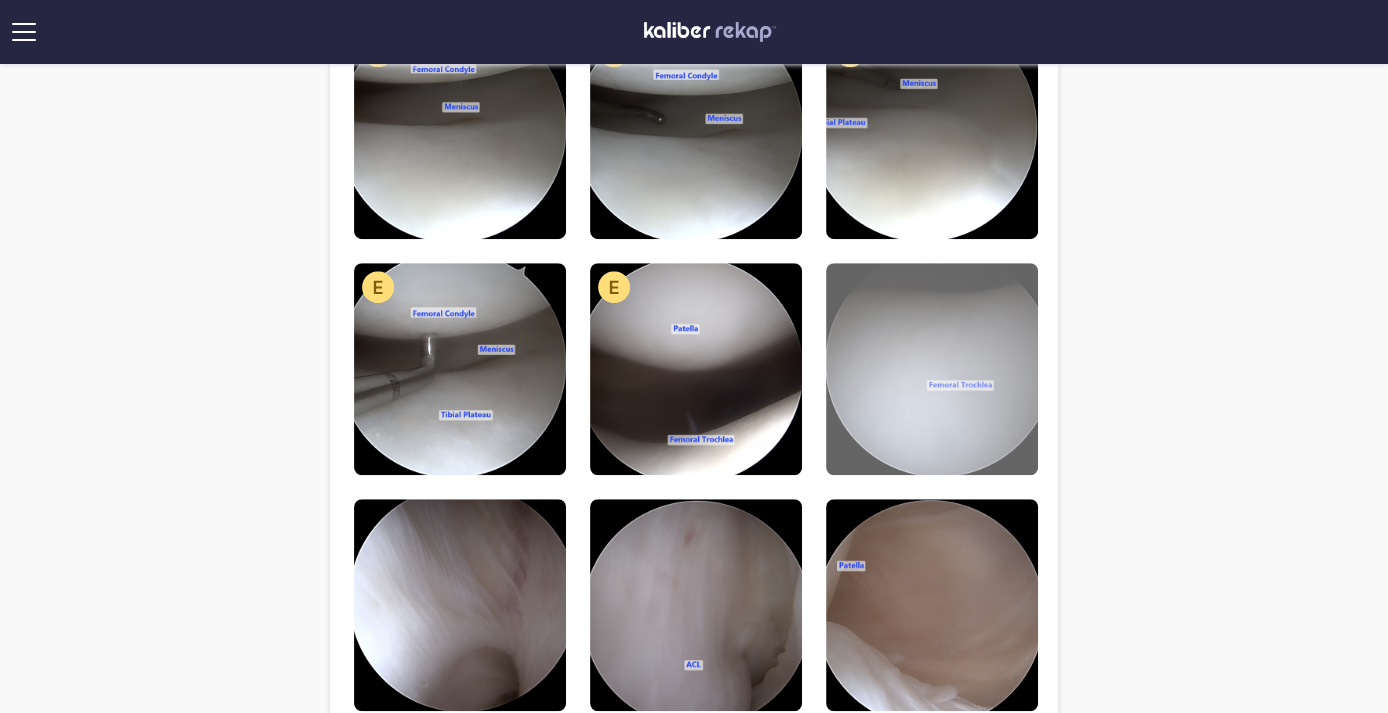 click at bounding box center (932, 369) 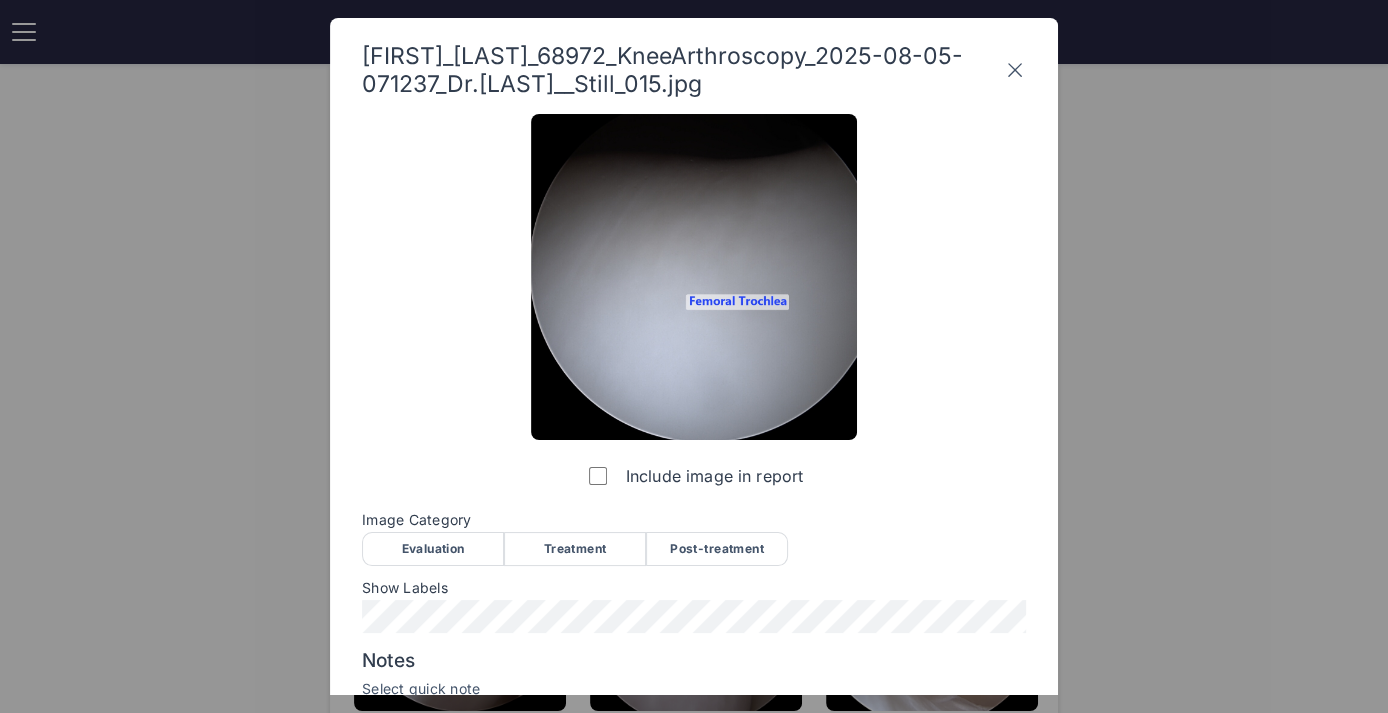 click on "Evaluation" at bounding box center [433, 549] 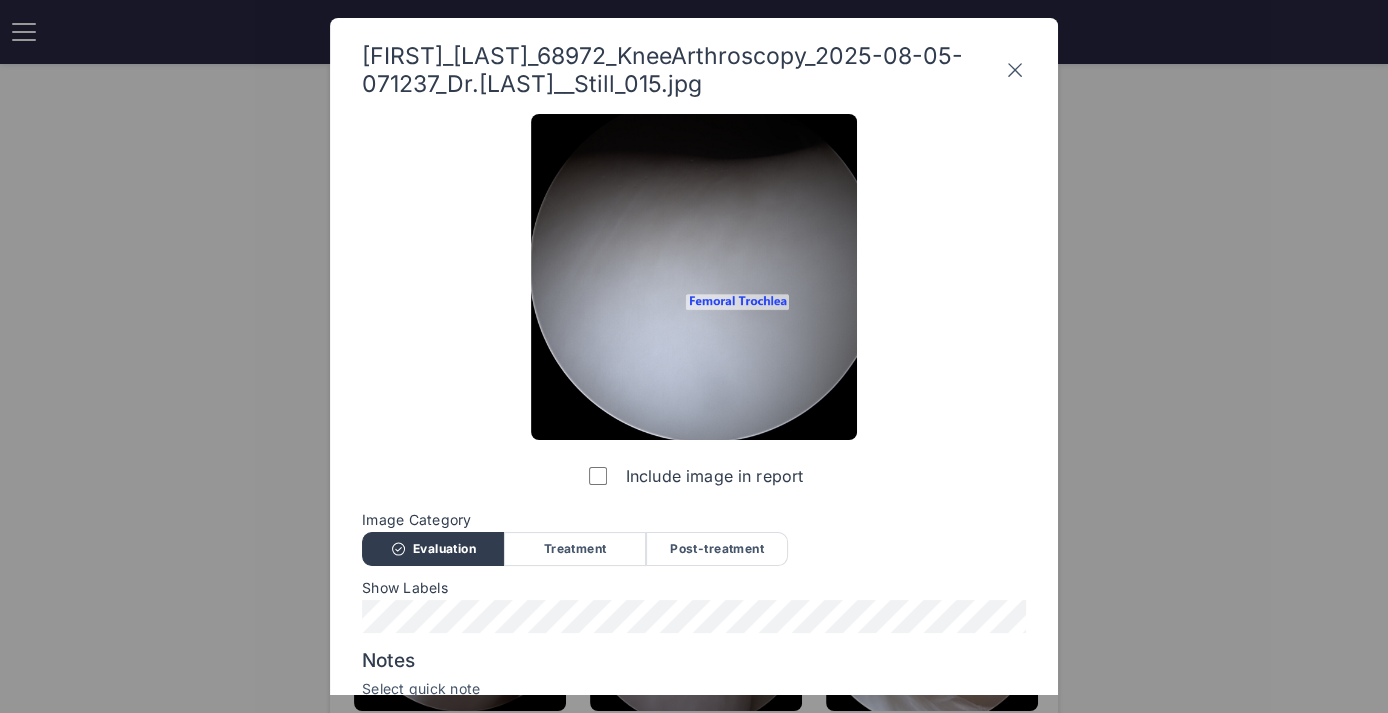 scroll, scrollTop: 213, scrollLeft: 0, axis: vertical 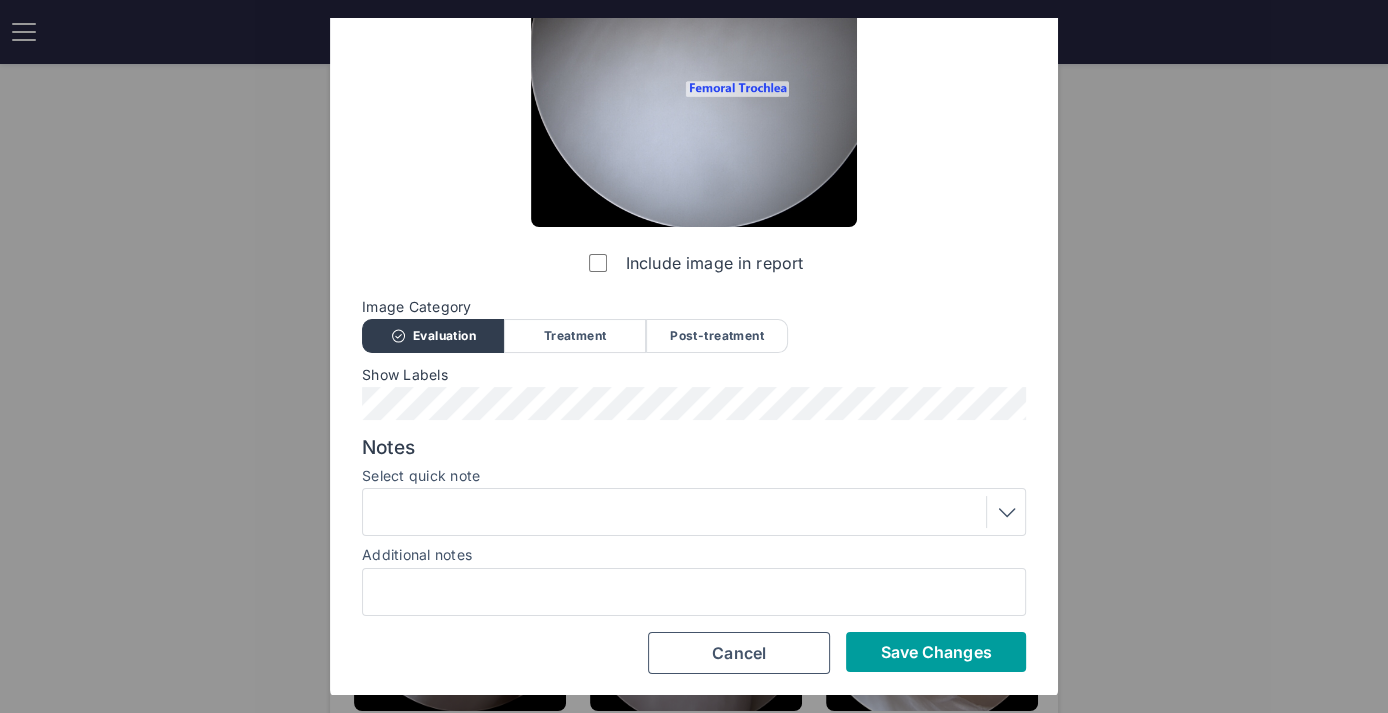 click on "Save Changes" at bounding box center (935, 652) 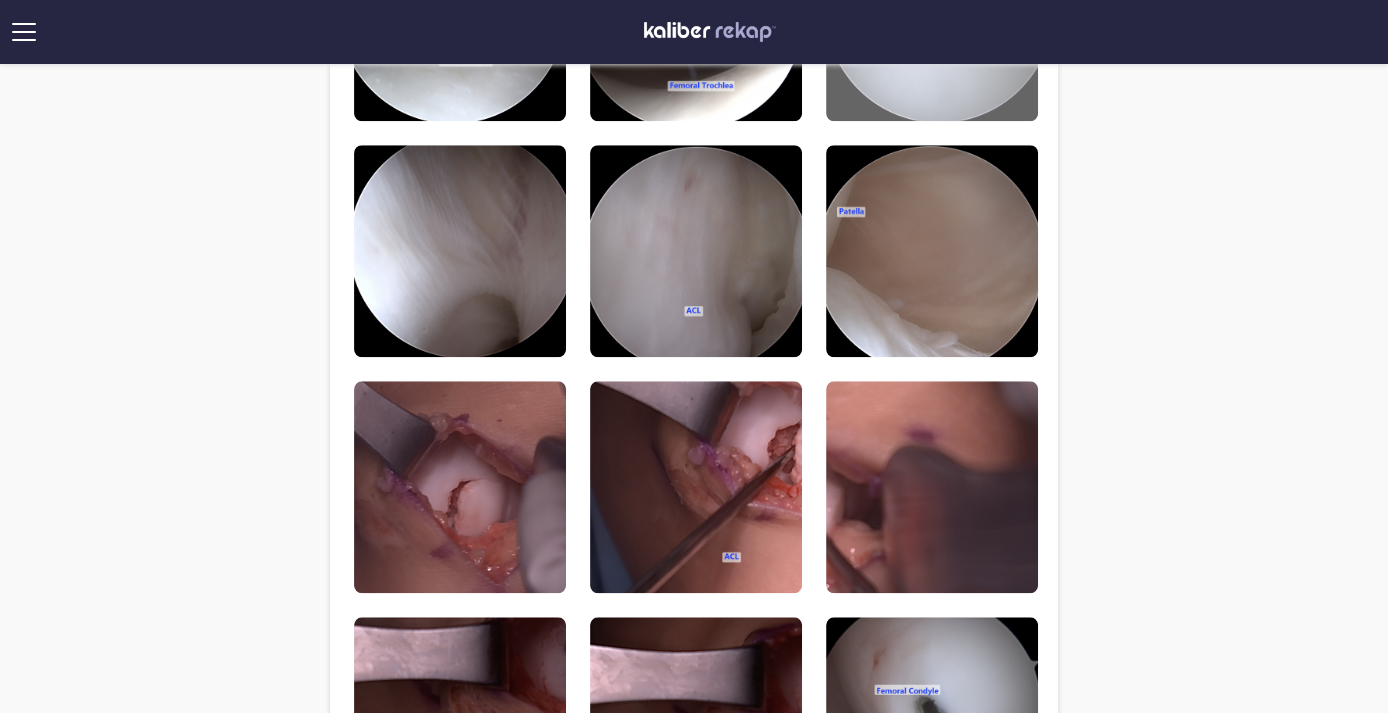 scroll, scrollTop: 1472, scrollLeft: 0, axis: vertical 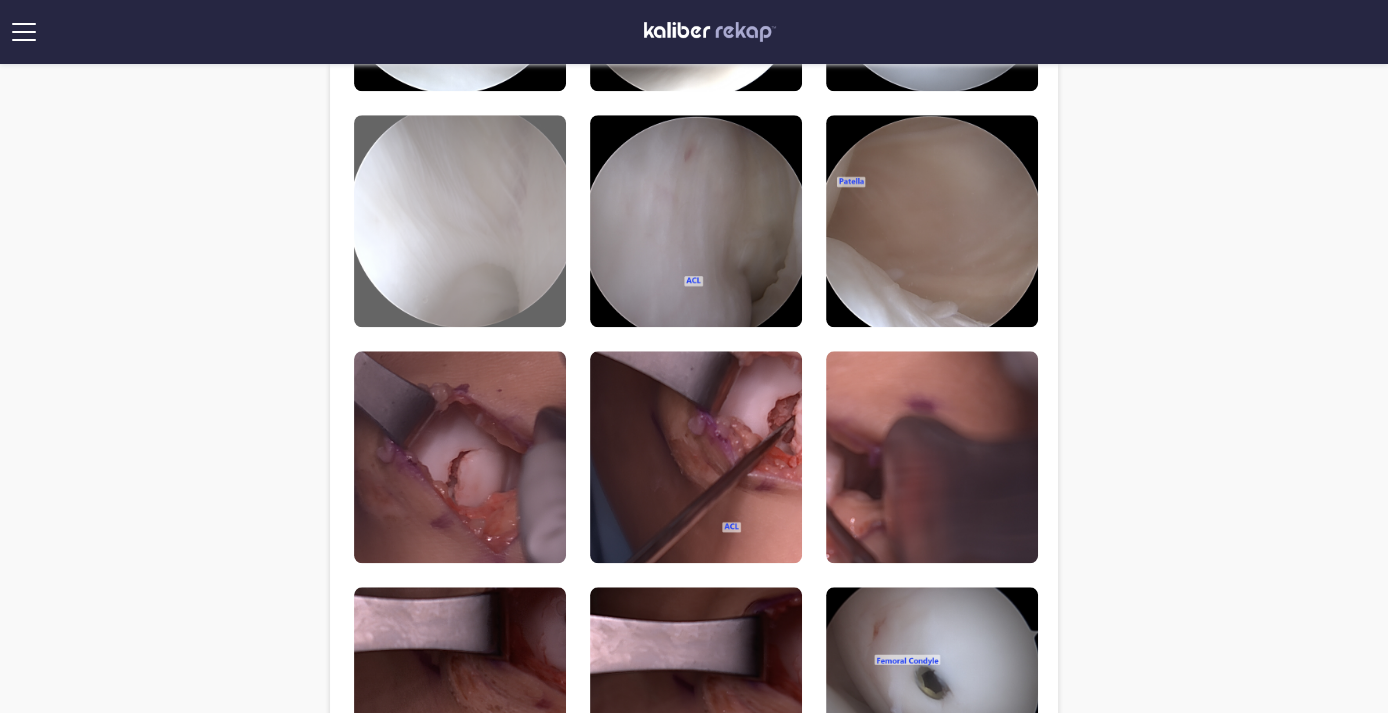 click at bounding box center [460, 221] 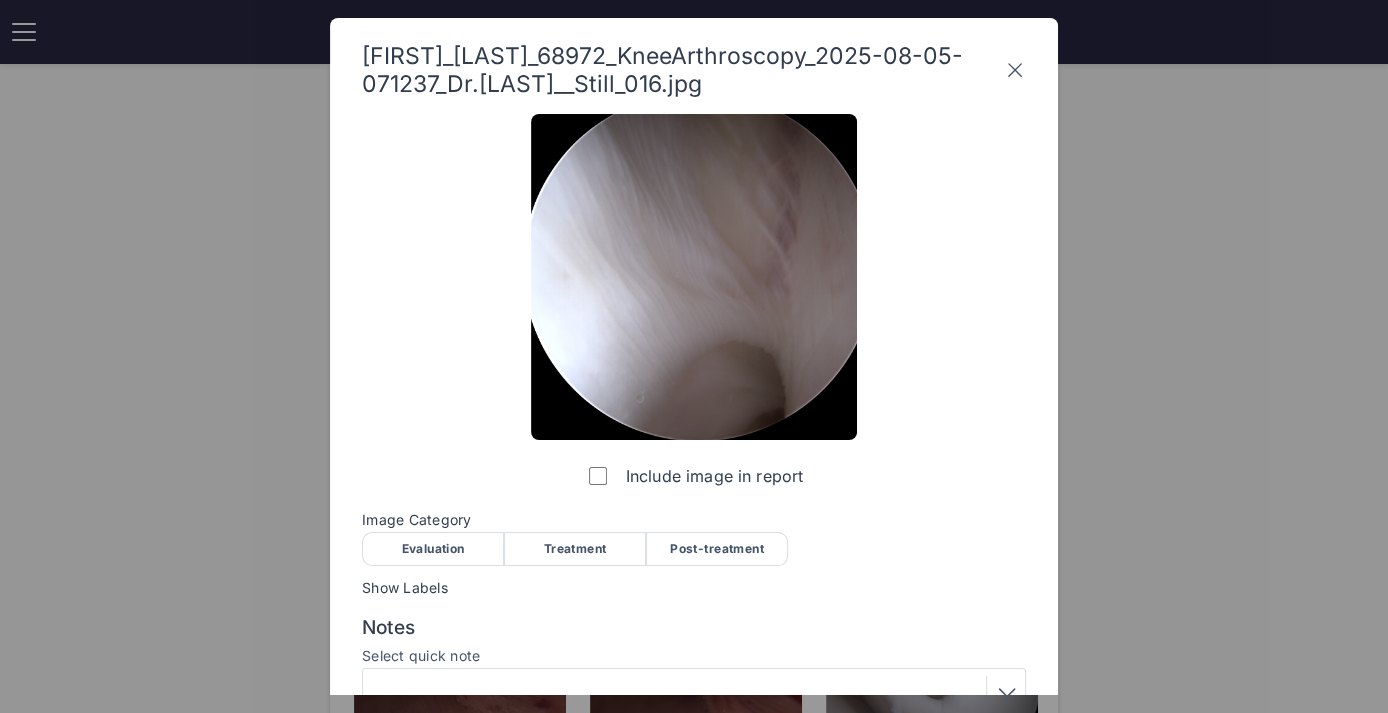 click on "Evaluation" at bounding box center [433, 549] 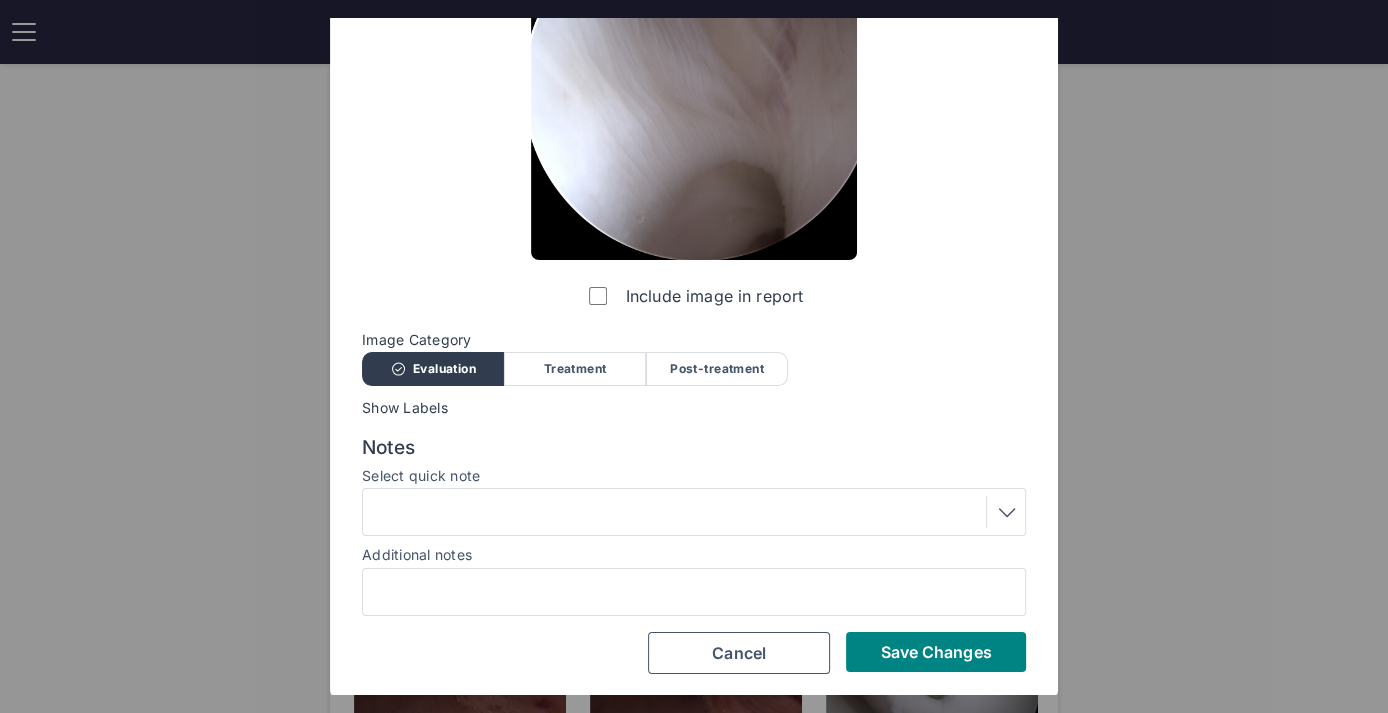 click at bounding box center (694, 512) 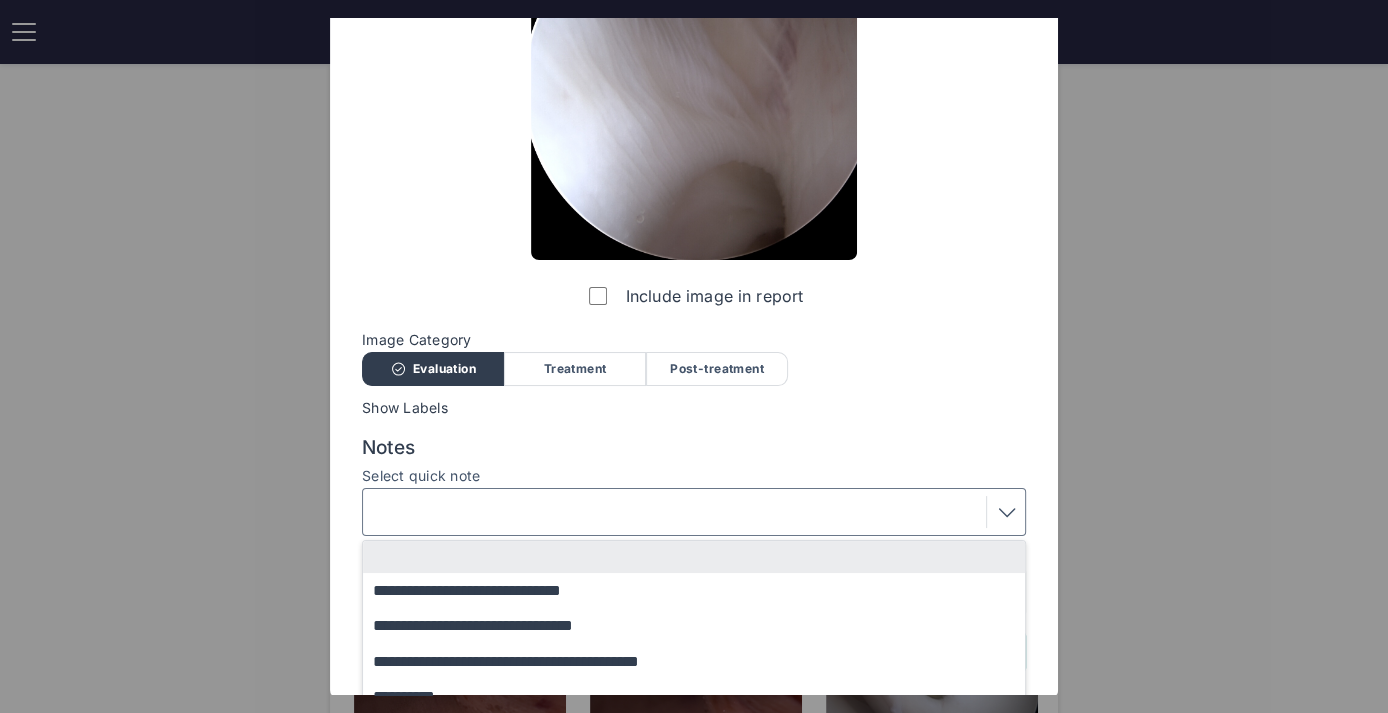 scroll, scrollTop: 305, scrollLeft: 0, axis: vertical 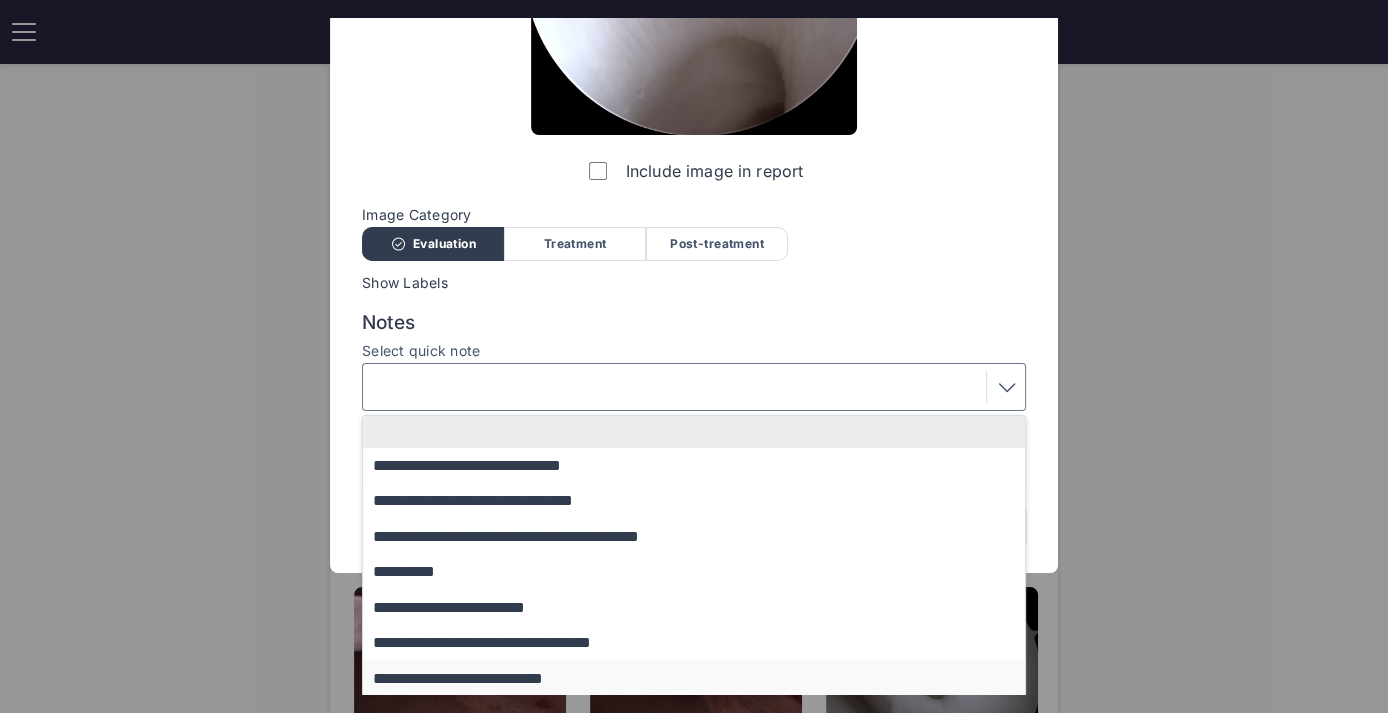 click on "**********" at bounding box center [703, 677] 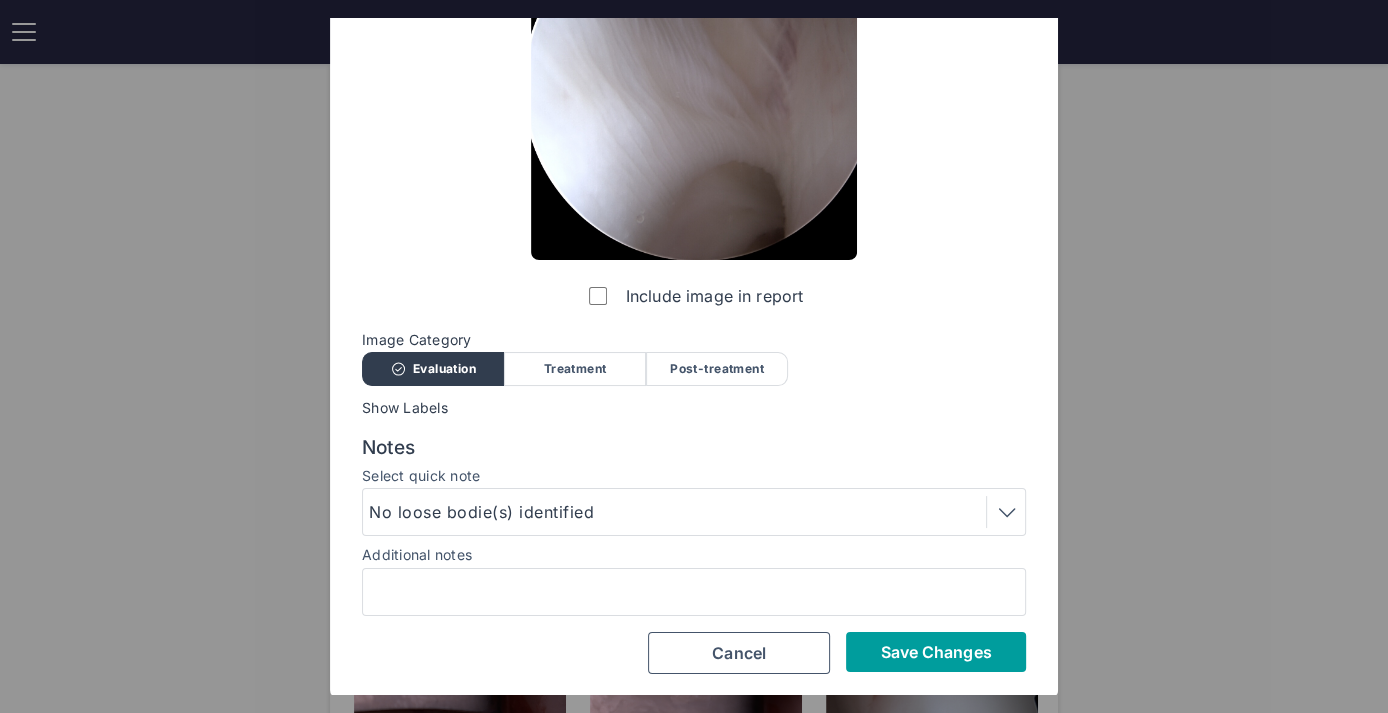click on "Save Changes" at bounding box center (935, 652) 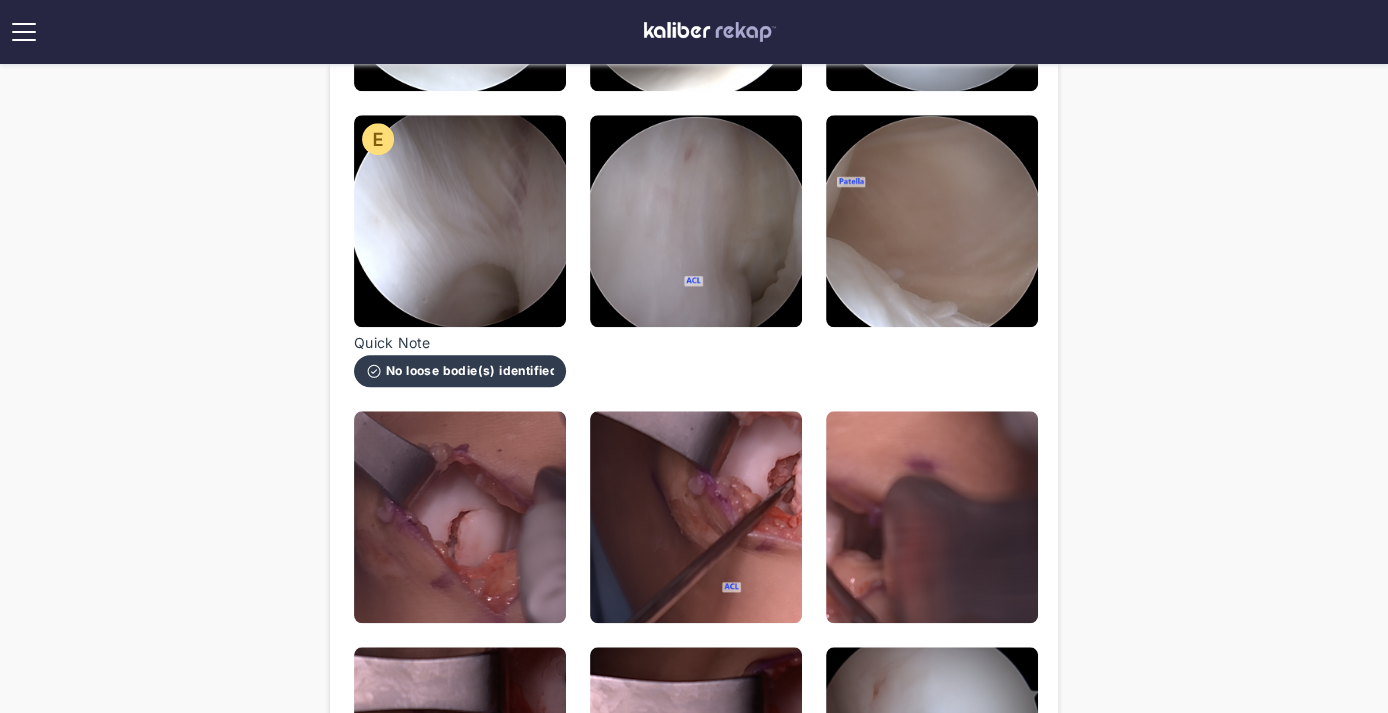 click at bounding box center (696, 251) 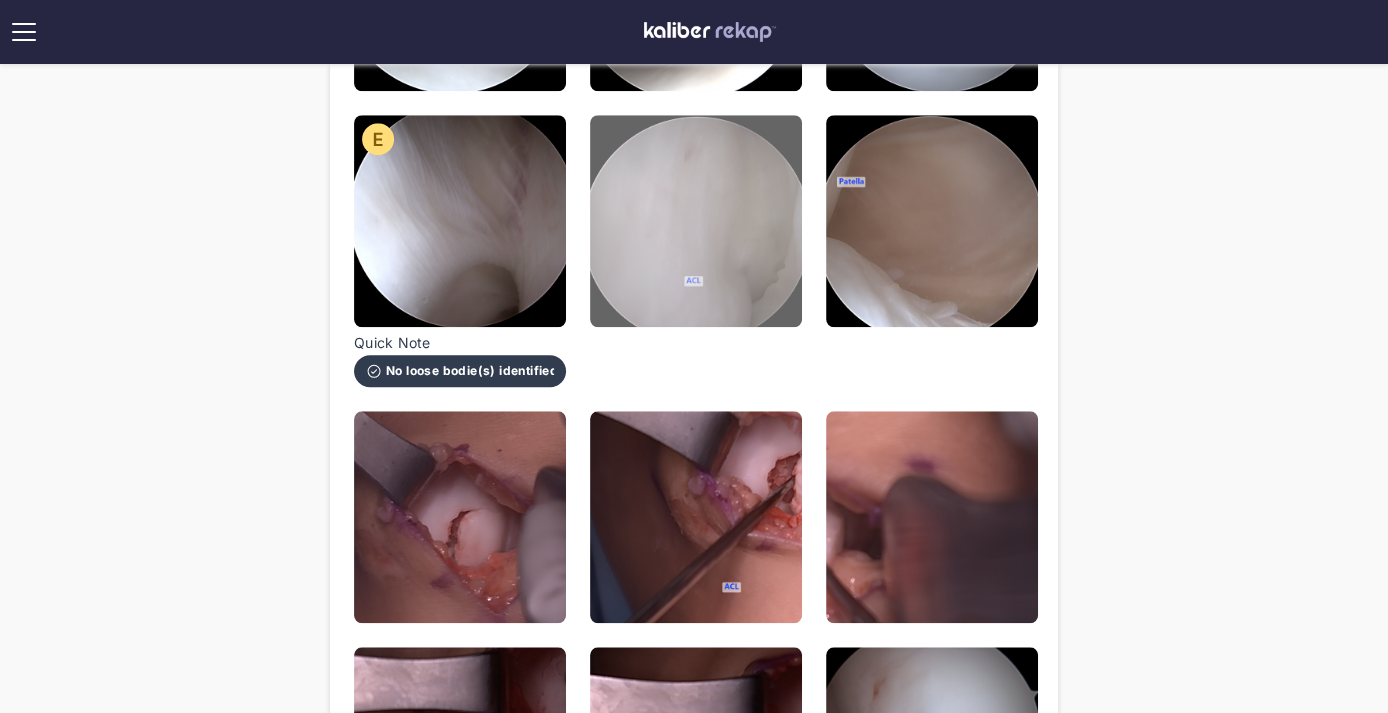 click at bounding box center [696, 221] 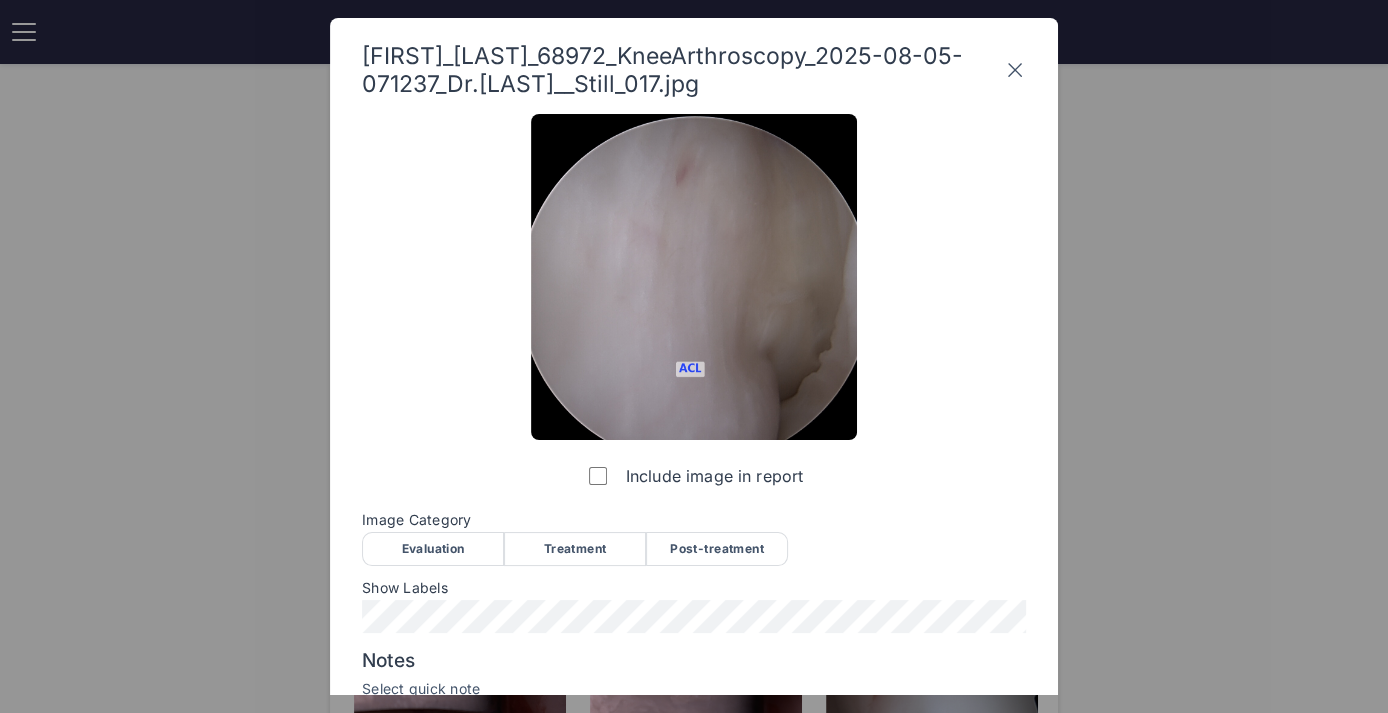 click on "Evaluation" at bounding box center (433, 549) 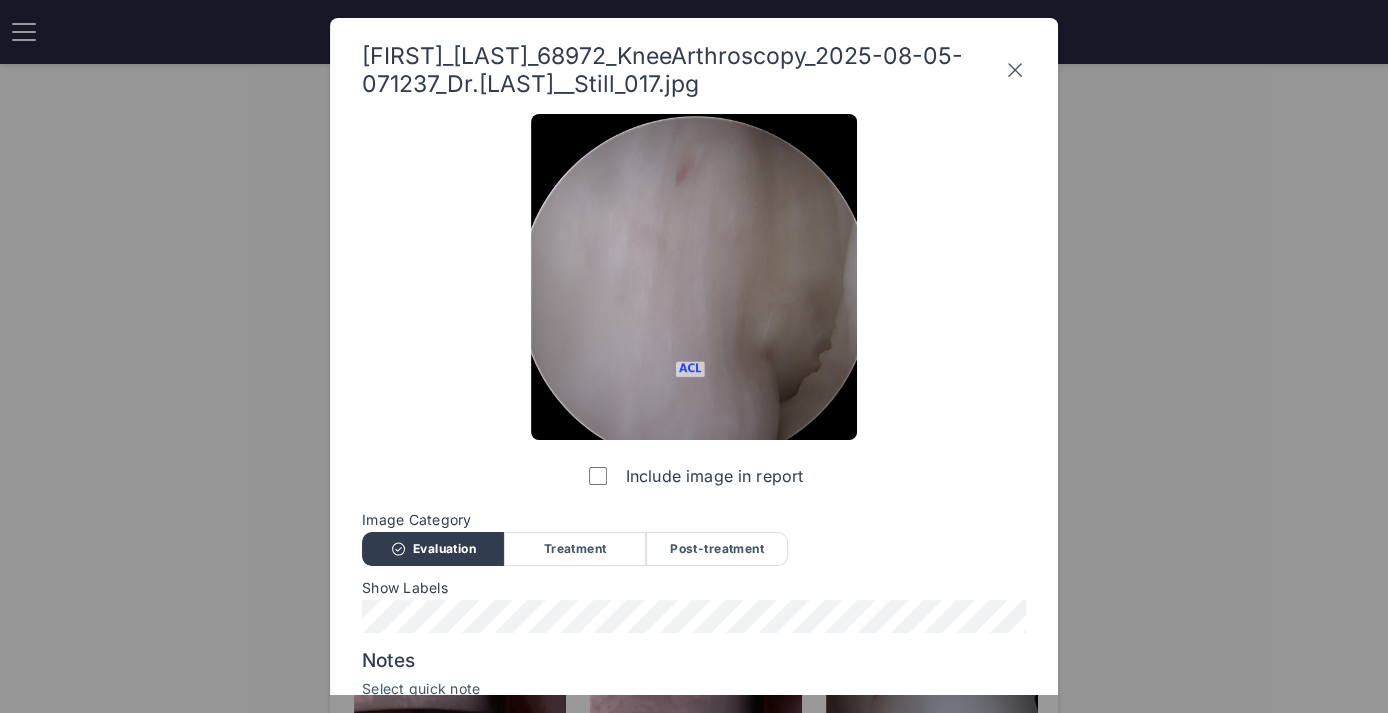click on "Notes" at bounding box center (694, 661) 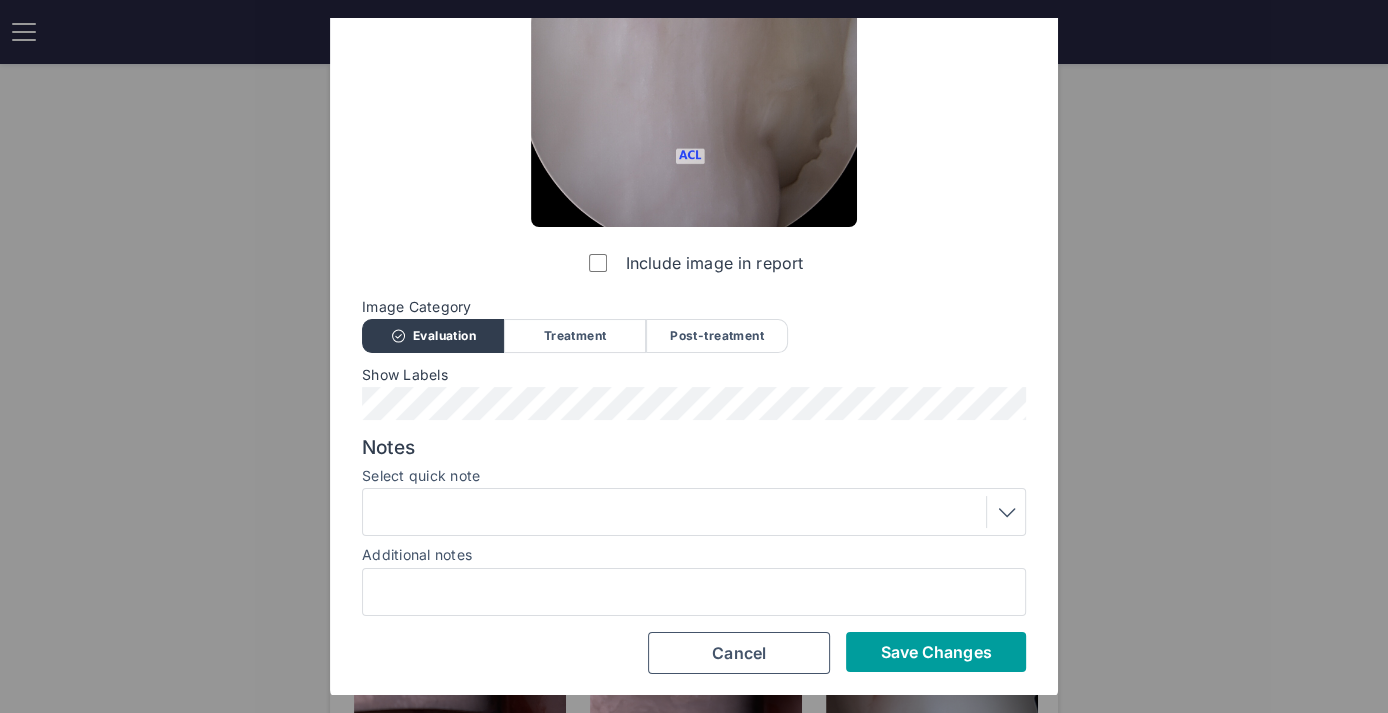 click on "Save Changes" at bounding box center (936, 652) 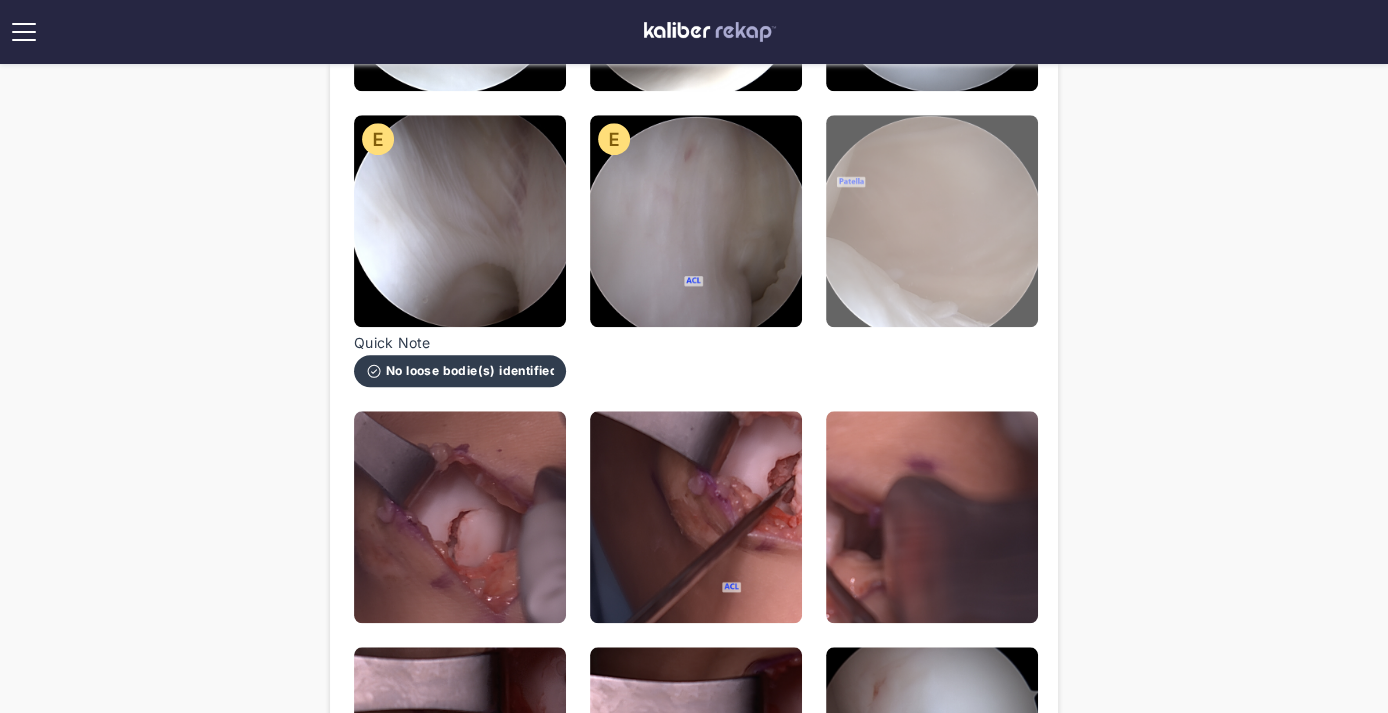 click at bounding box center [932, 221] 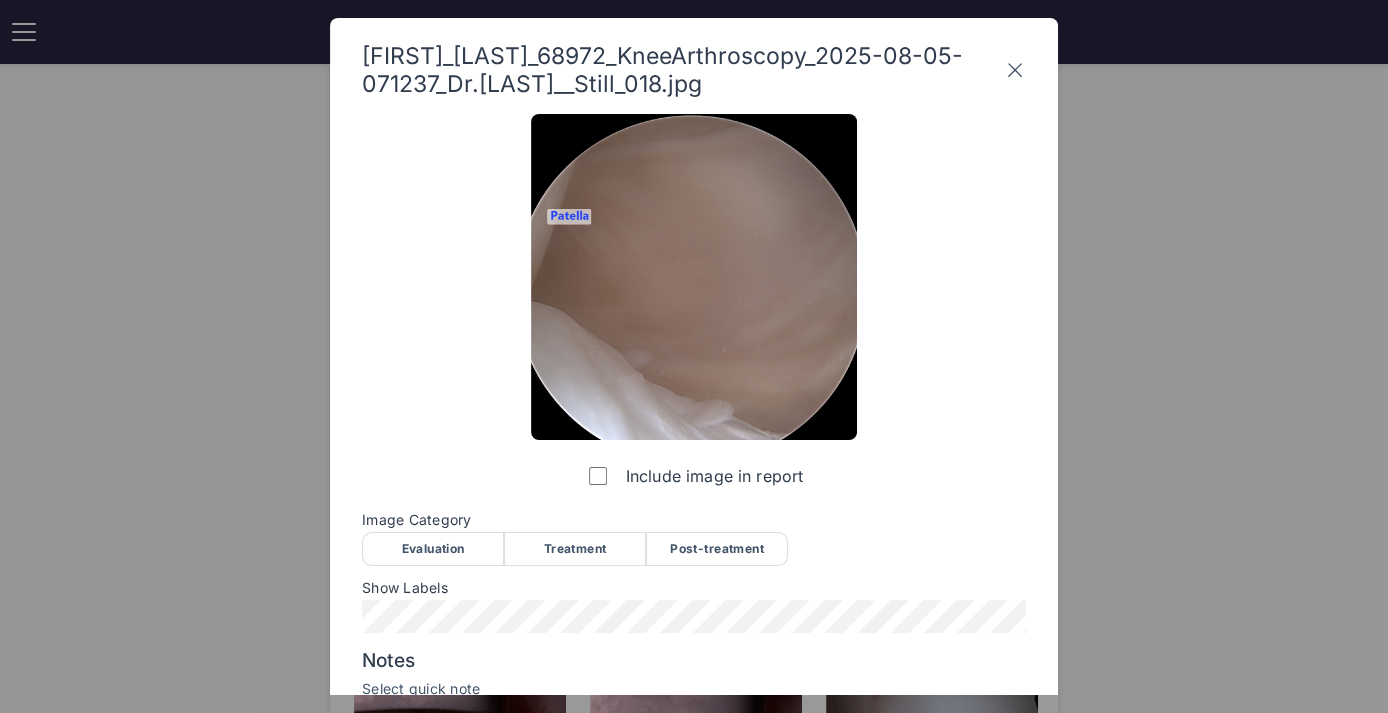click on "Evaluation" at bounding box center [433, 549] 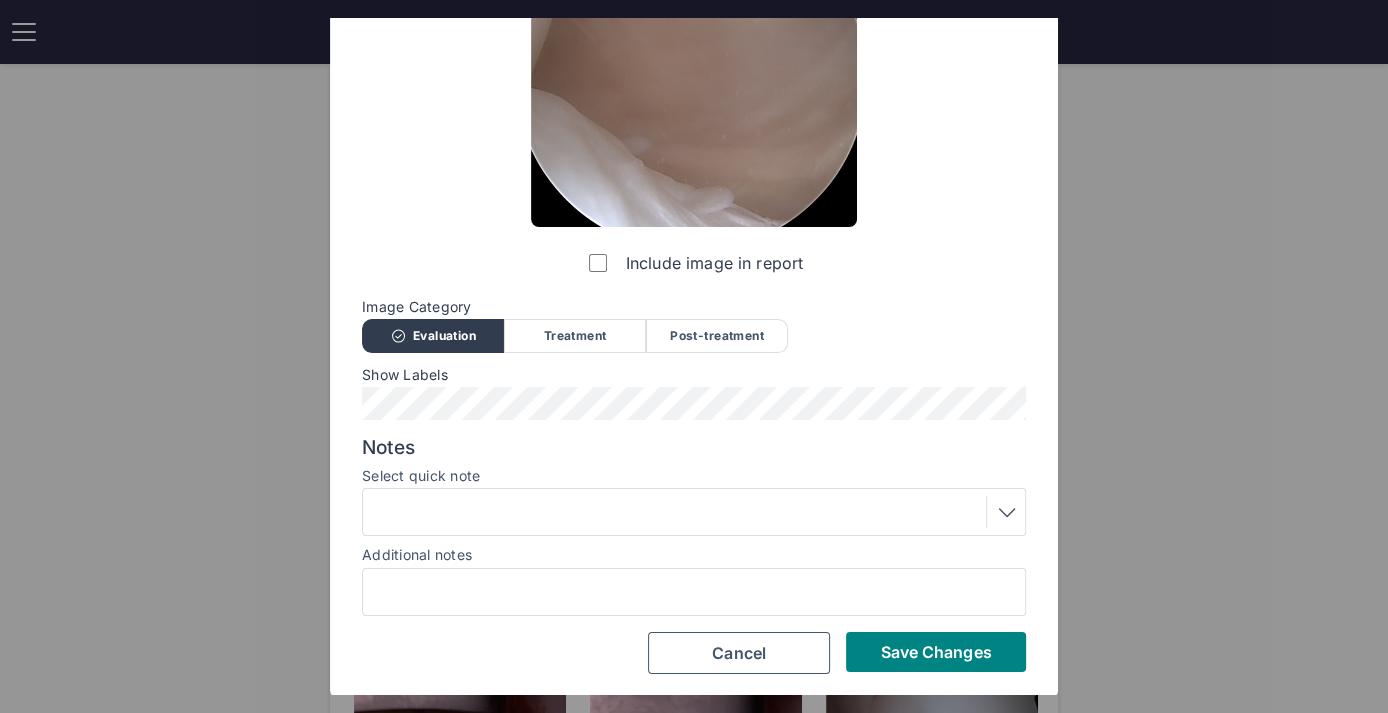 click at bounding box center [694, 512] 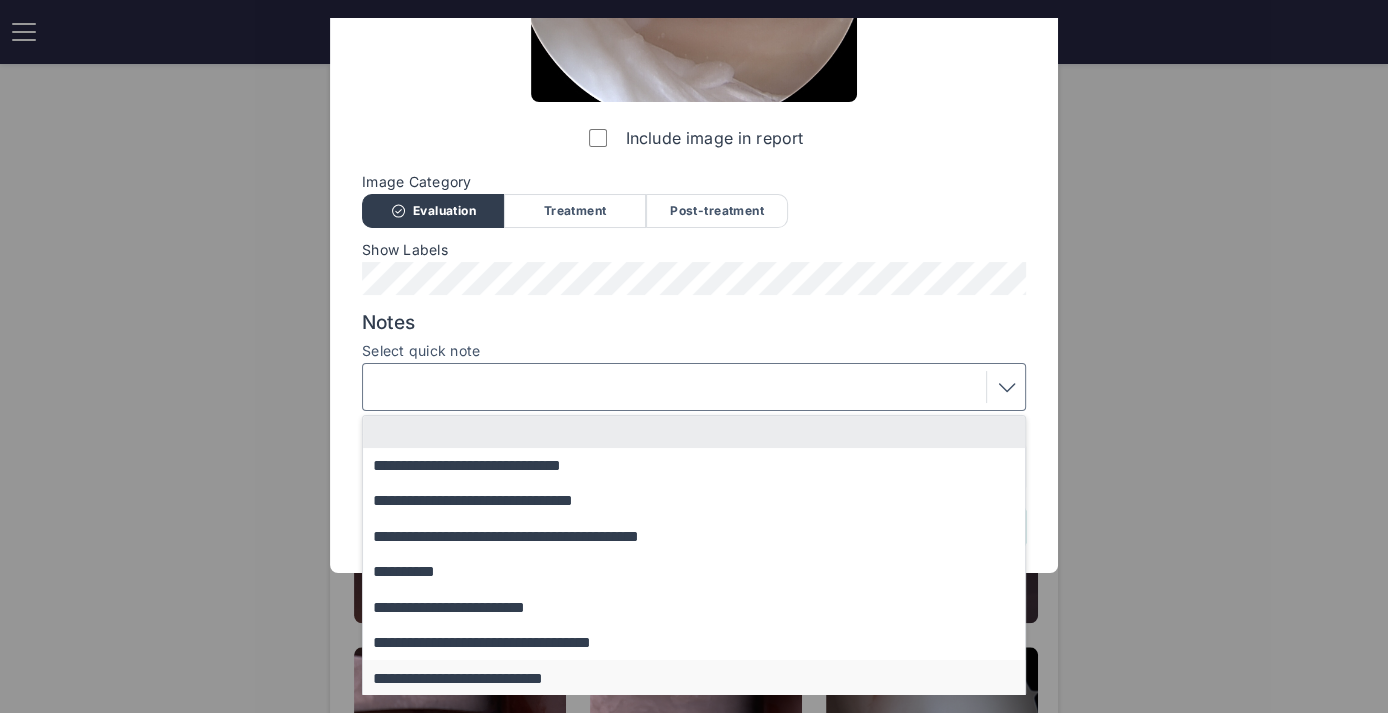 click on "**********" at bounding box center [703, 677] 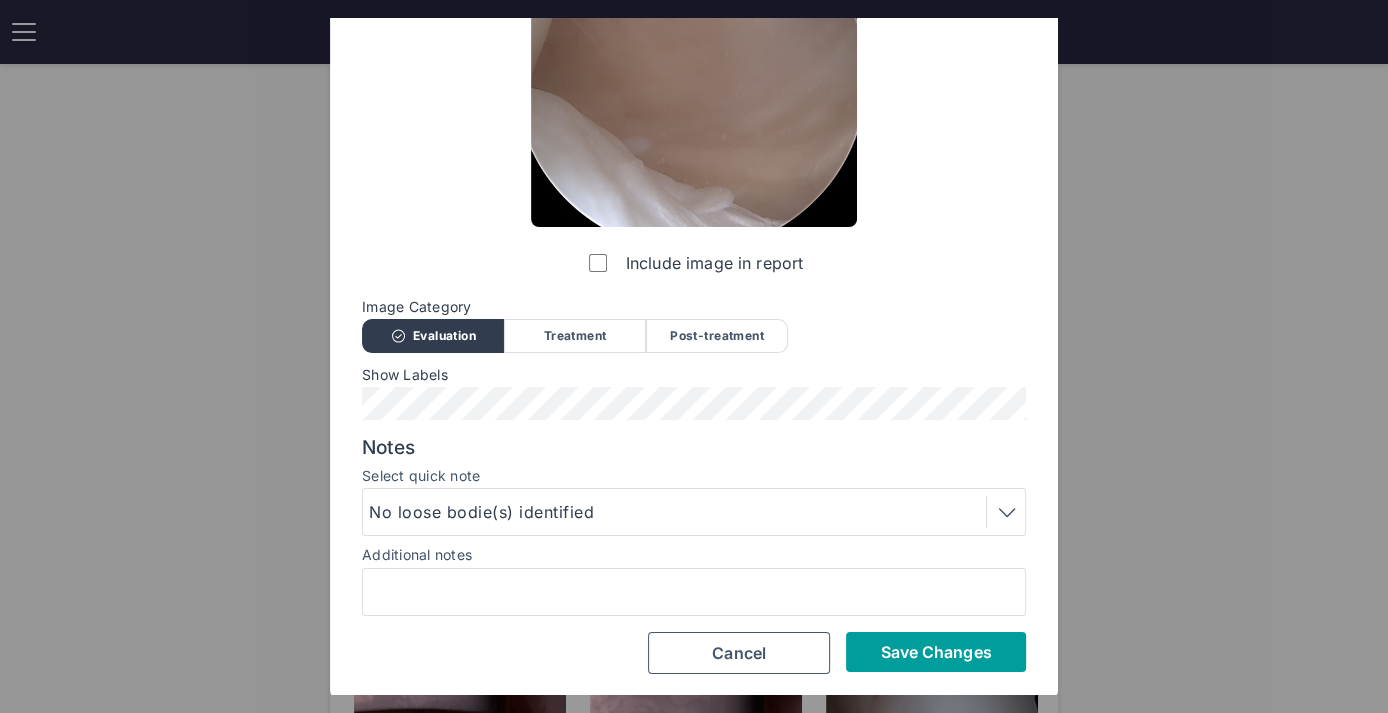 click on "Save Changes" at bounding box center (935, 652) 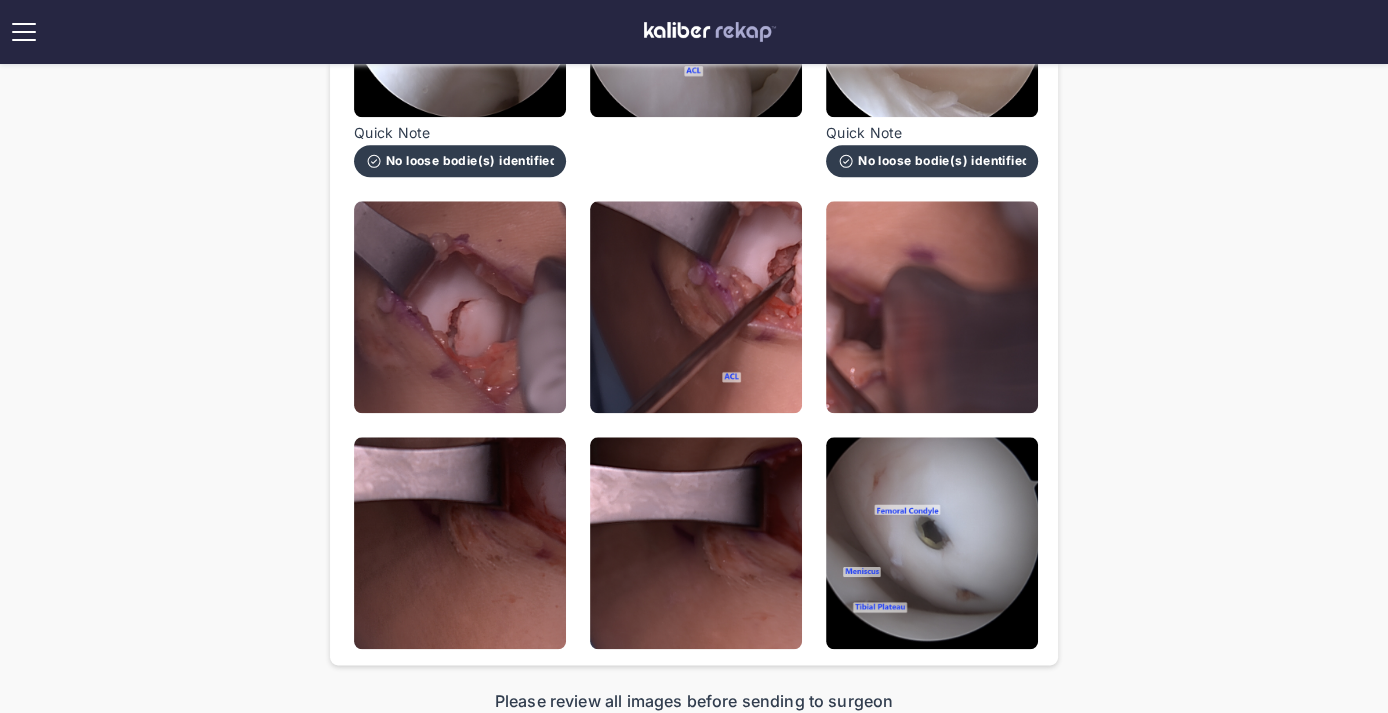scroll, scrollTop: 1790, scrollLeft: 0, axis: vertical 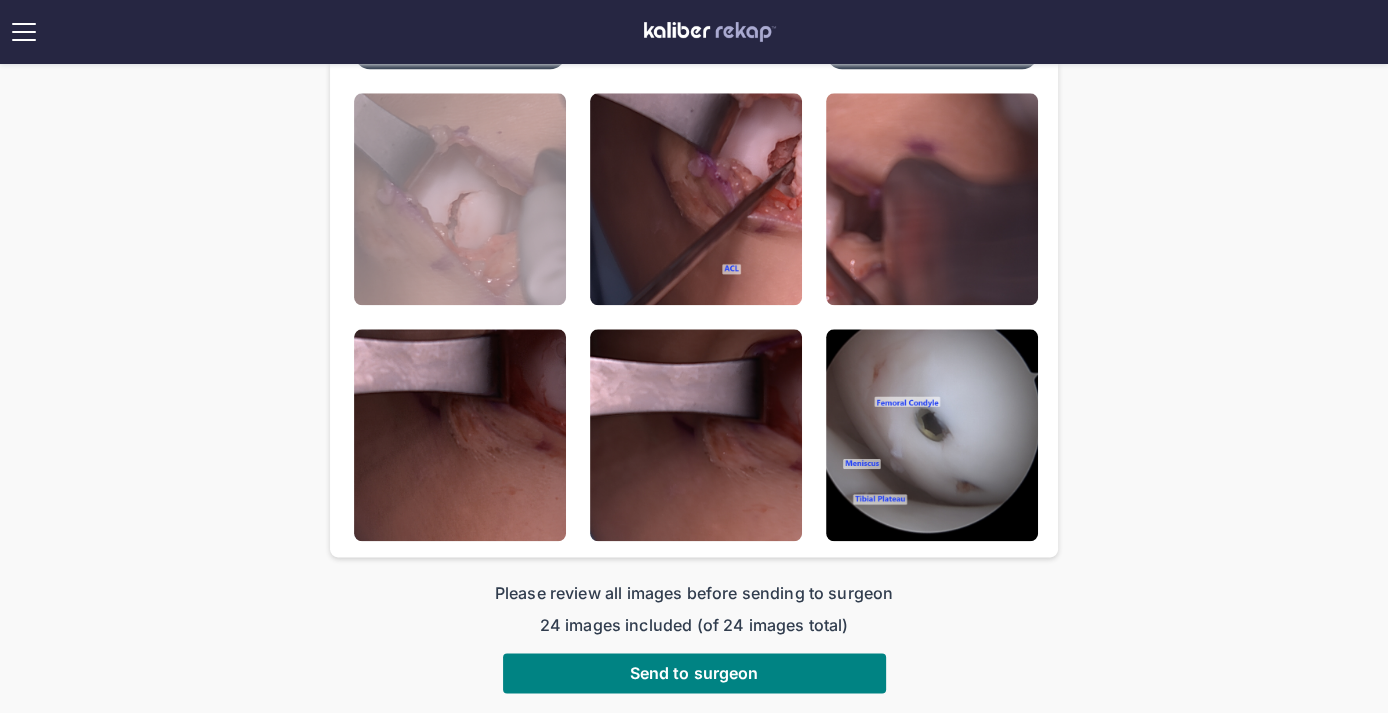 click at bounding box center [460, 199] 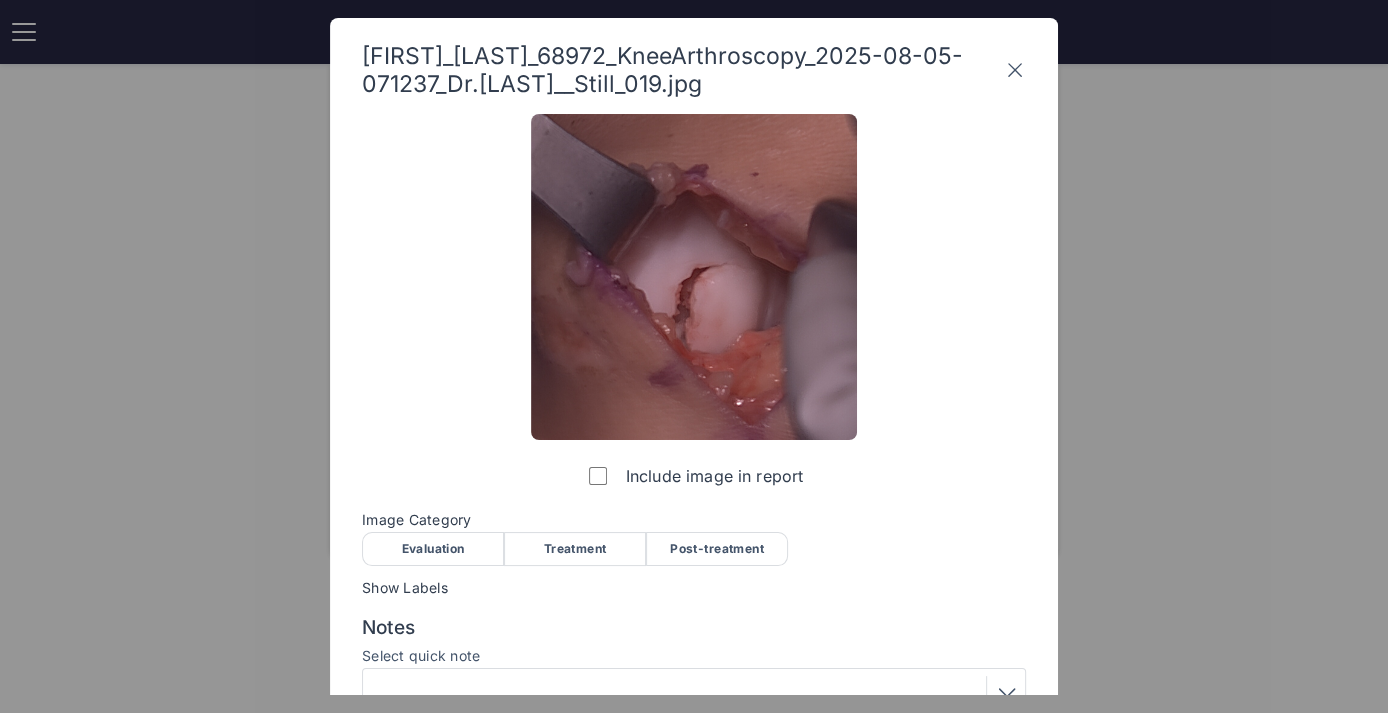 click on "Evaluation" at bounding box center [433, 549] 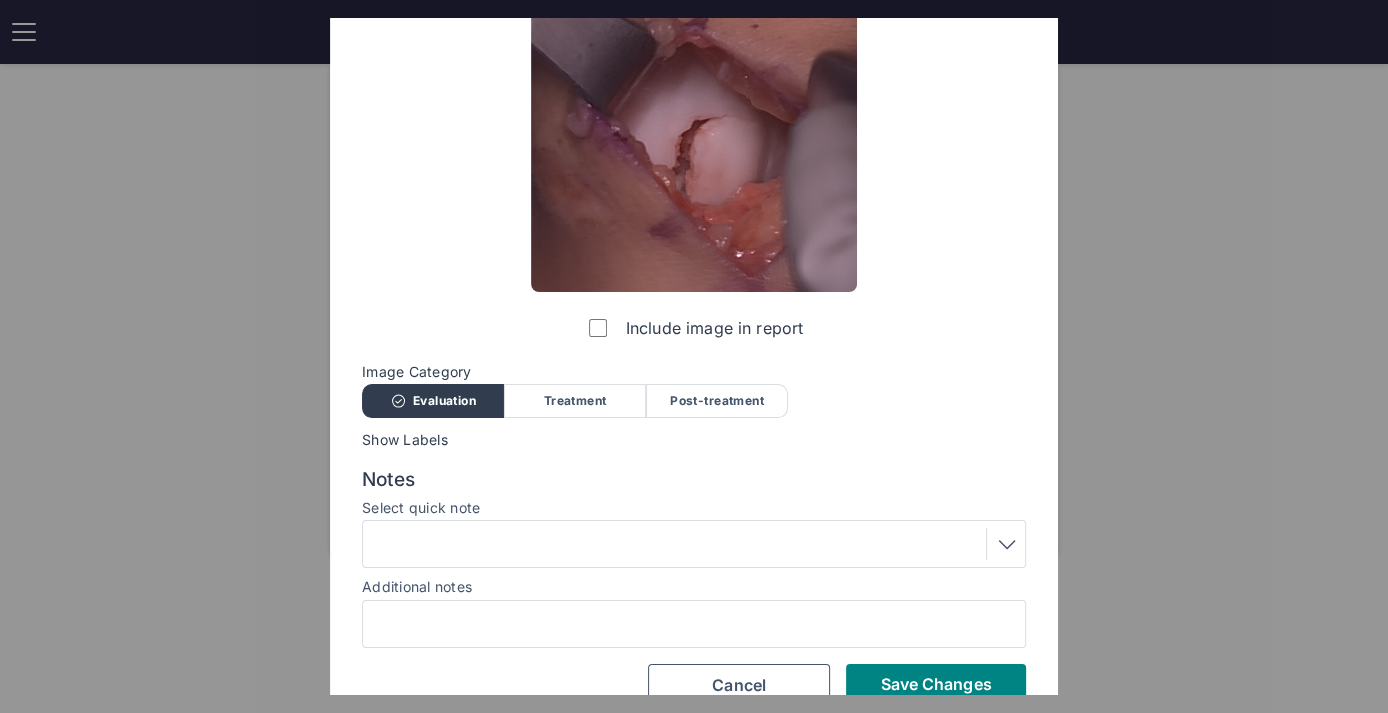 scroll, scrollTop: 180, scrollLeft: 0, axis: vertical 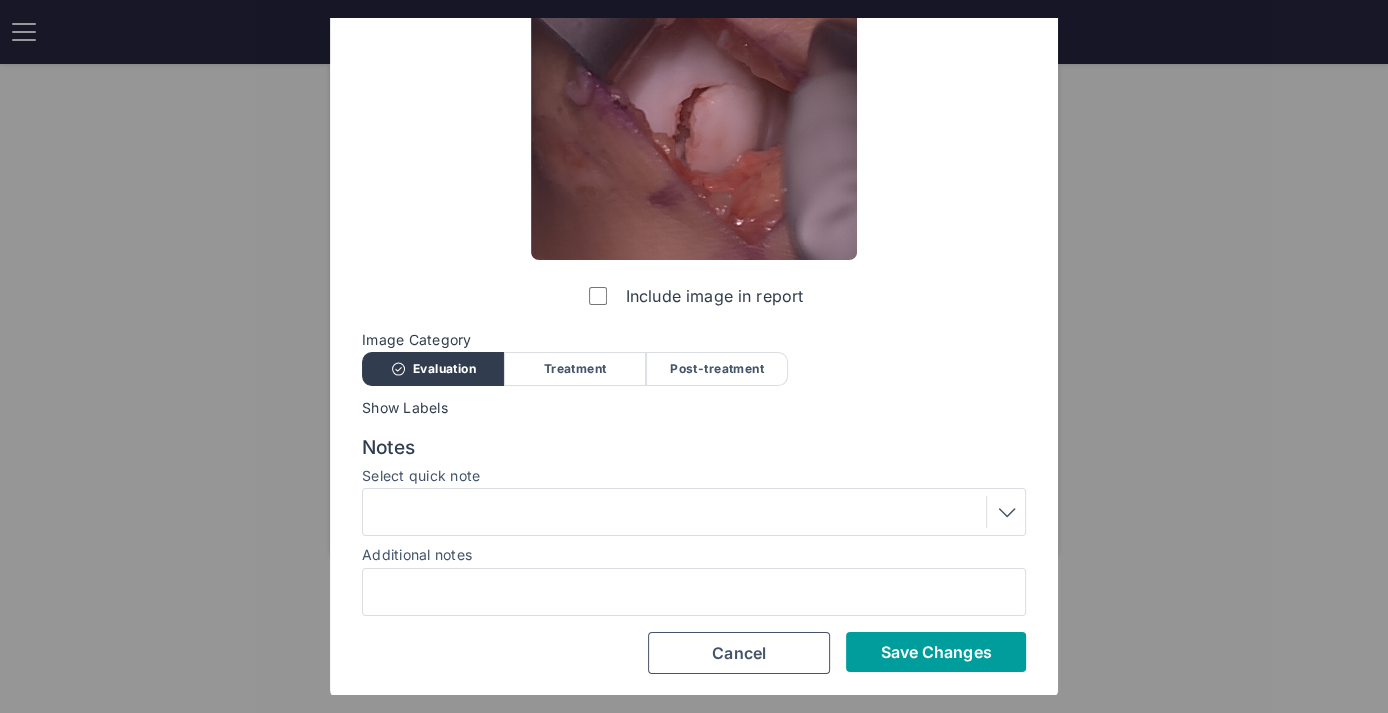 click on "Save Changes" at bounding box center (936, 652) 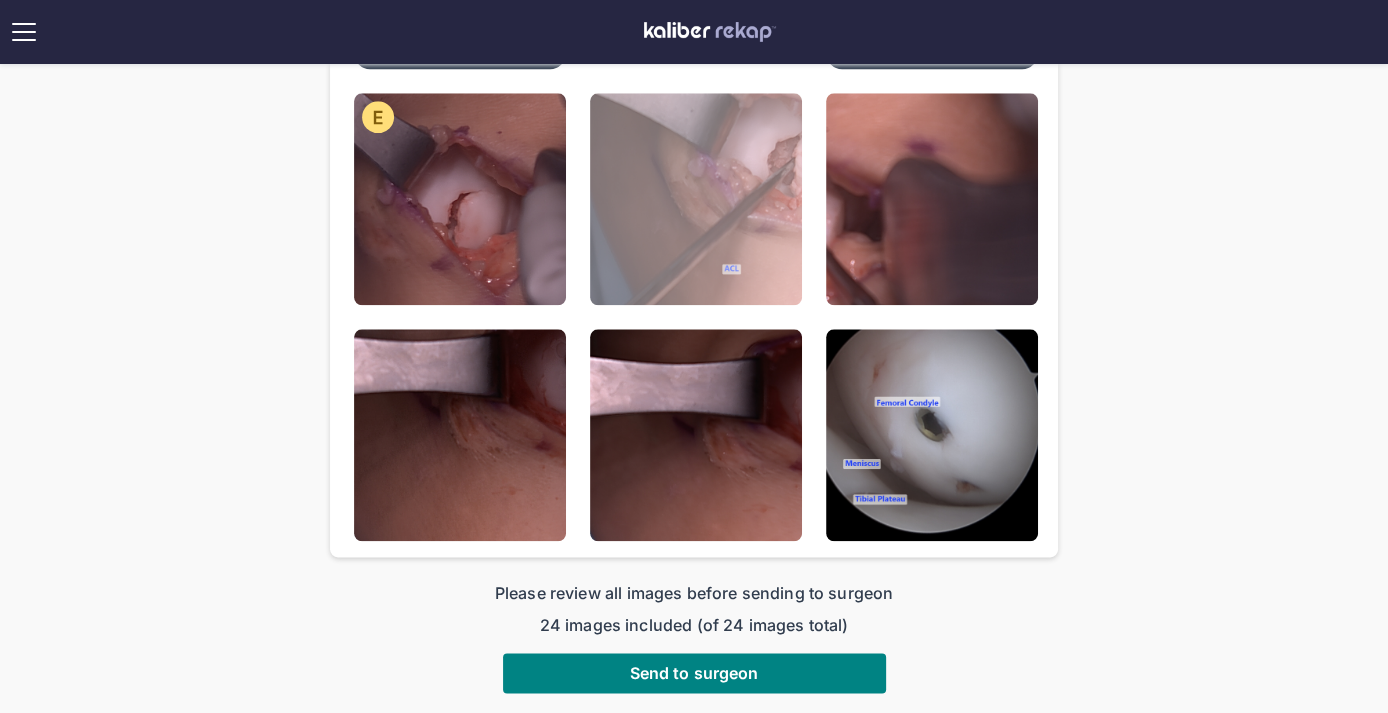 click at bounding box center (696, 199) 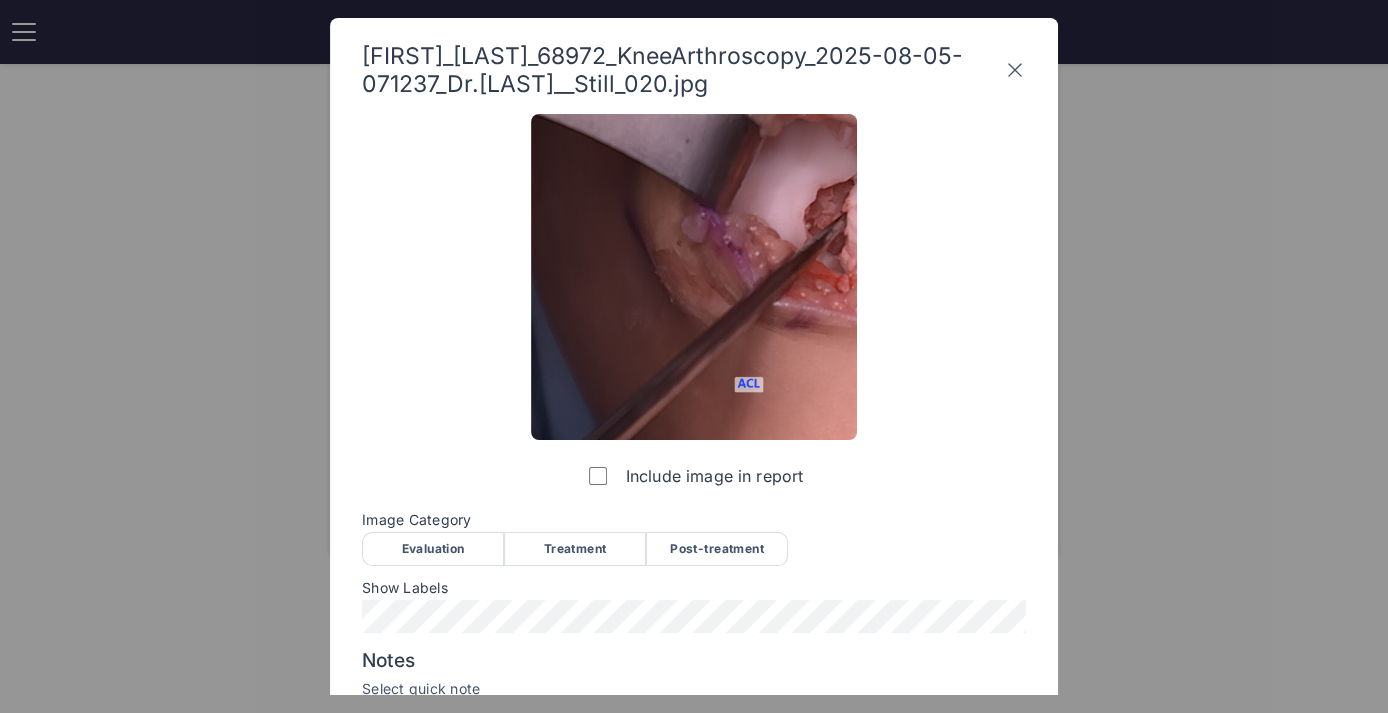 click on "Evaluation" at bounding box center (433, 549) 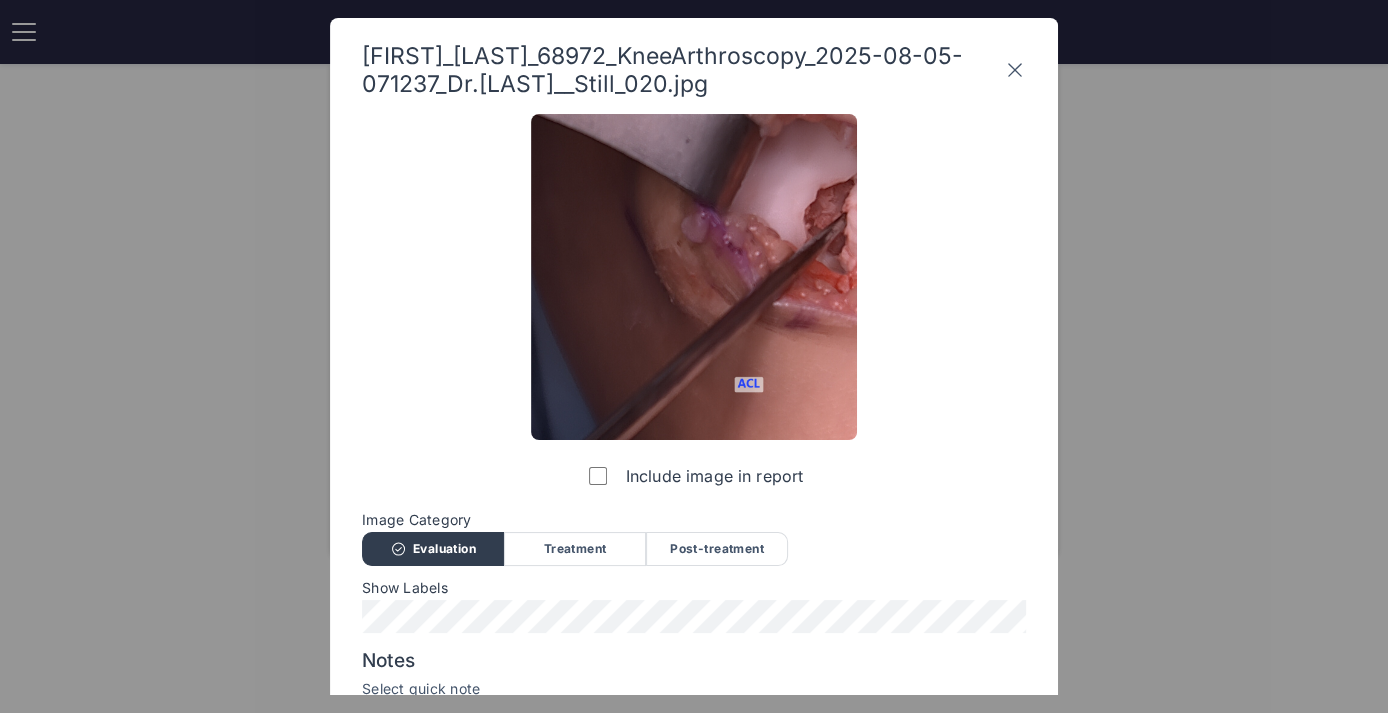 scroll, scrollTop: 213, scrollLeft: 0, axis: vertical 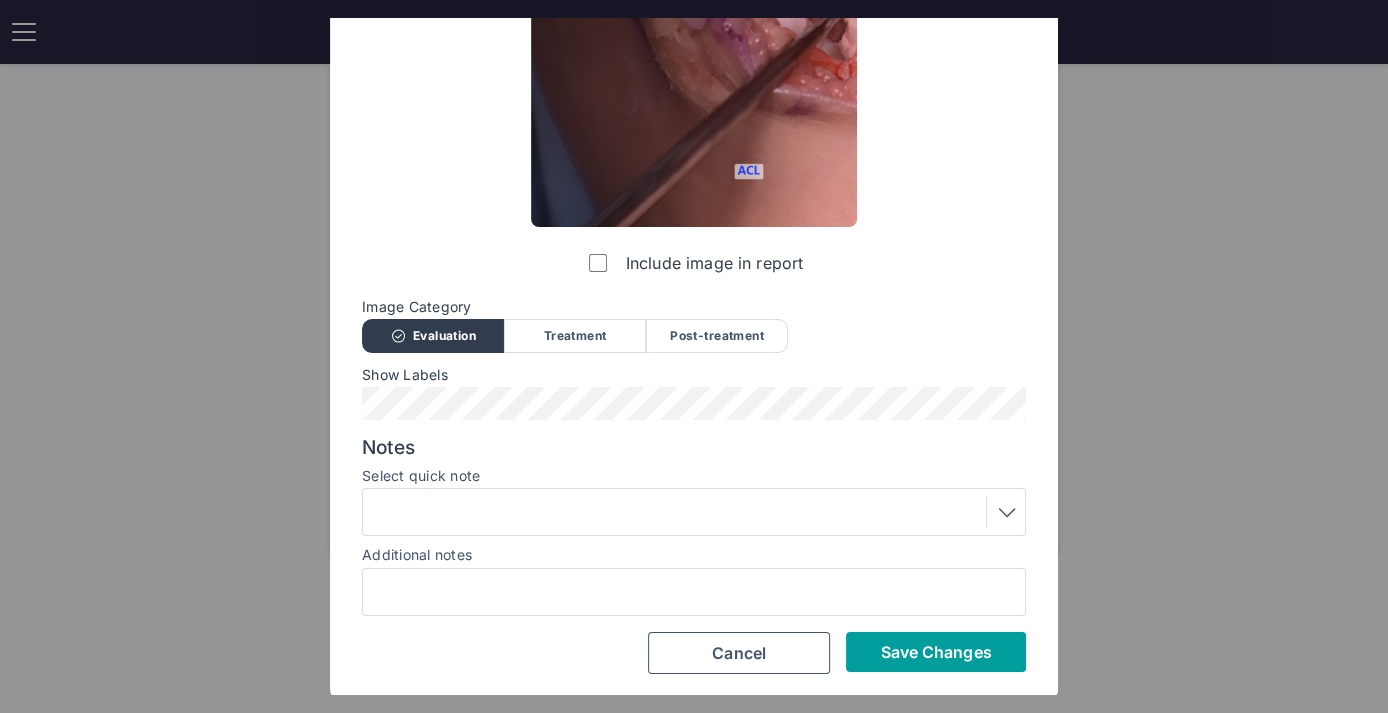 click on "Save Changes" at bounding box center [936, 652] 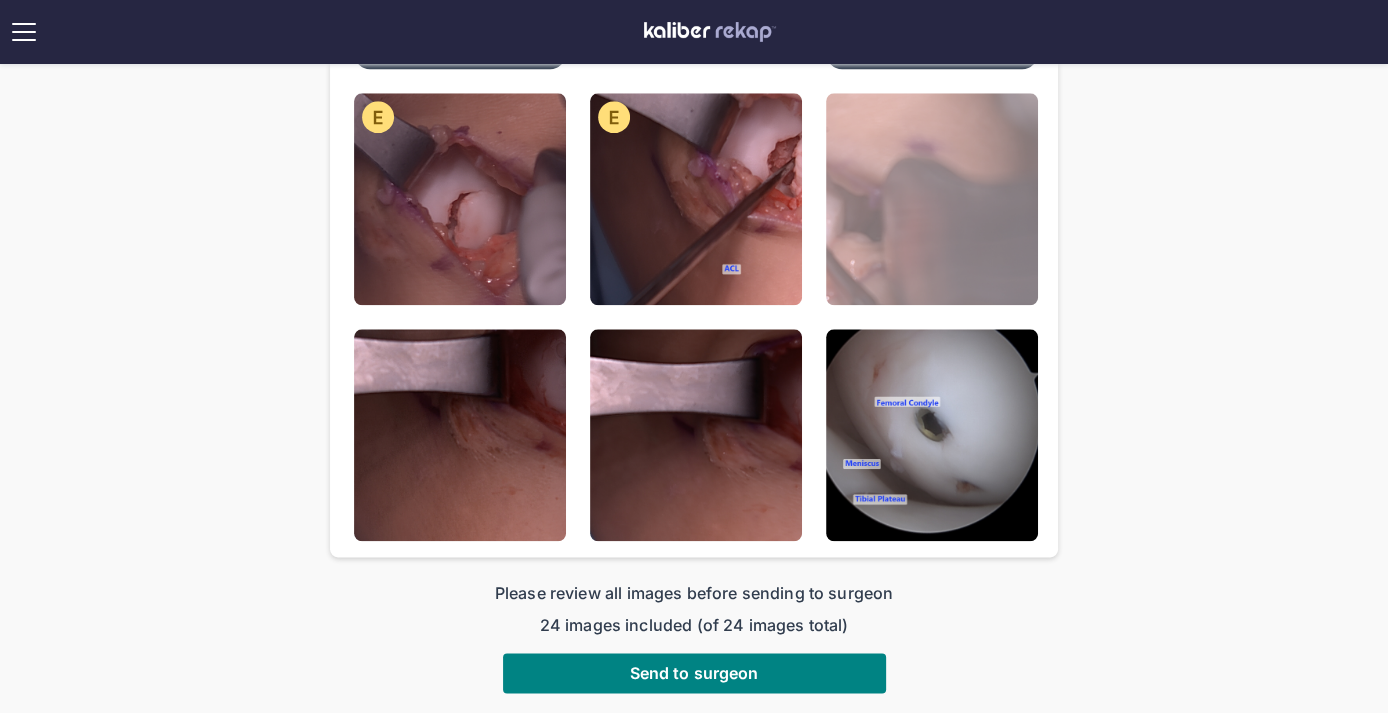 click at bounding box center (932, 199) 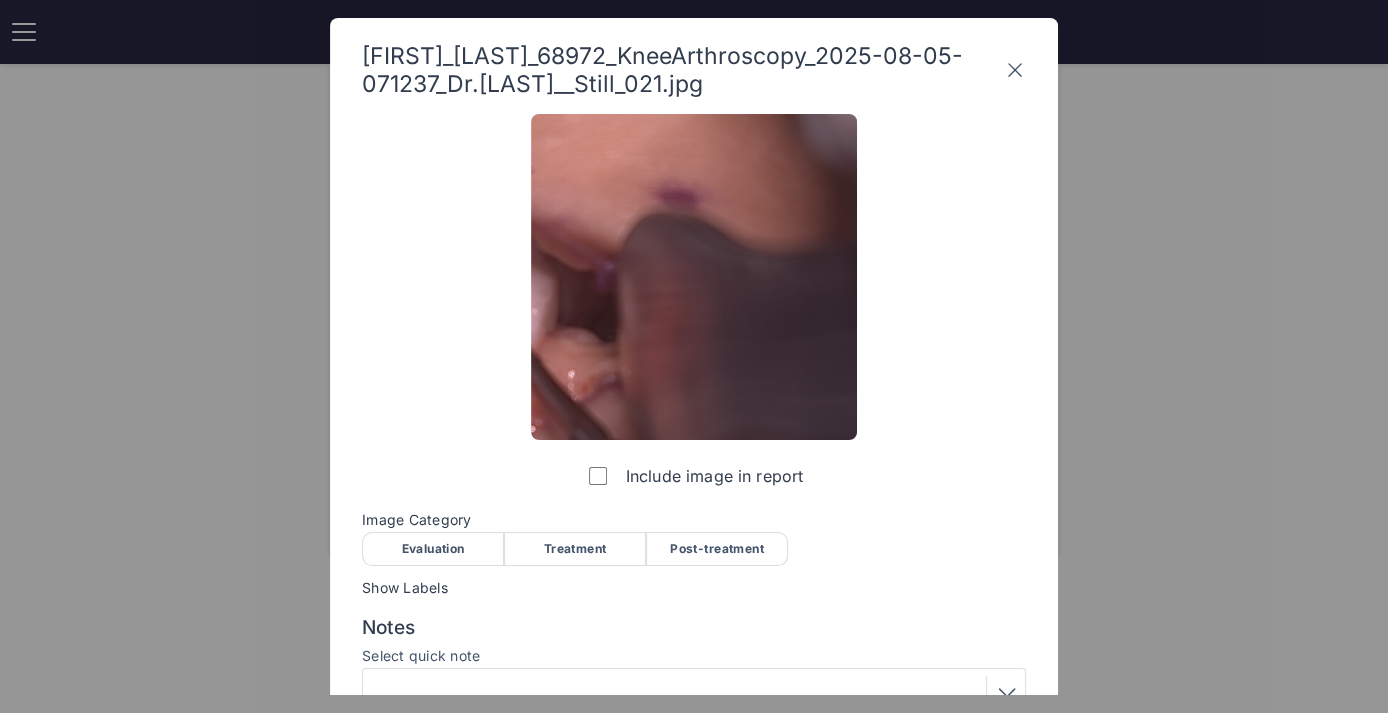 click on "Evaluation" at bounding box center (433, 549) 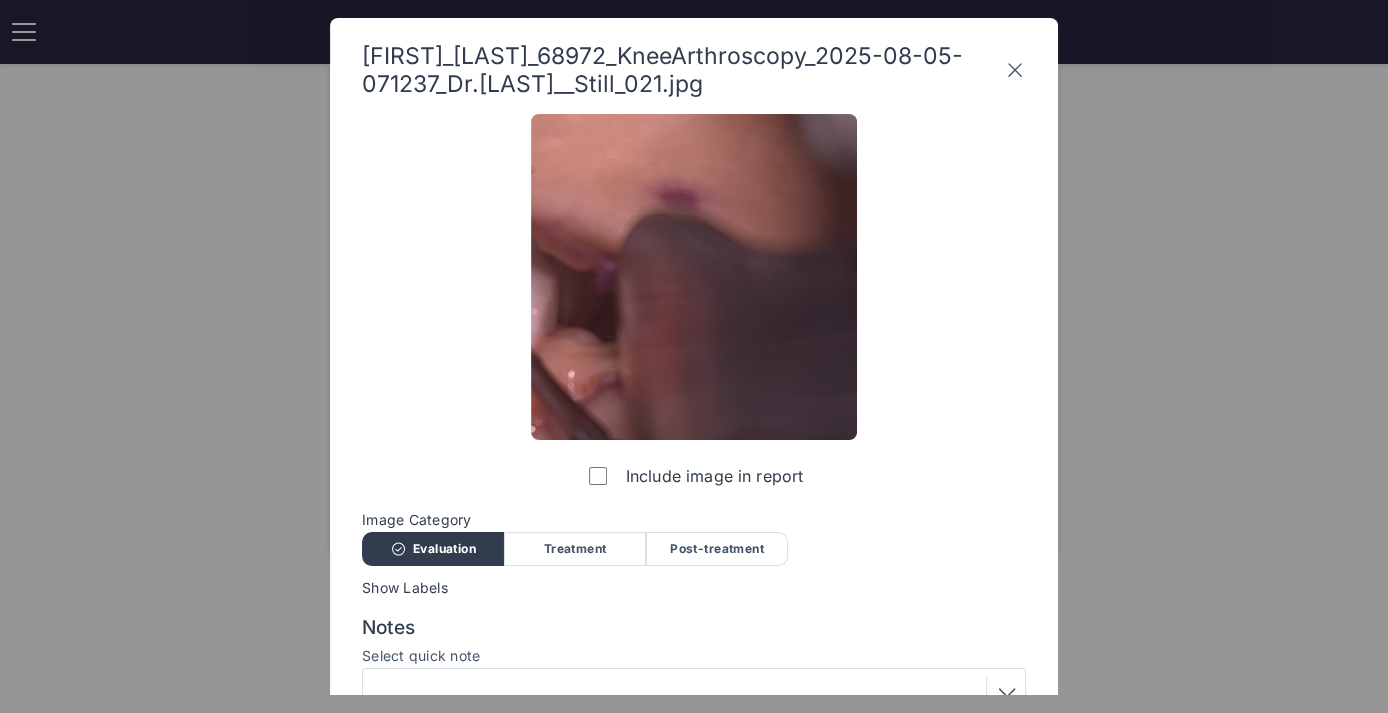 scroll, scrollTop: 180, scrollLeft: 0, axis: vertical 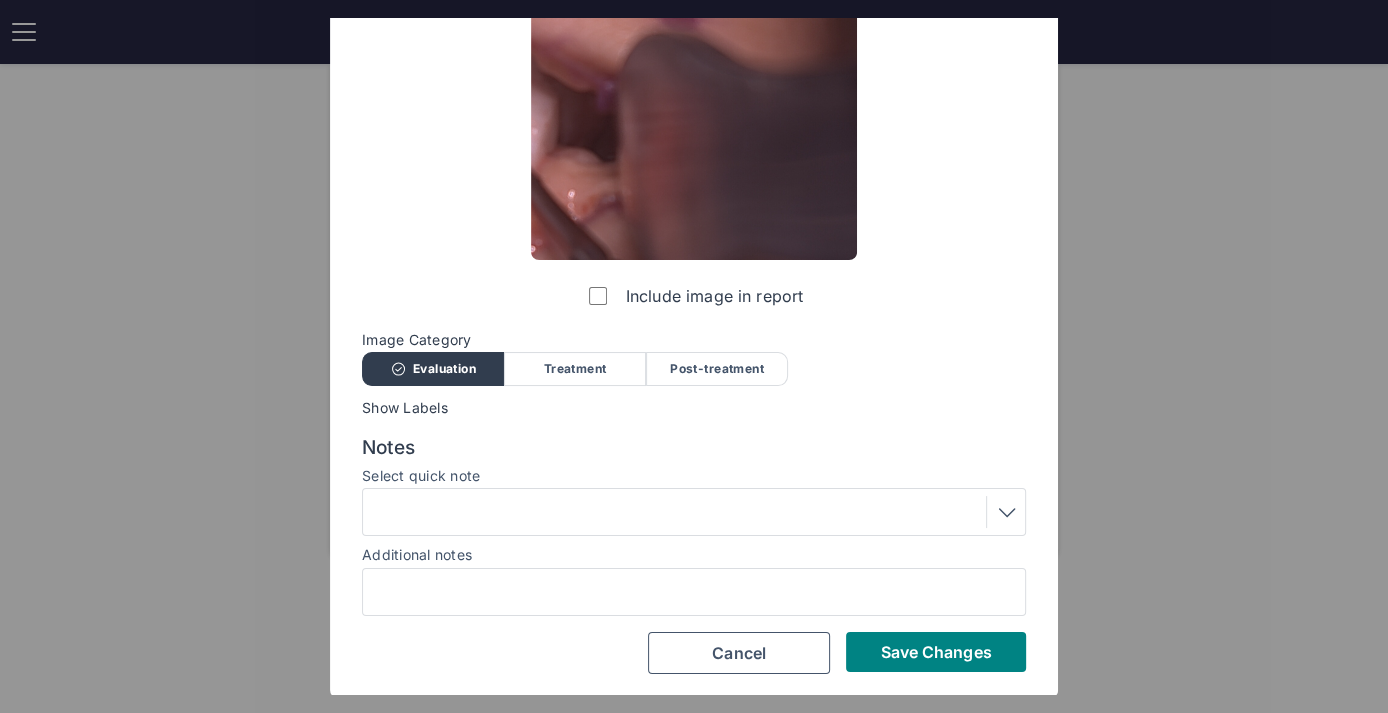 click on "Include image in report Image Category Evaluation Treatment Post-treatment Evaluation Treatment Post-treatment Show Labels Notes Select quick note Additional notes Save Changes Cancel" at bounding box center [694, 304] 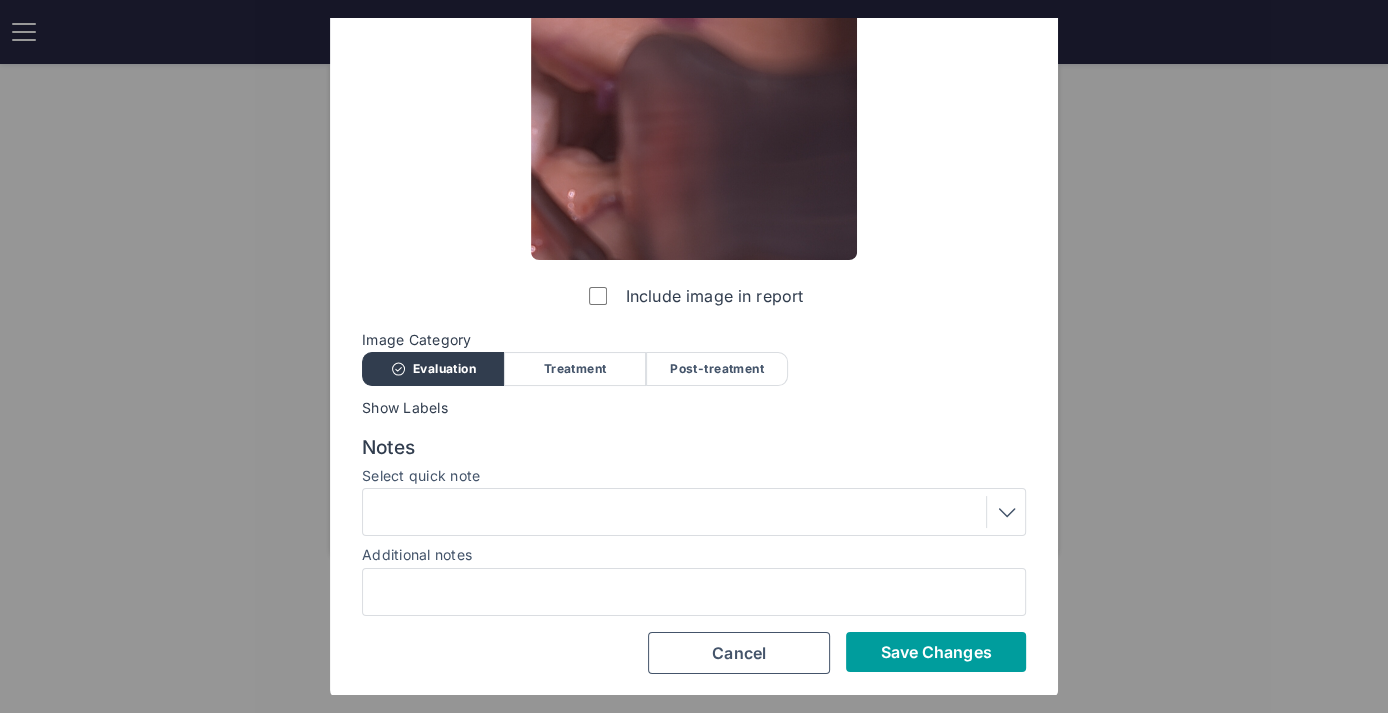 click on "Save Changes" at bounding box center (936, 652) 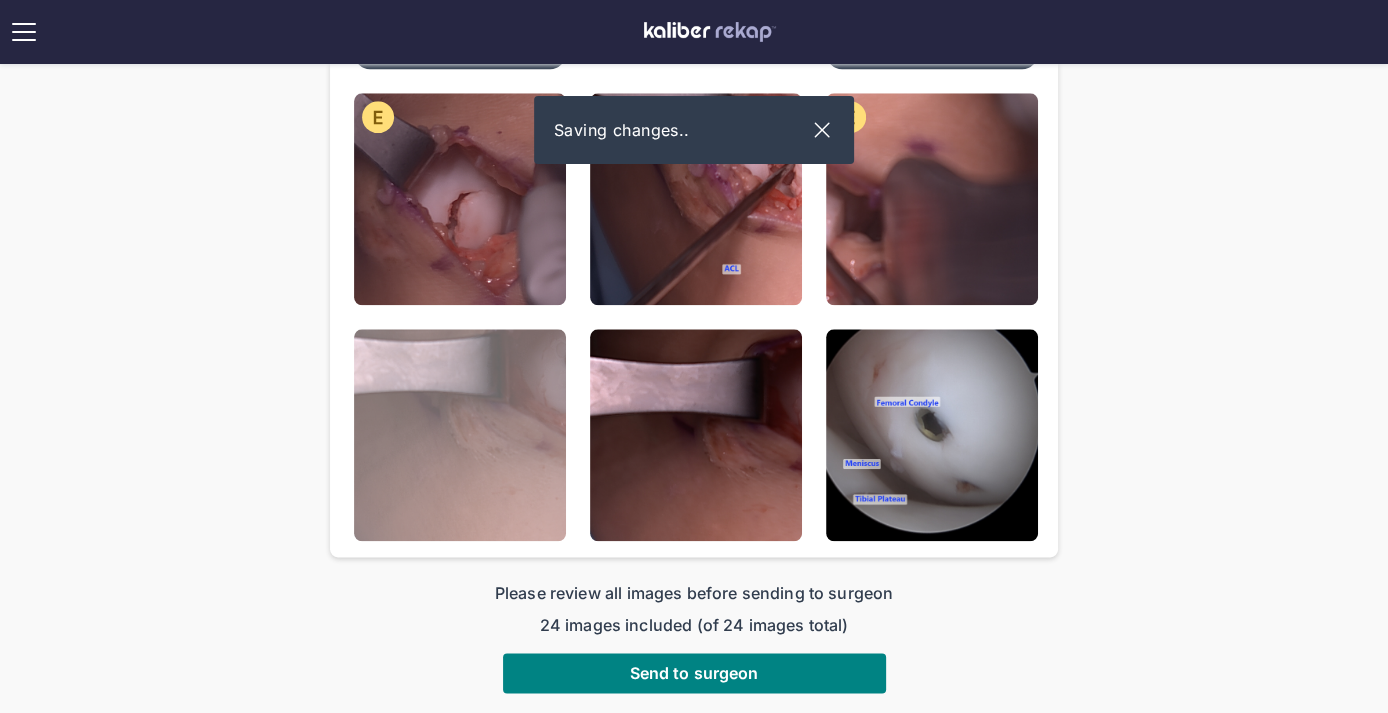 click at bounding box center [460, 435] 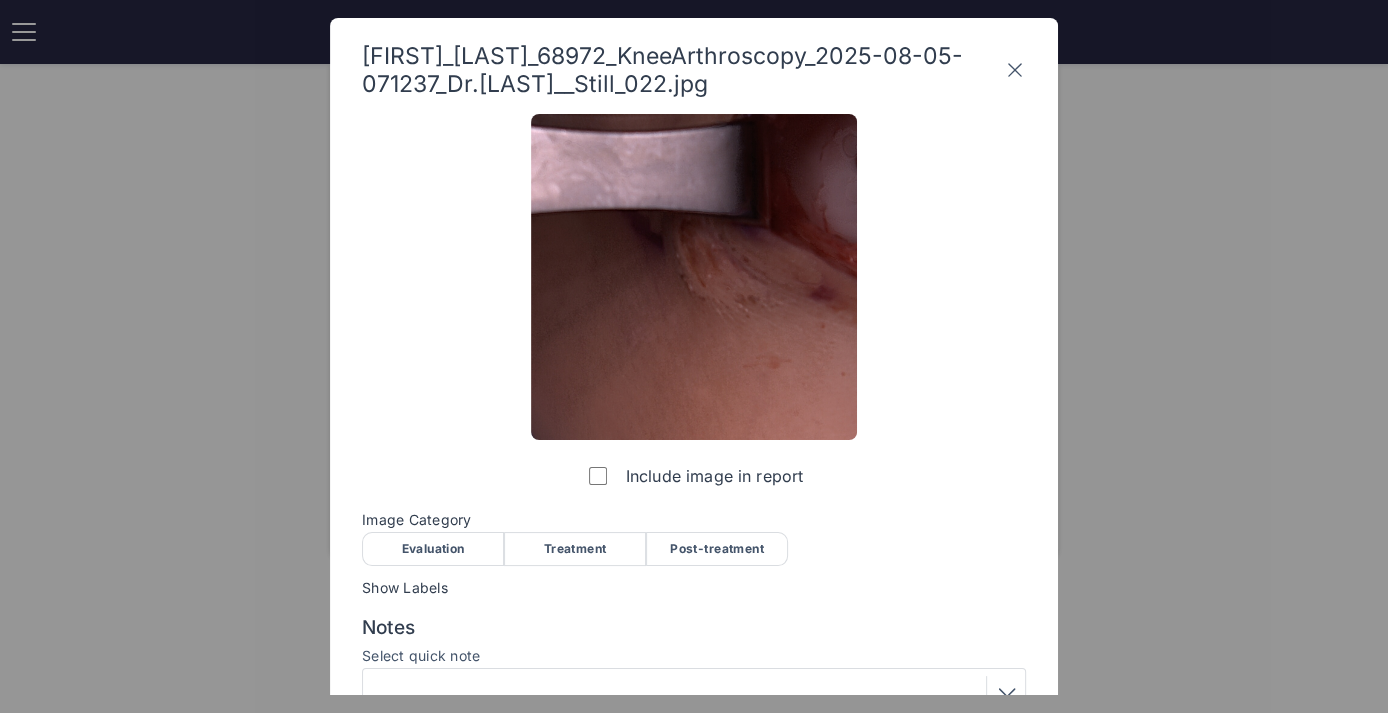 click on "Include image in report Image Category Evaluation Treatment Post-treatment Evaluation Treatment Post-treatment Show Labels Notes Select quick note Additional notes Save Changes Cancel" at bounding box center [694, 484] 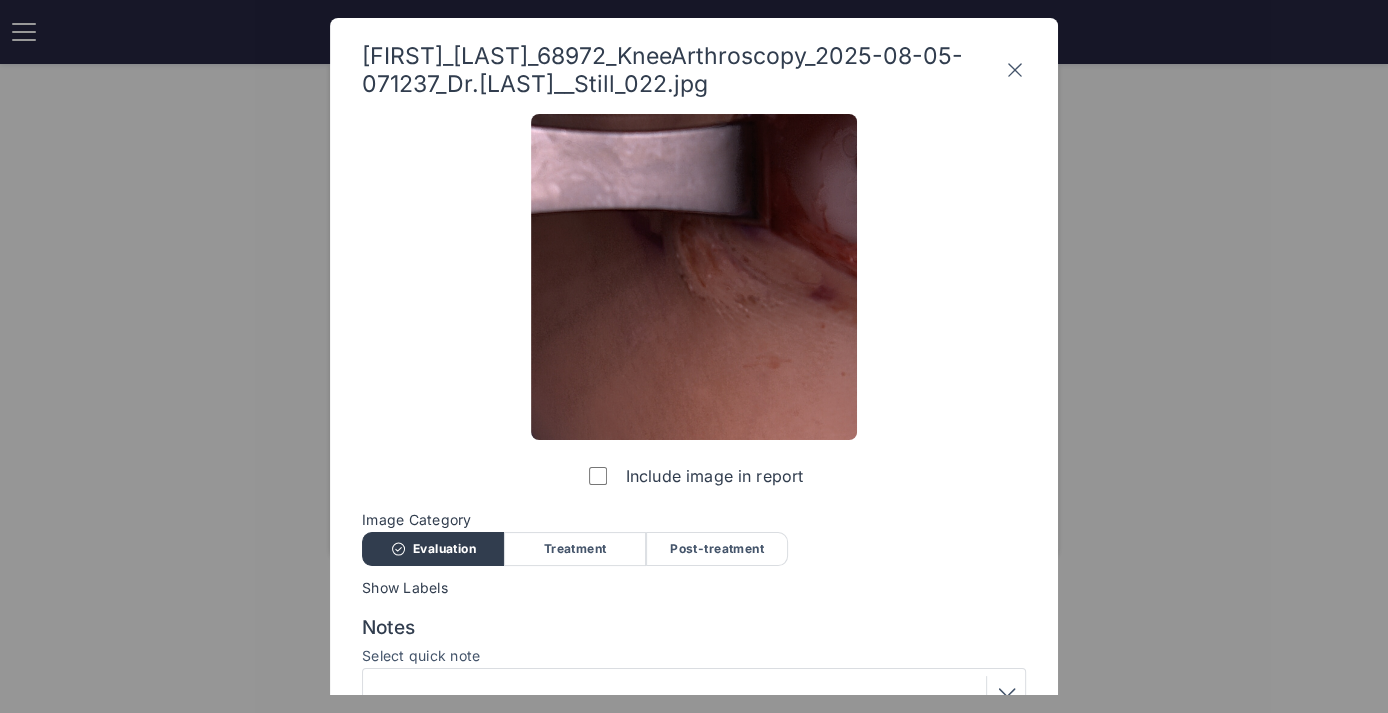 scroll, scrollTop: 180, scrollLeft: 0, axis: vertical 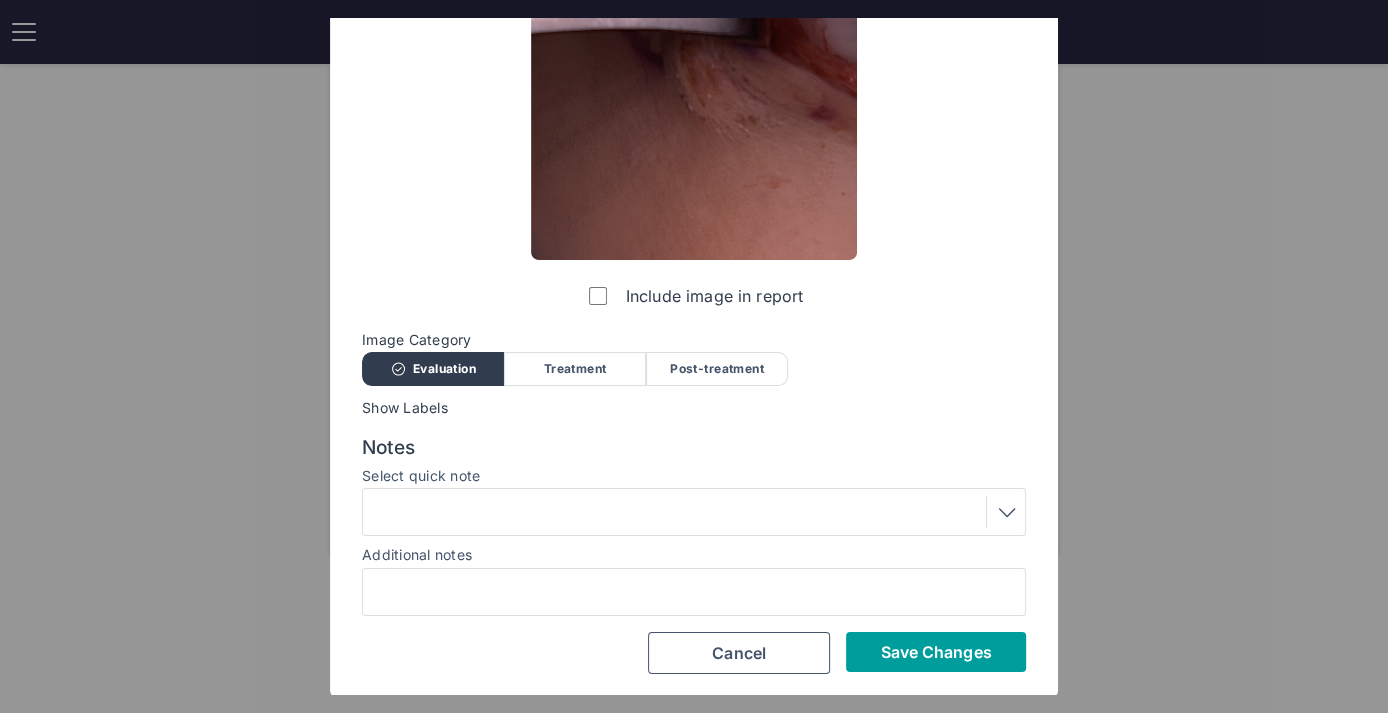 click on "Save Changes" at bounding box center (936, 652) 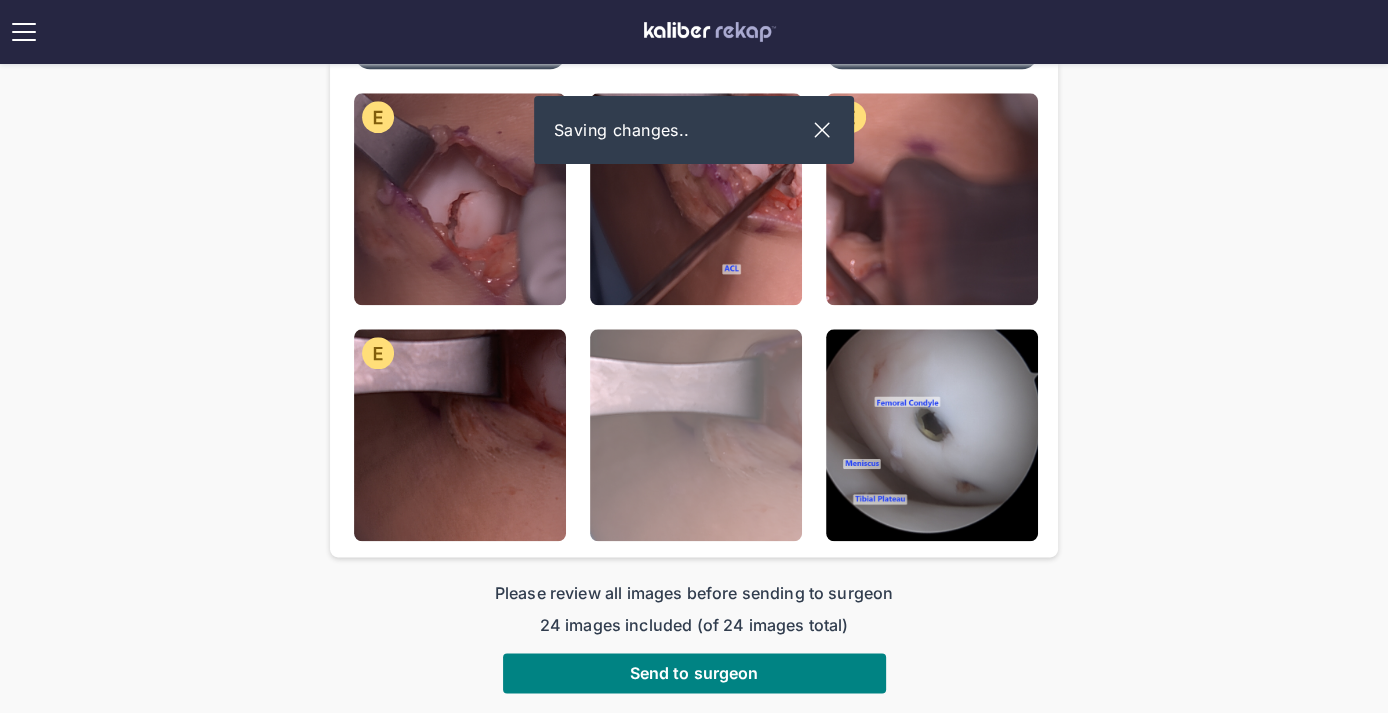 click at bounding box center (696, 435) 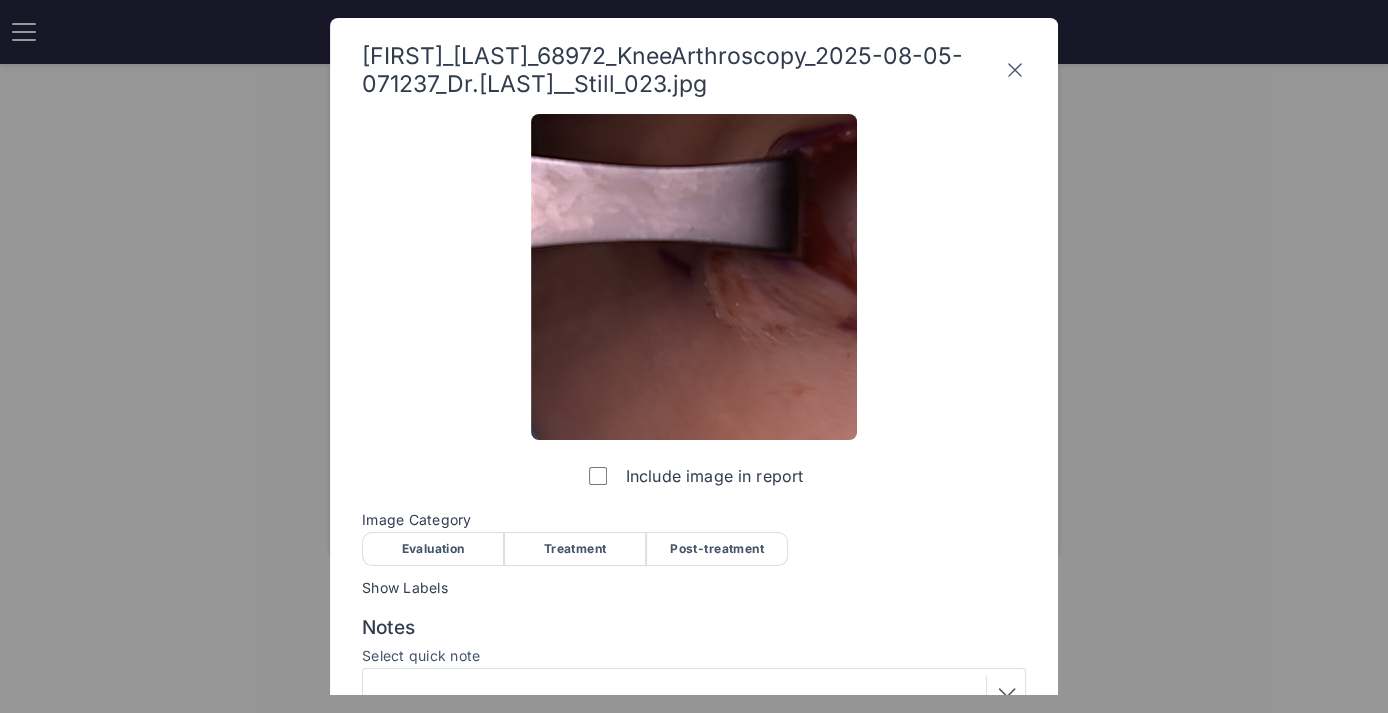 click on "Evaluation" at bounding box center [433, 549] 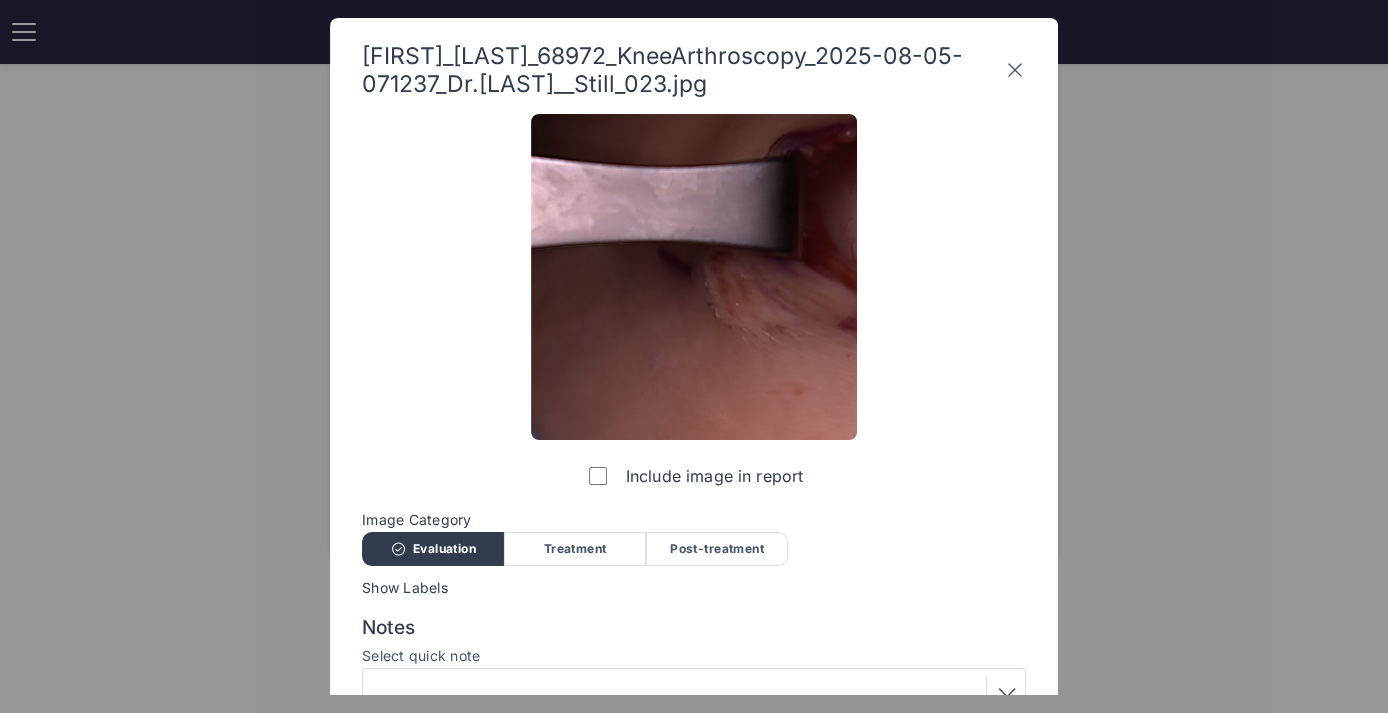 scroll, scrollTop: 180, scrollLeft: 0, axis: vertical 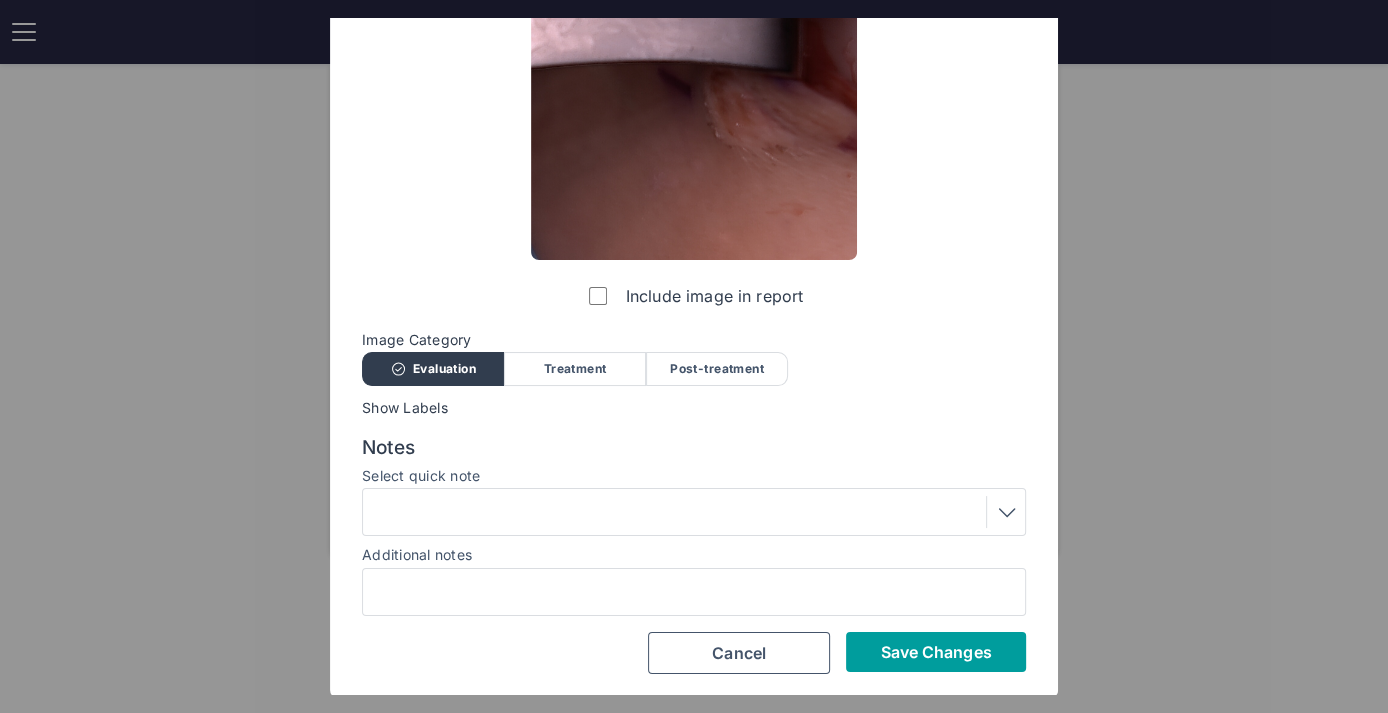 click on "Save Changes" at bounding box center [936, 652] 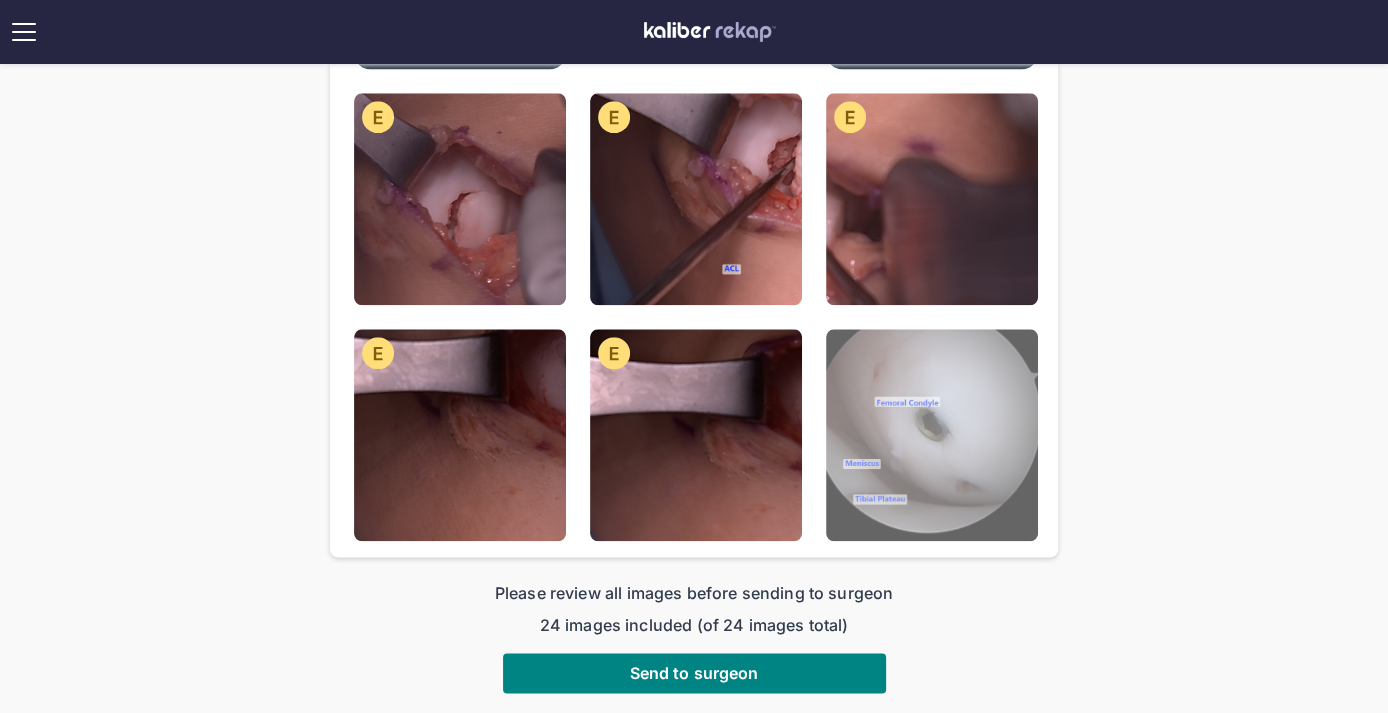 click at bounding box center [932, 435] 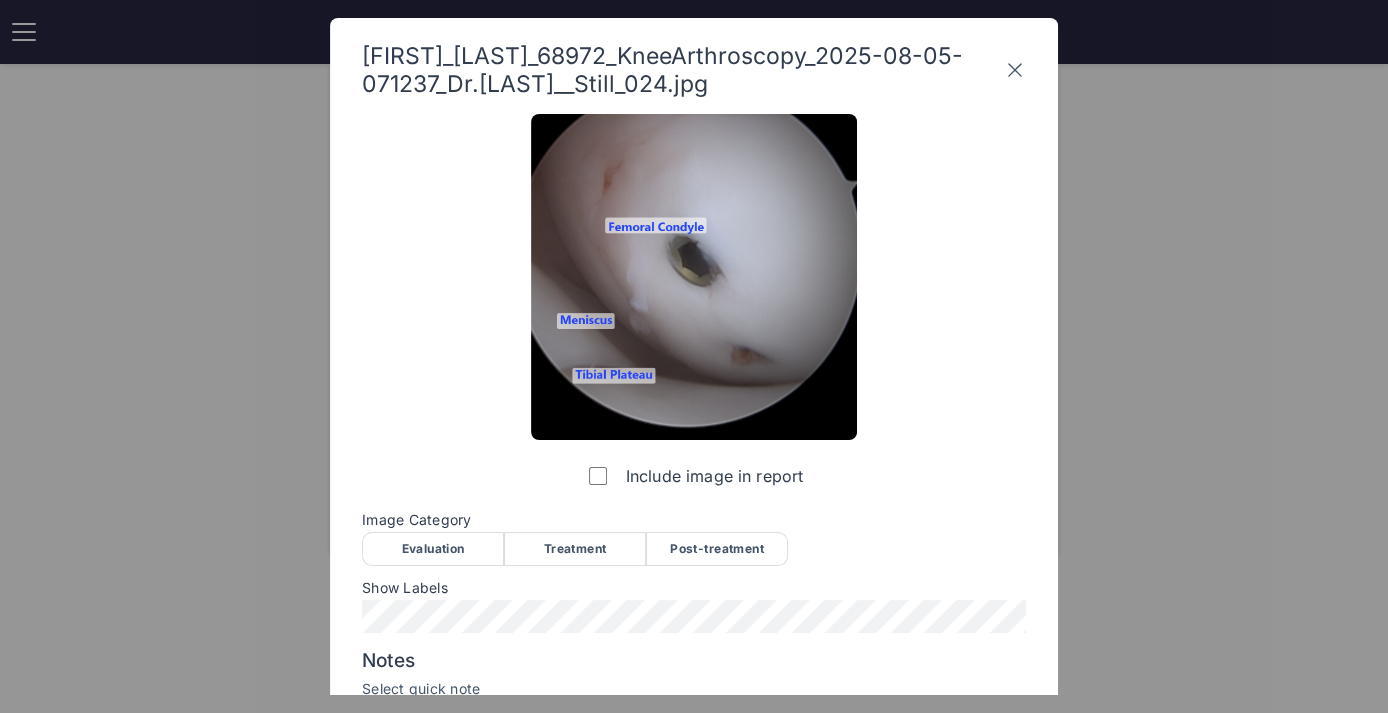 click on "Post-treatment" at bounding box center (717, 549) 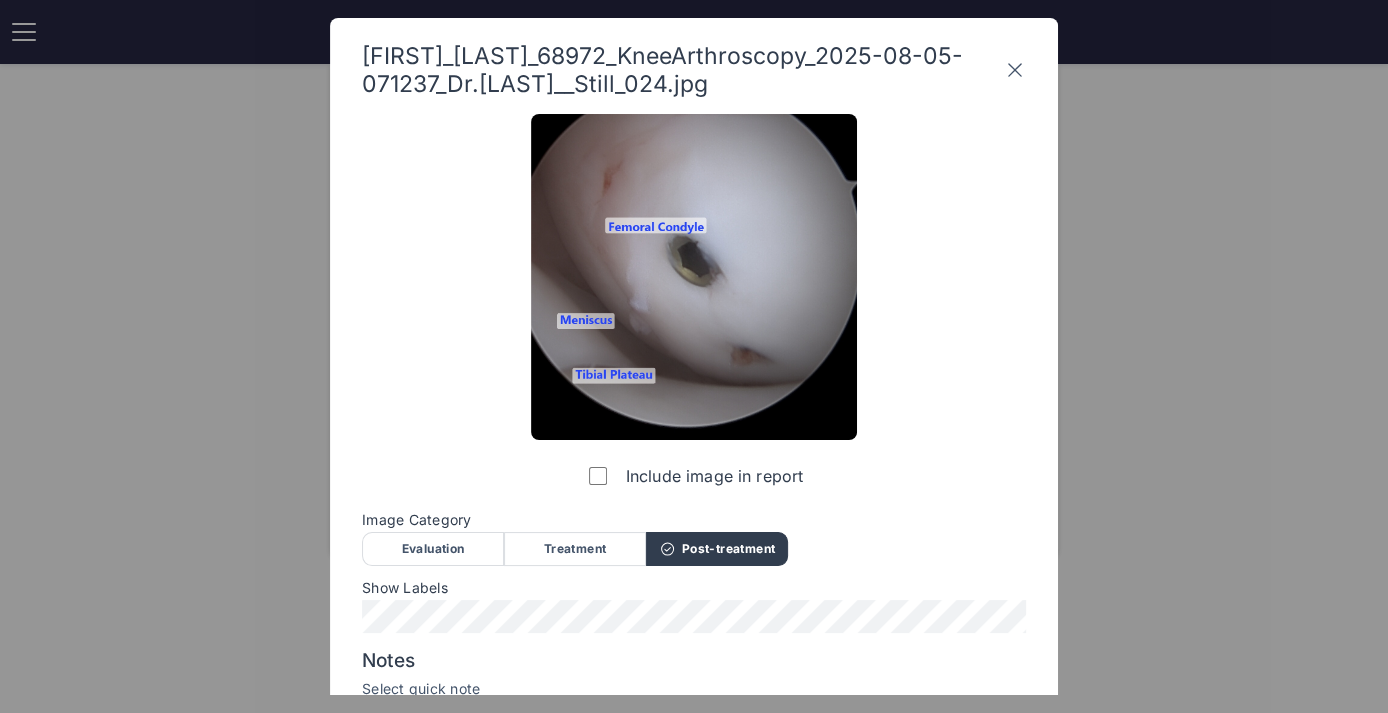 scroll, scrollTop: 213, scrollLeft: 0, axis: vertical 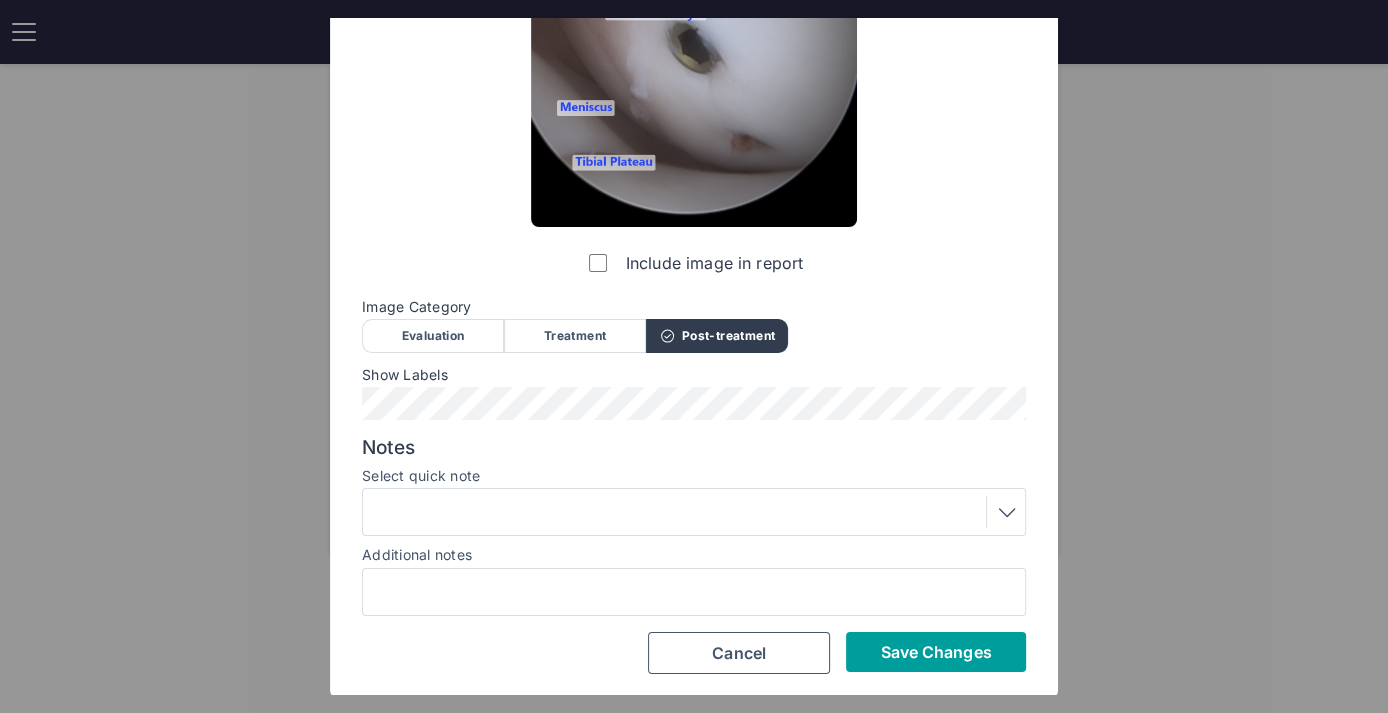 click on "Save Changes" at bounding box center [935, 652] 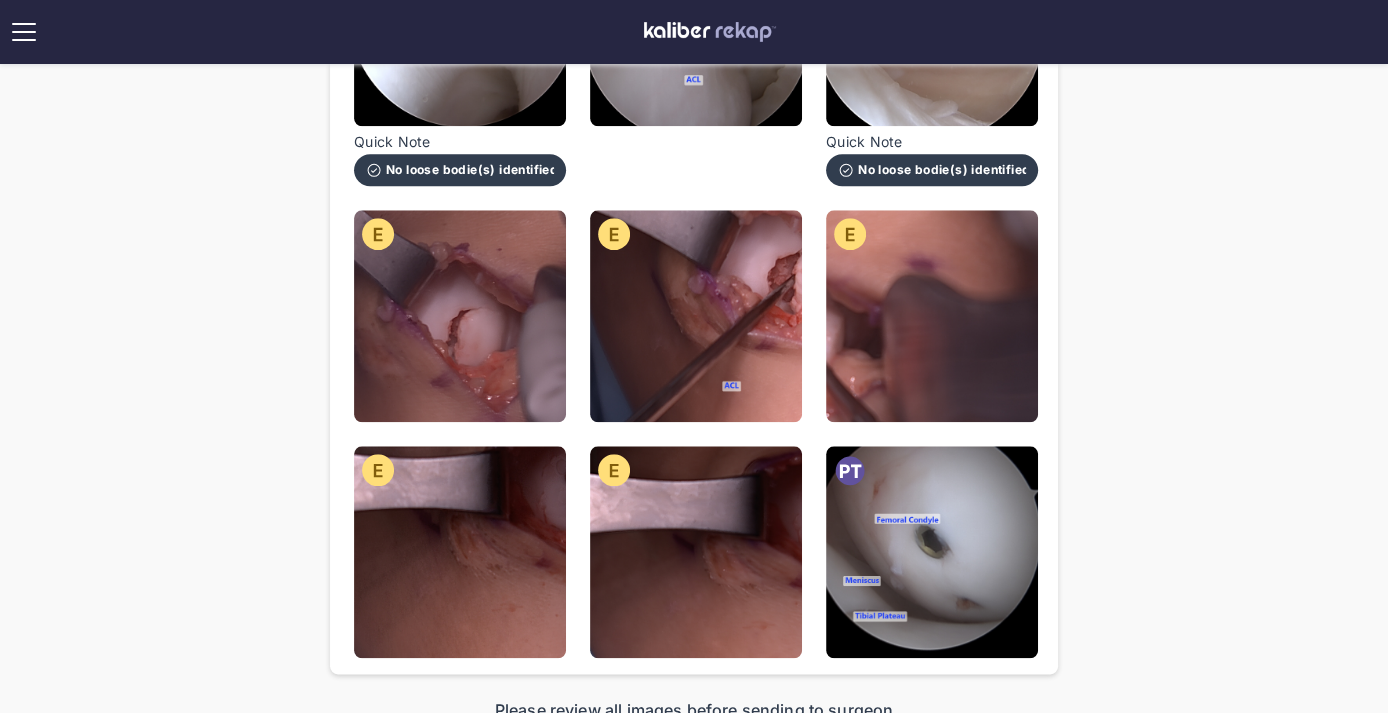 scroll, scrollTop: 1941, scrollLeft: 0, axis: vertical 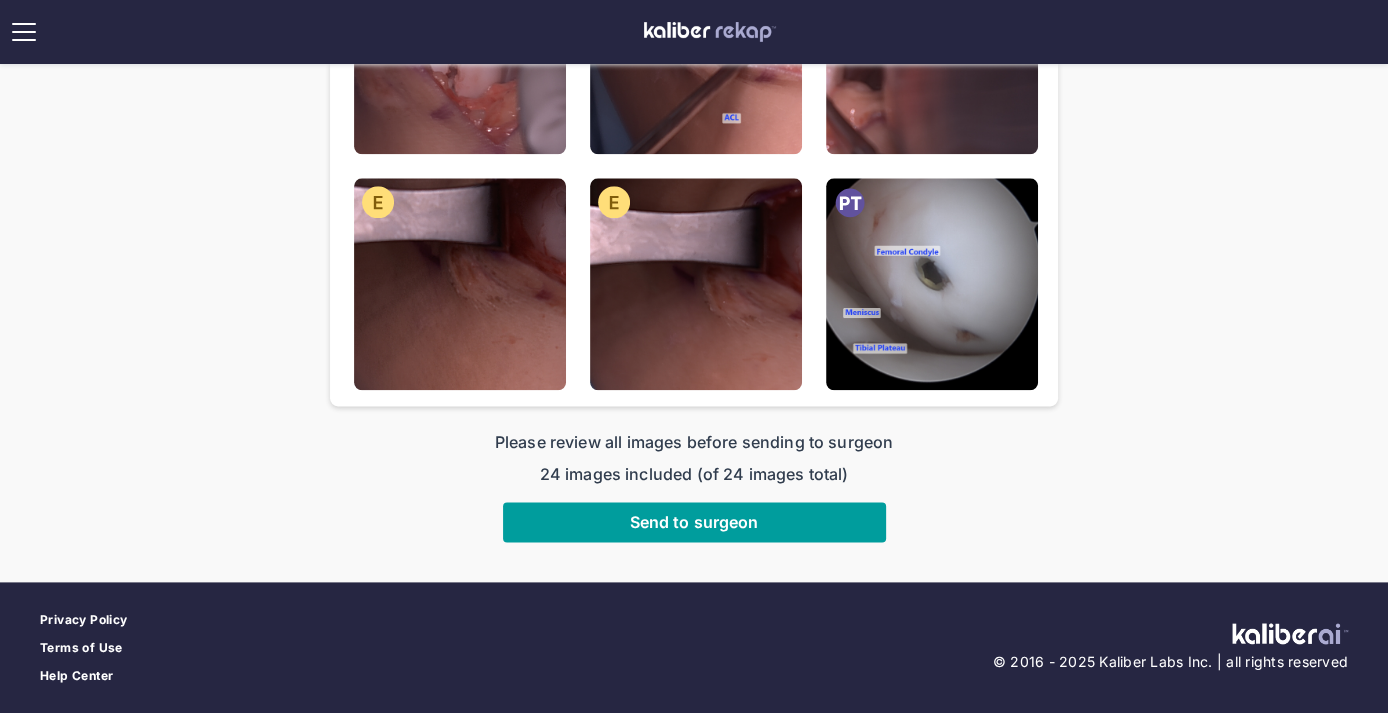 click on "Send to surgeon" at bounding box center (694, 522) 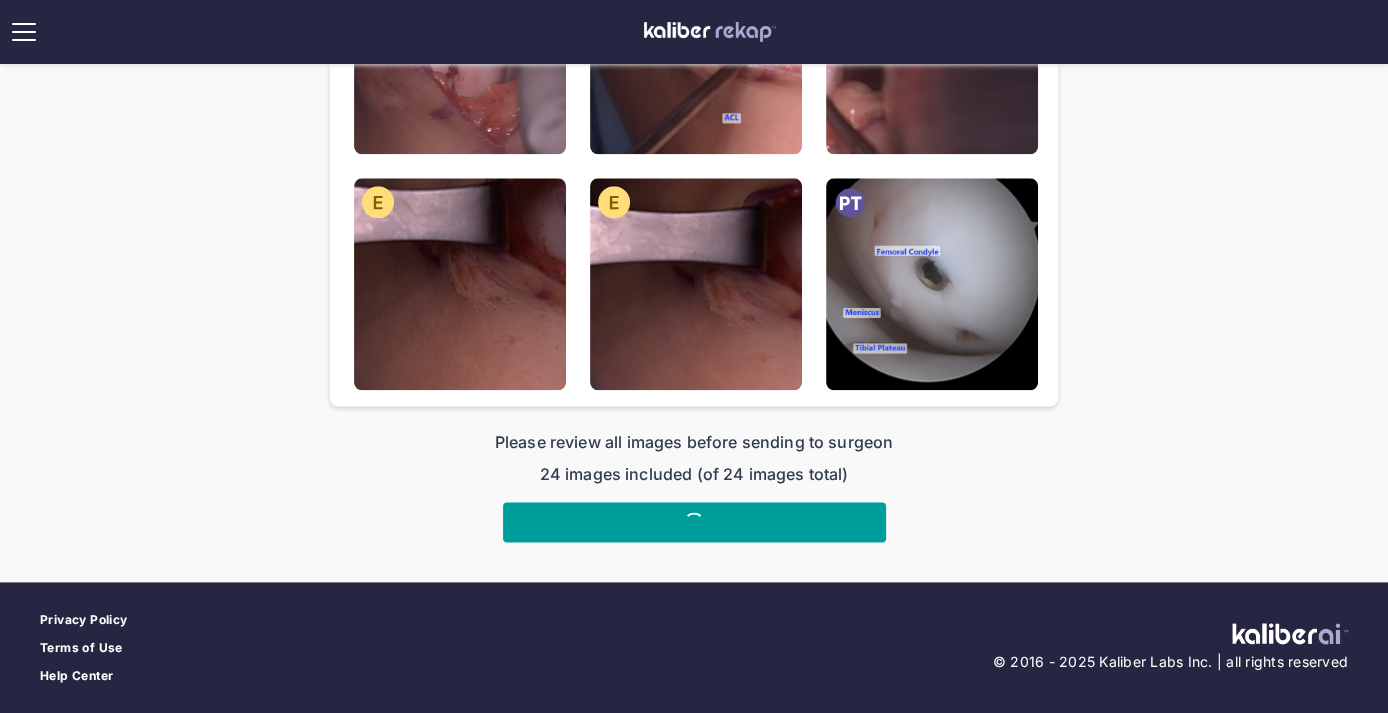 scroll, scrollTop: 0, scrollLeft: 0, axis: both 